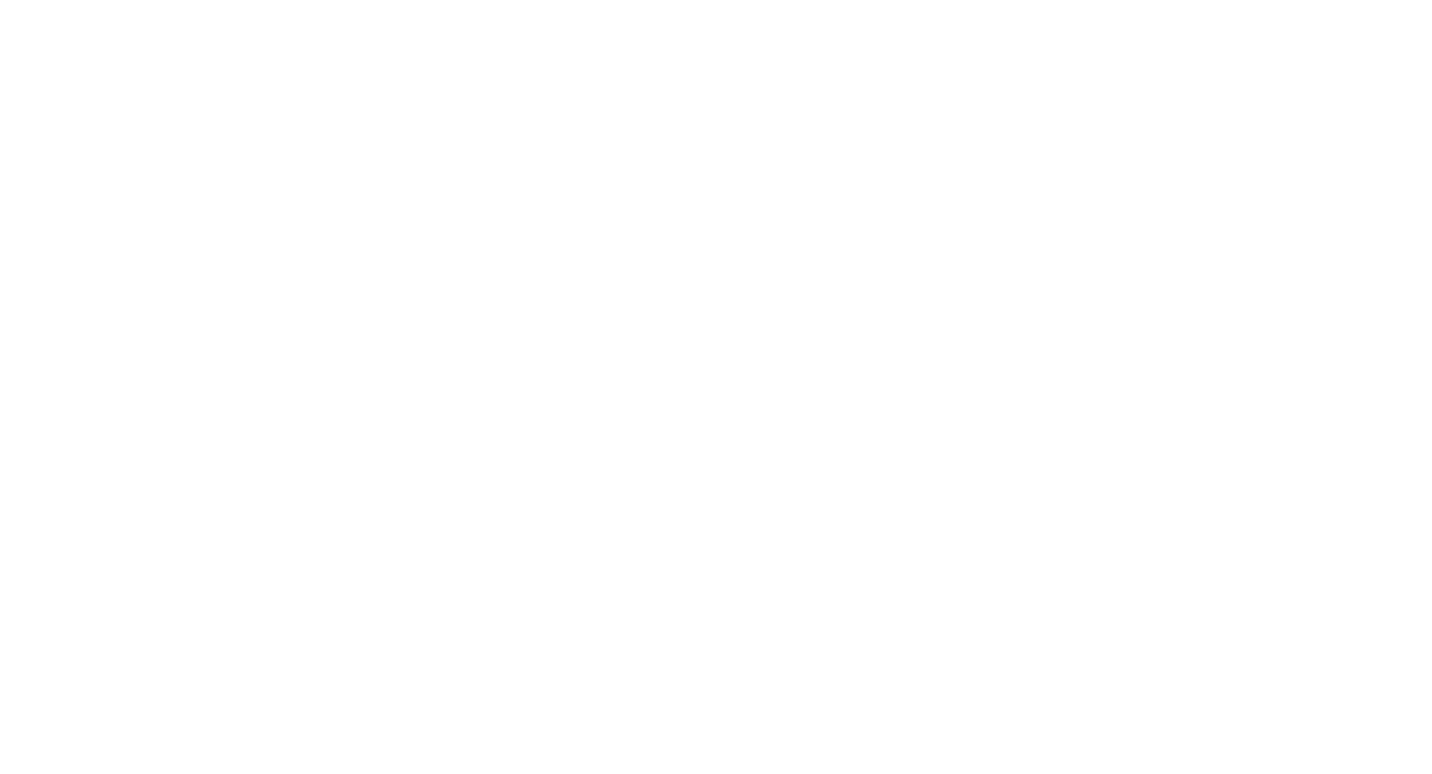 scroll, scrollTop: 0, scrollLeft: 0, axis: both 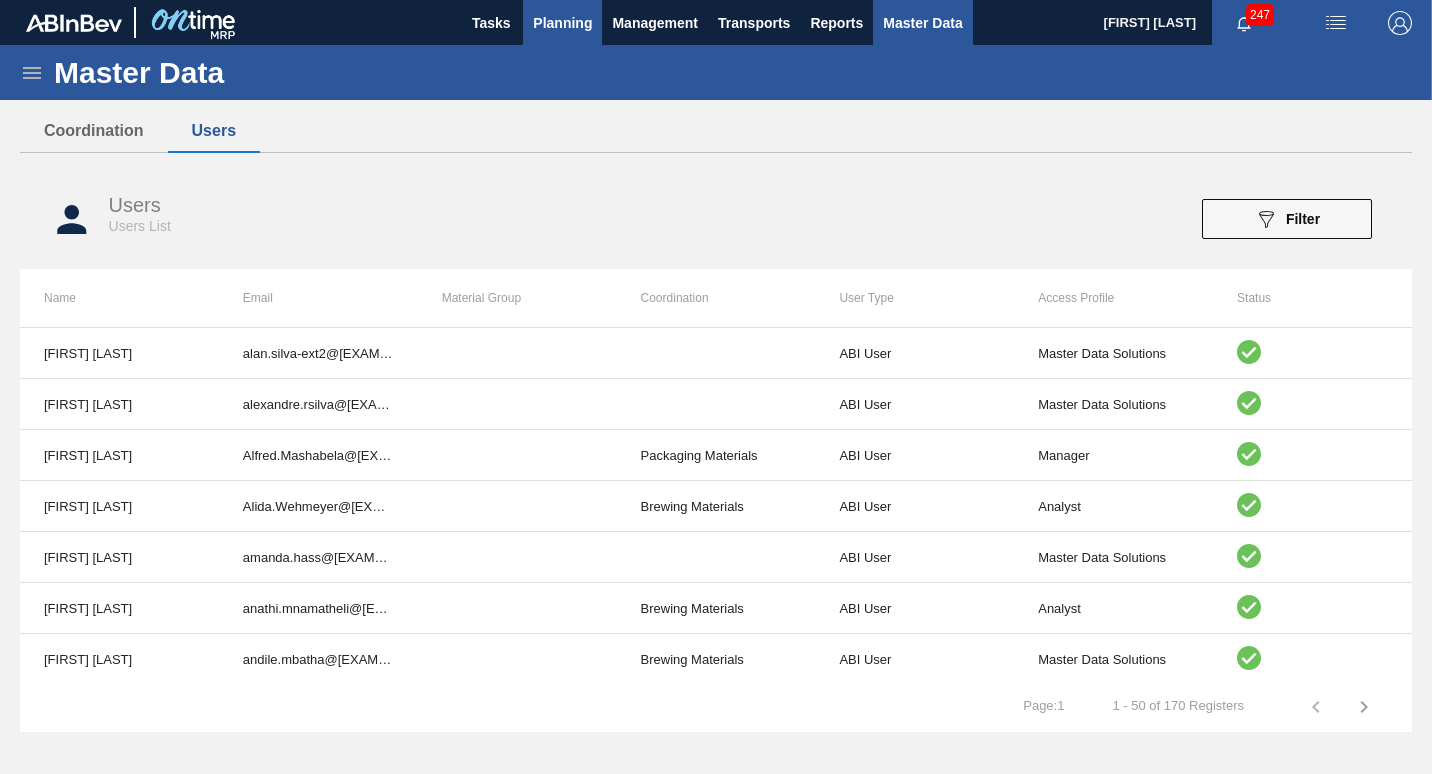 click on "Planning" at bounding box center (562, 23) 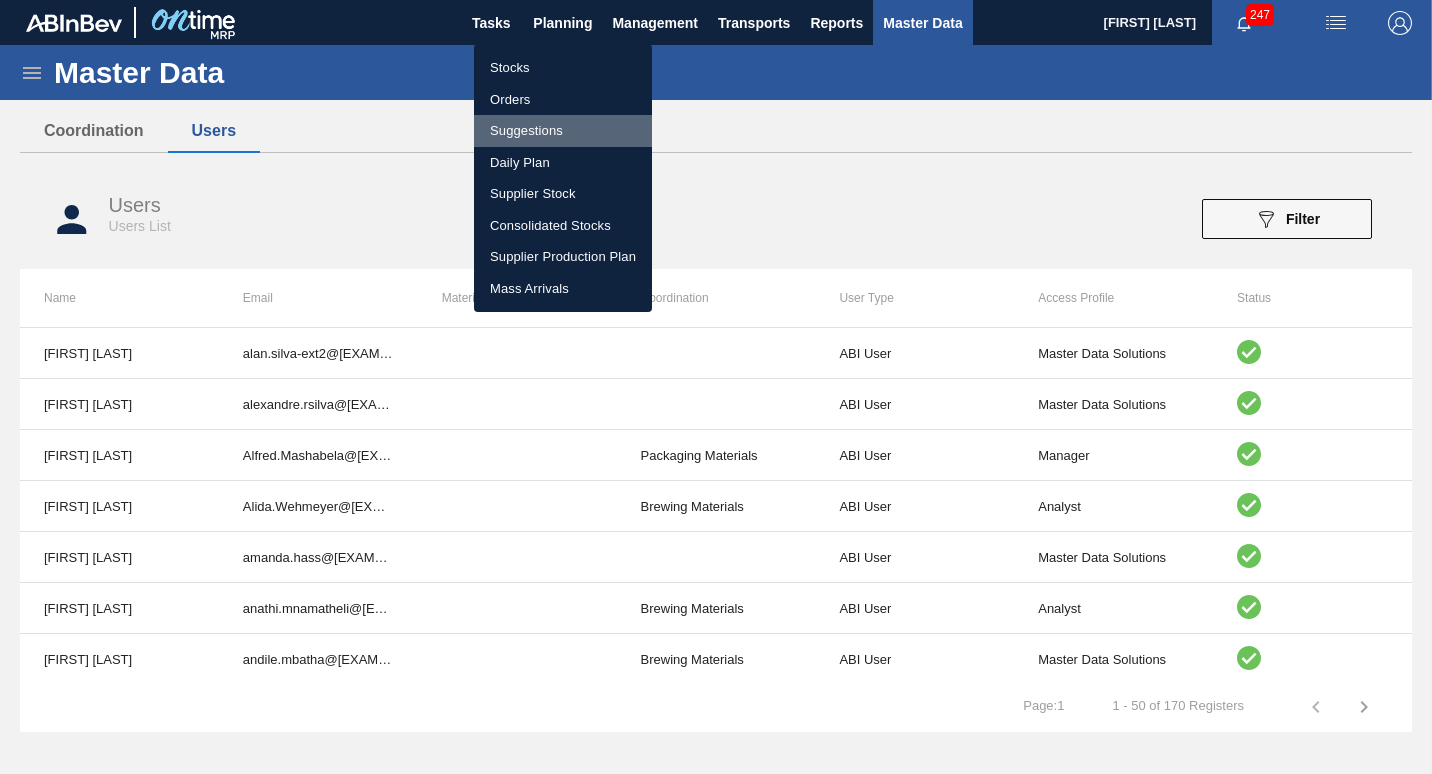 click on "Suggestions" at bounding box center (563, 131) 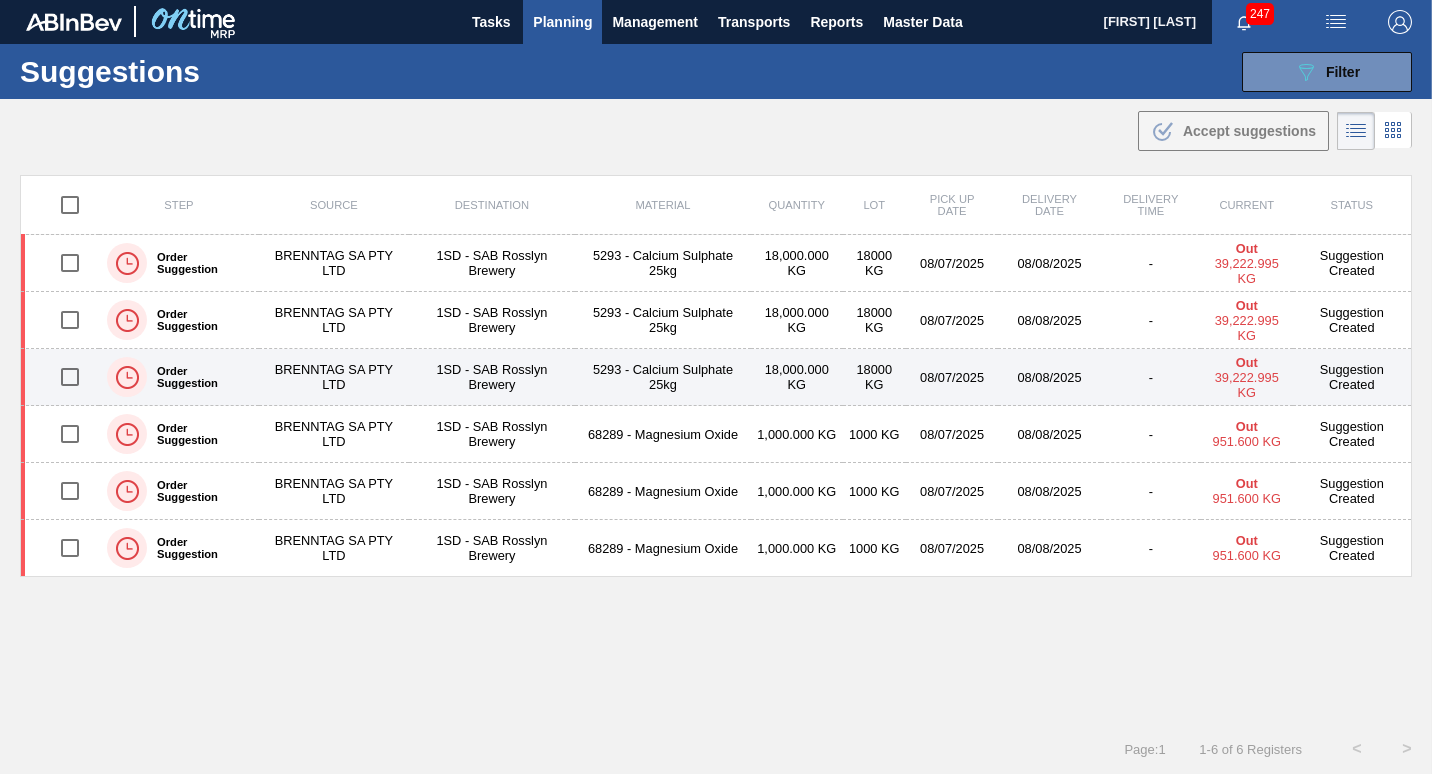 scroll, scrollTop: 0, scrollLeft: 0, axis: both 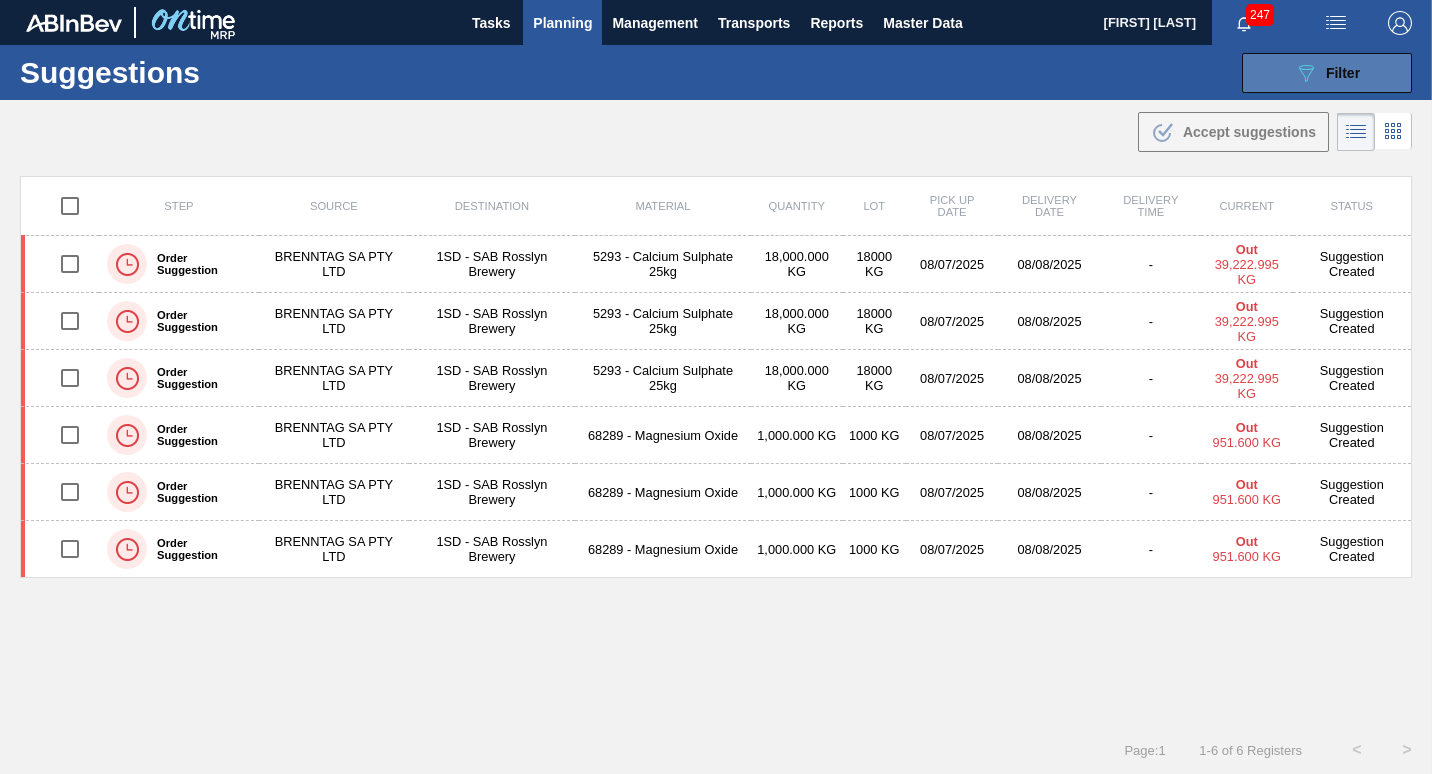 click on "Filter" at bounding box center (1343, 73) 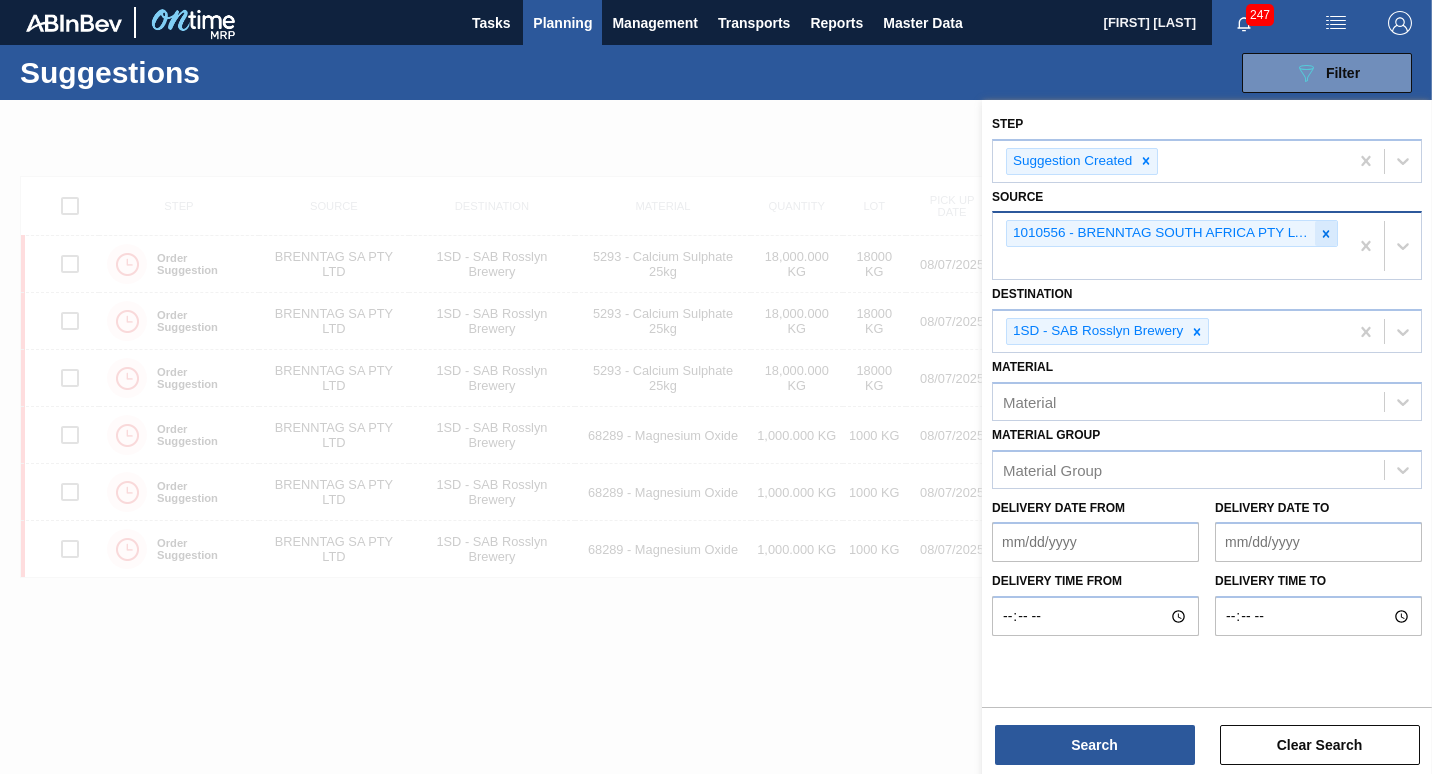 click 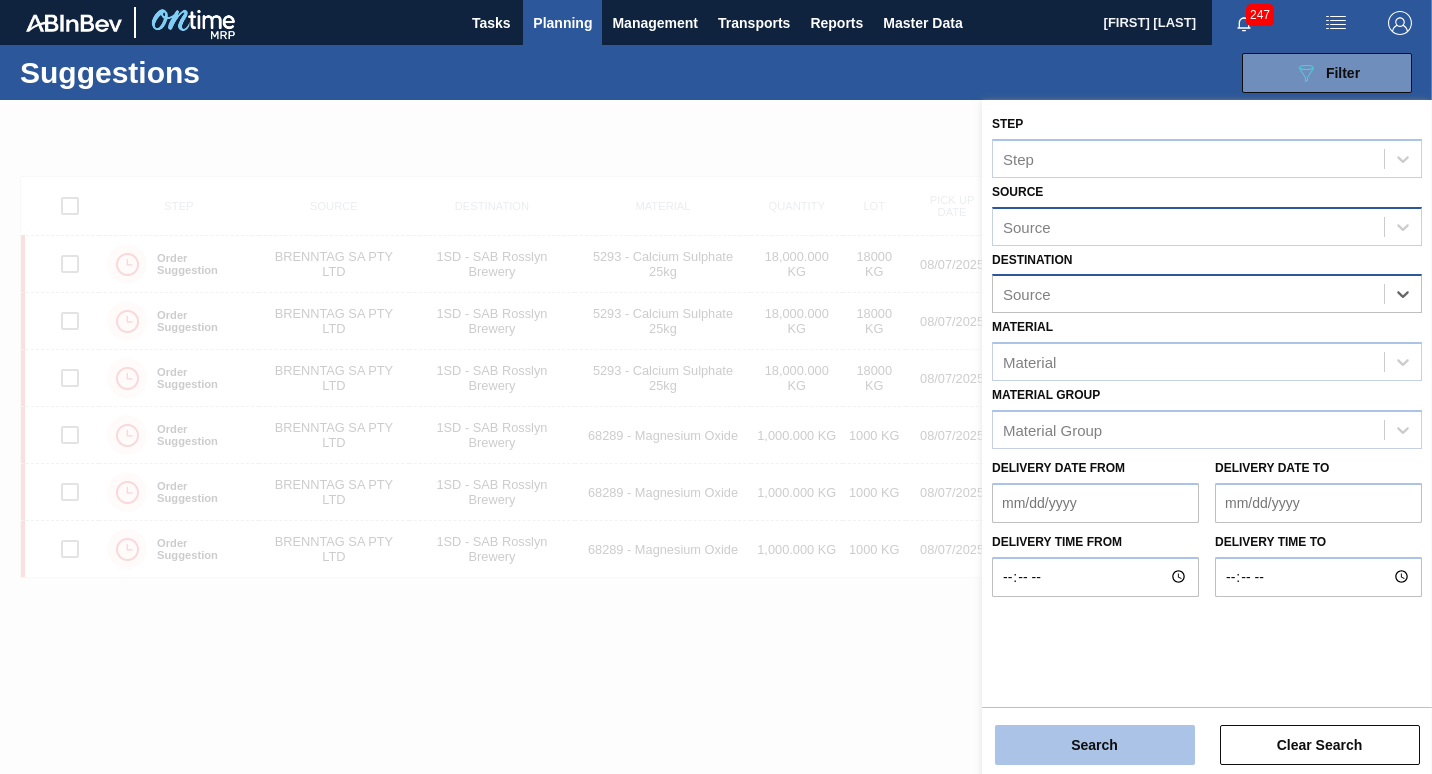 click on "Search" at bounding box center (1095, 745) 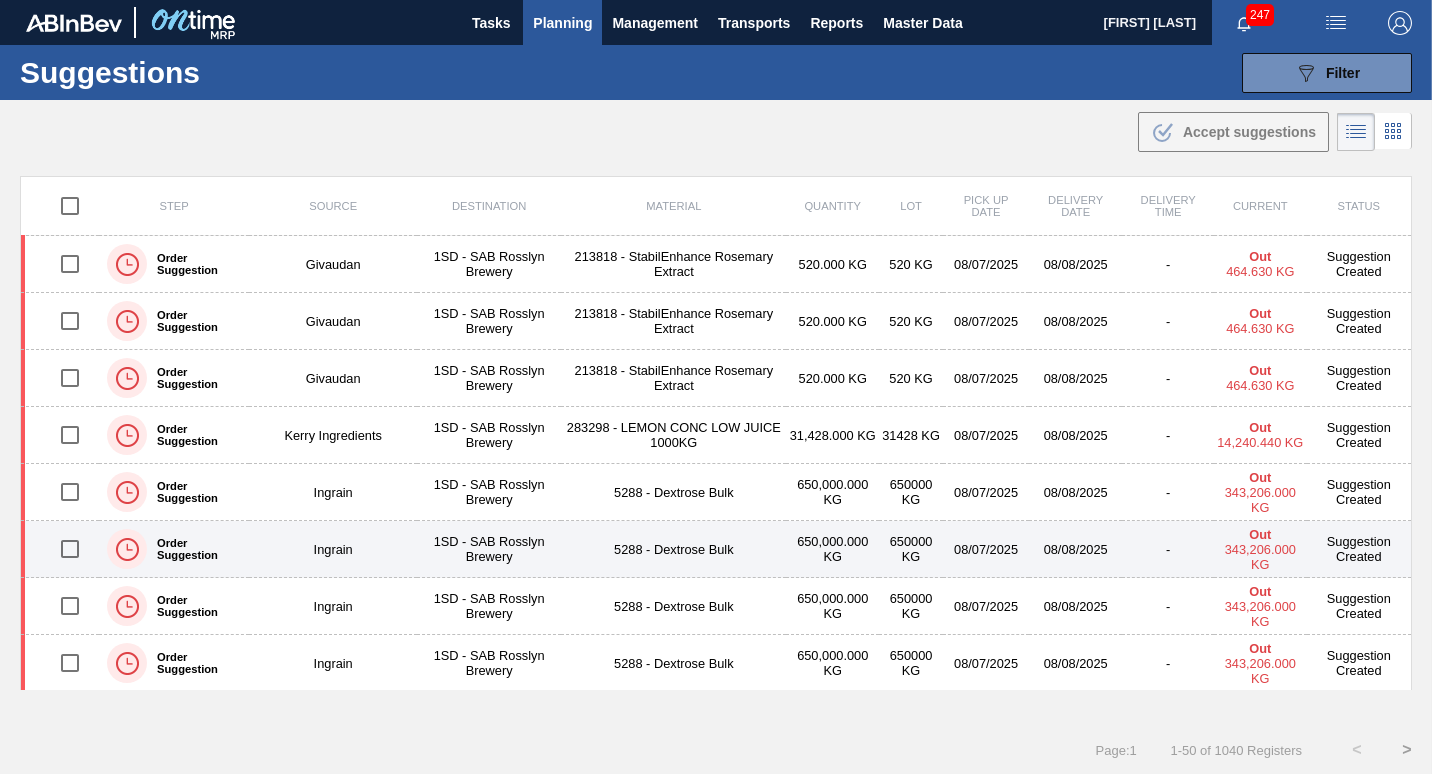 click at bounding box center (70, 549) 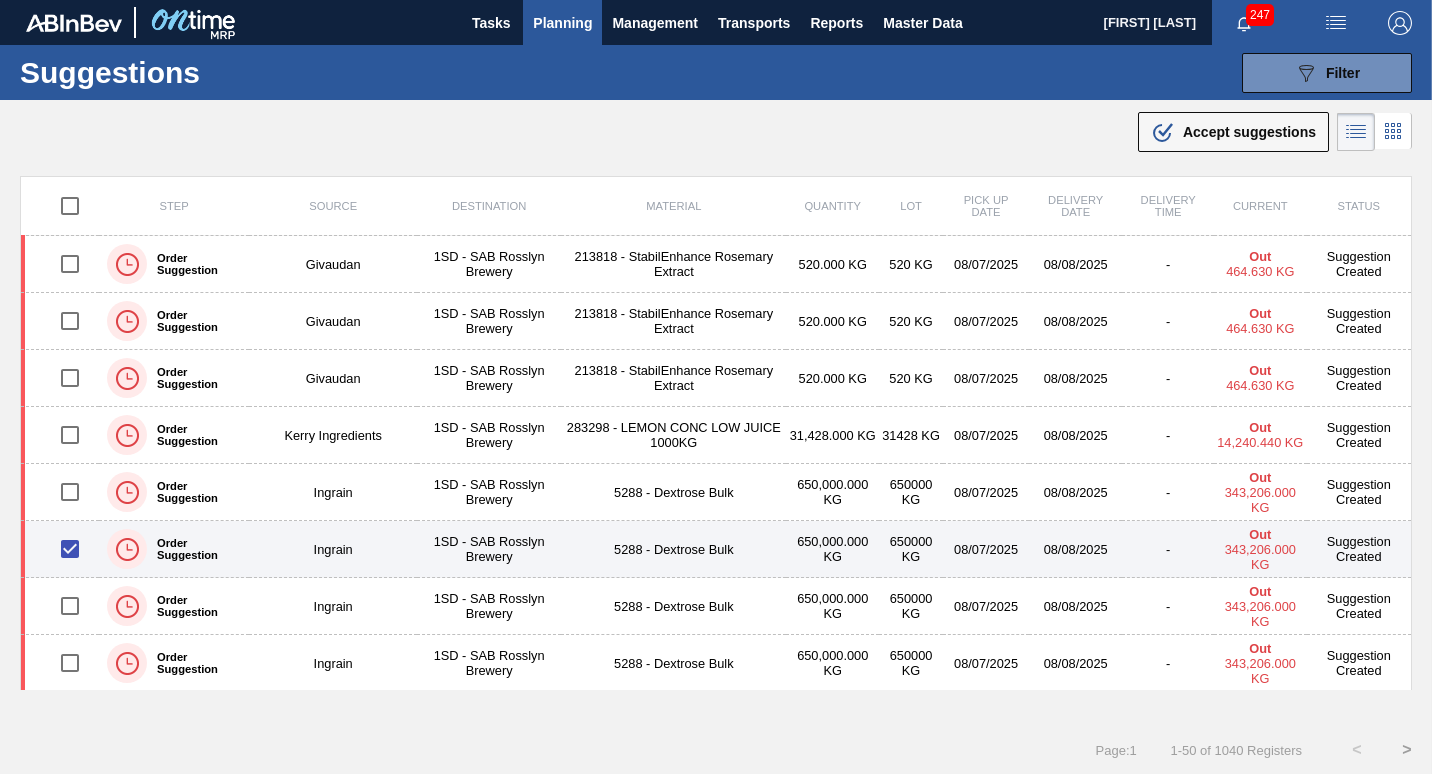 click on "1SD - SAB Rosslyn Brewery" at bounding box center (489, 549) 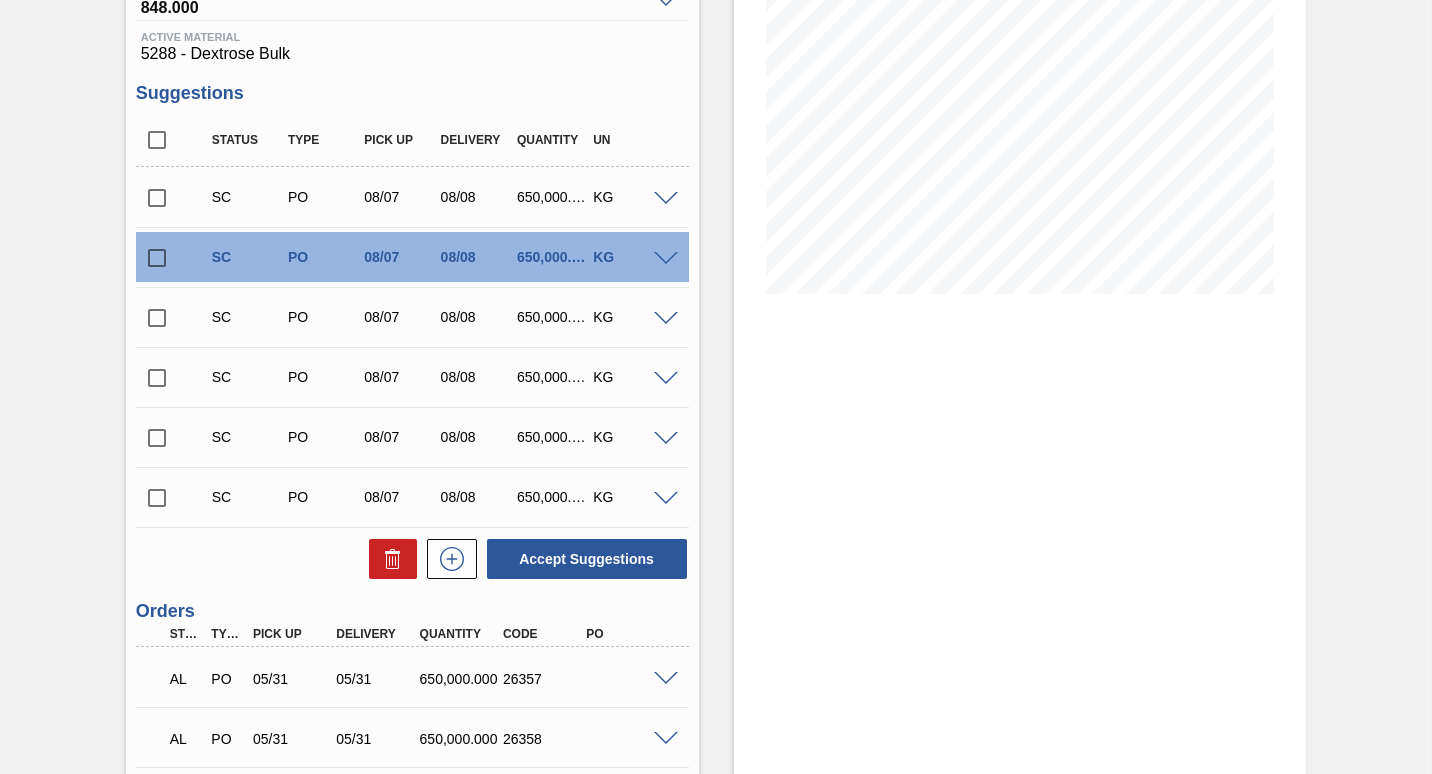 scroll, scrollTop: 200, scrollLeft: 0, axis: vertical 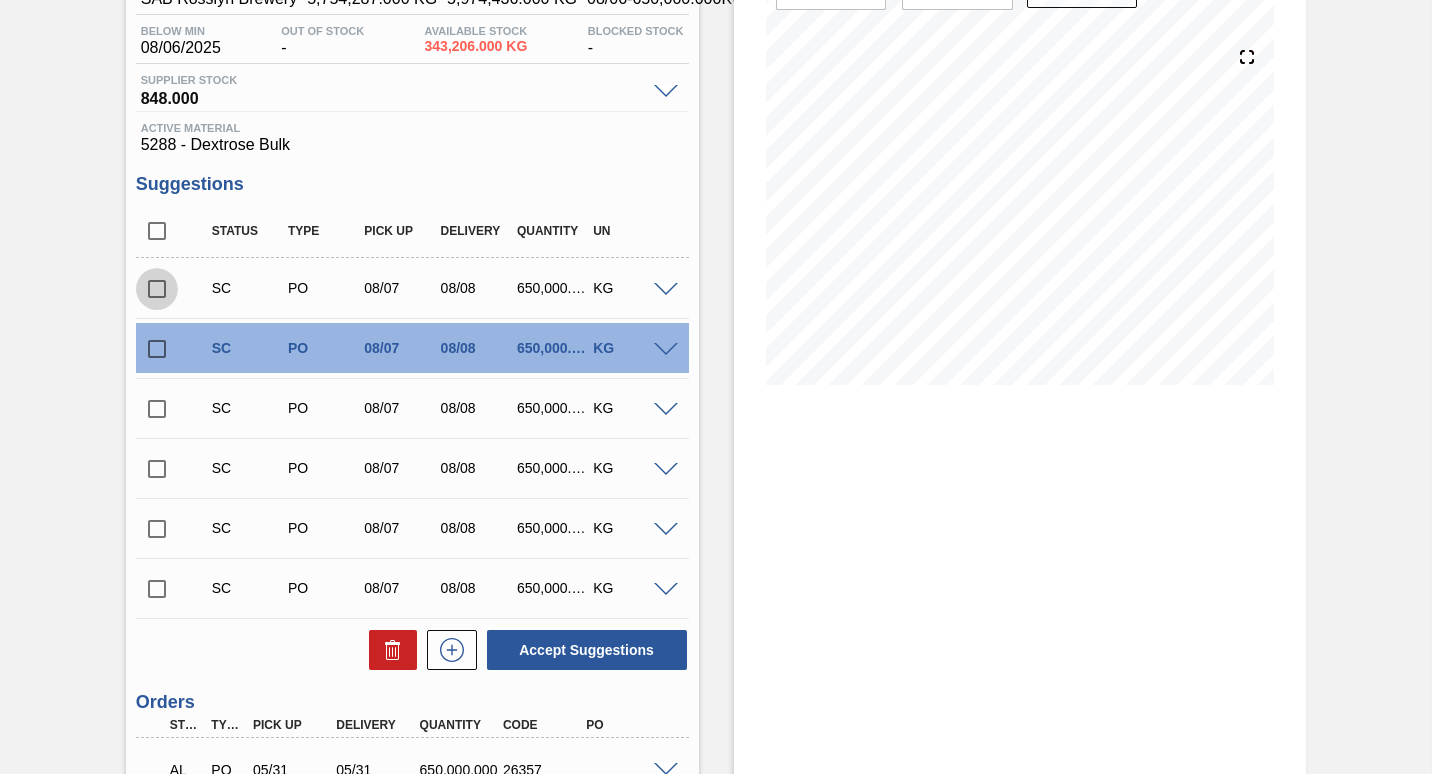 click at bounding box center [157, 289] 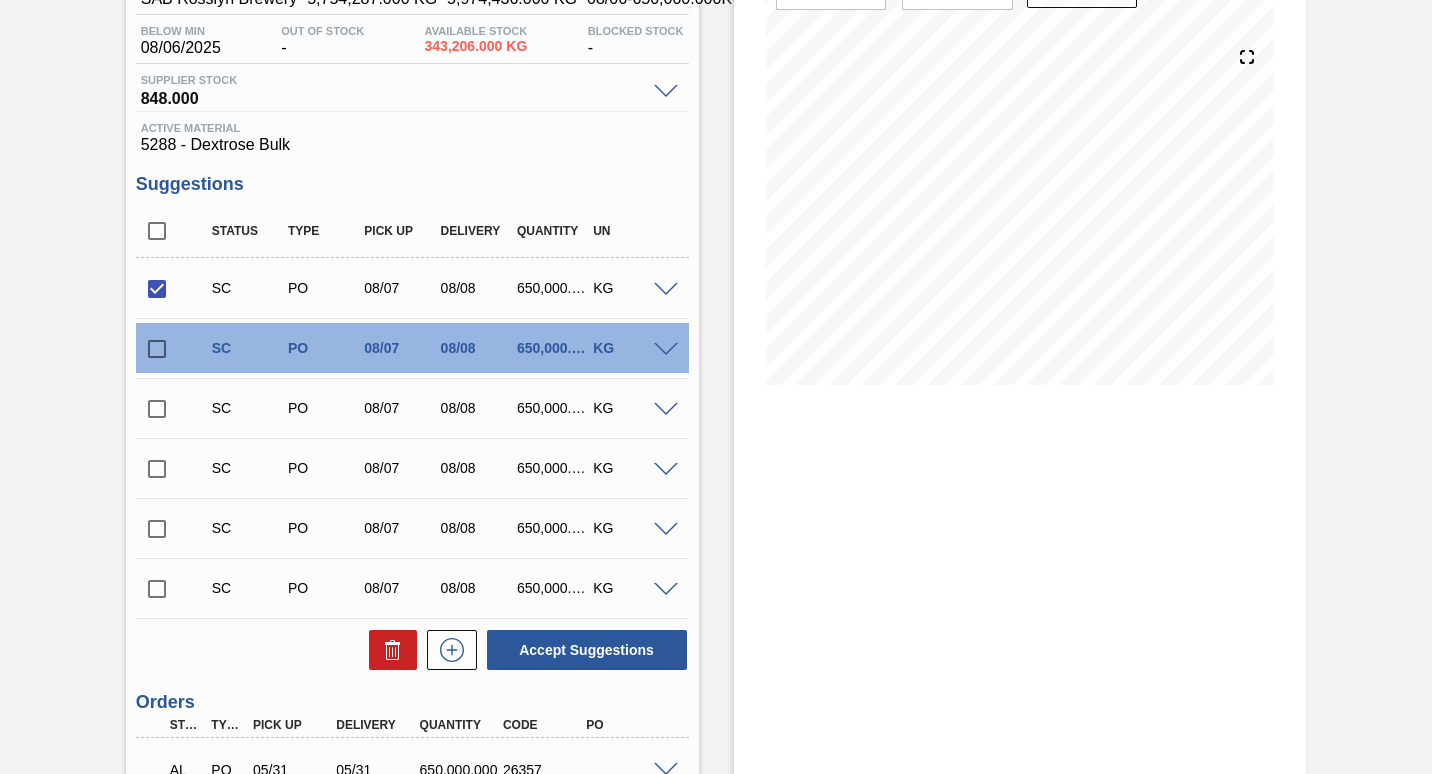 click at bounding box center (666, 290) 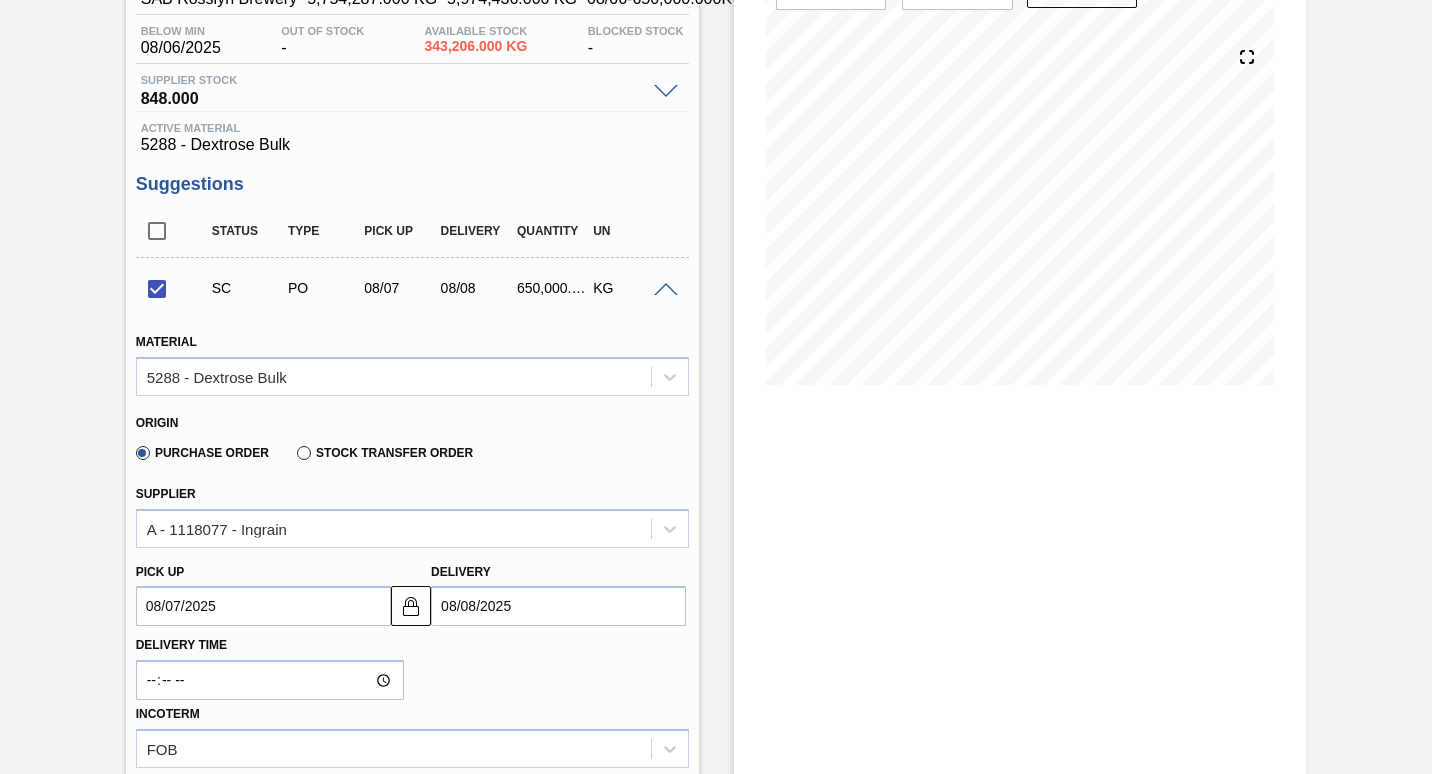 click on "08/07/2025" at bounding box center (263, 606) 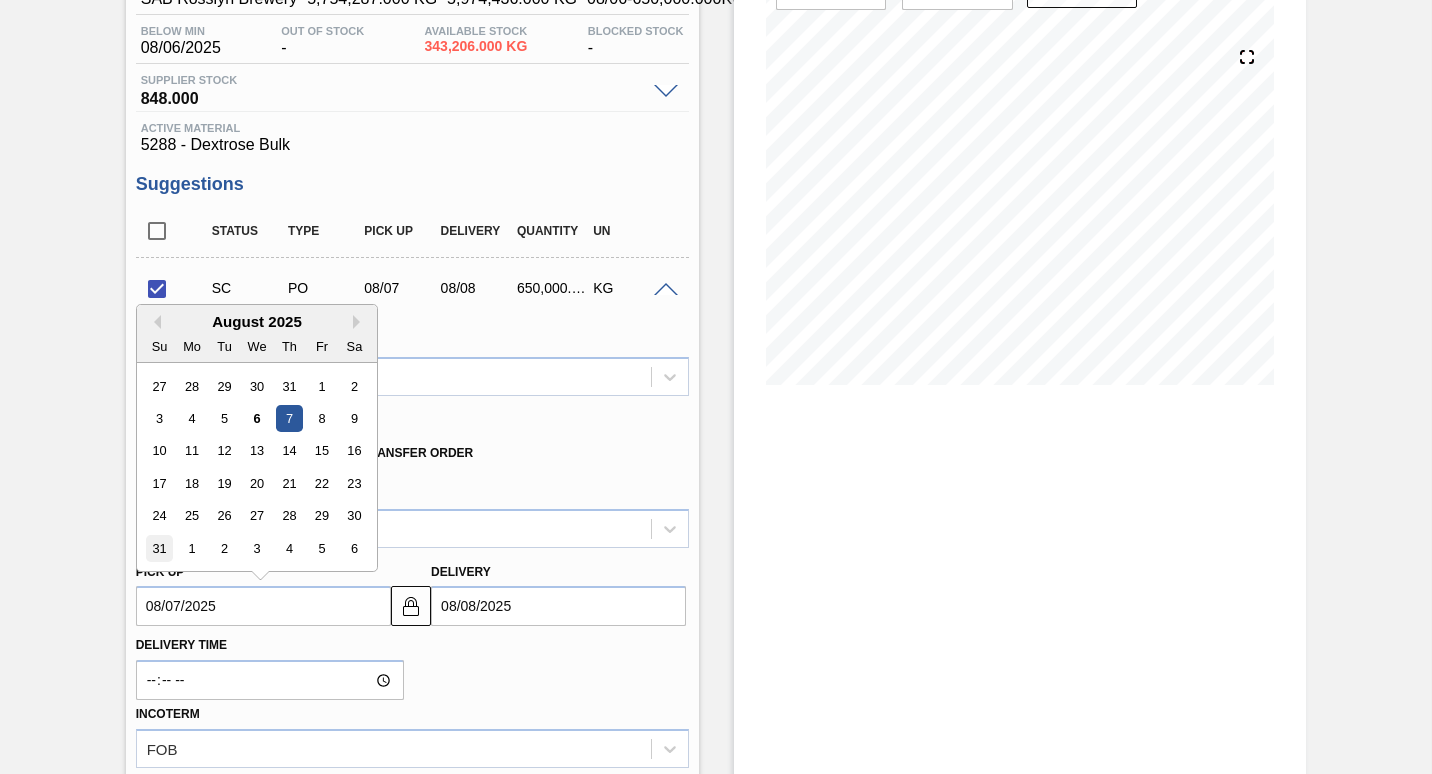 click on "31" at bounding box center [159, 548] 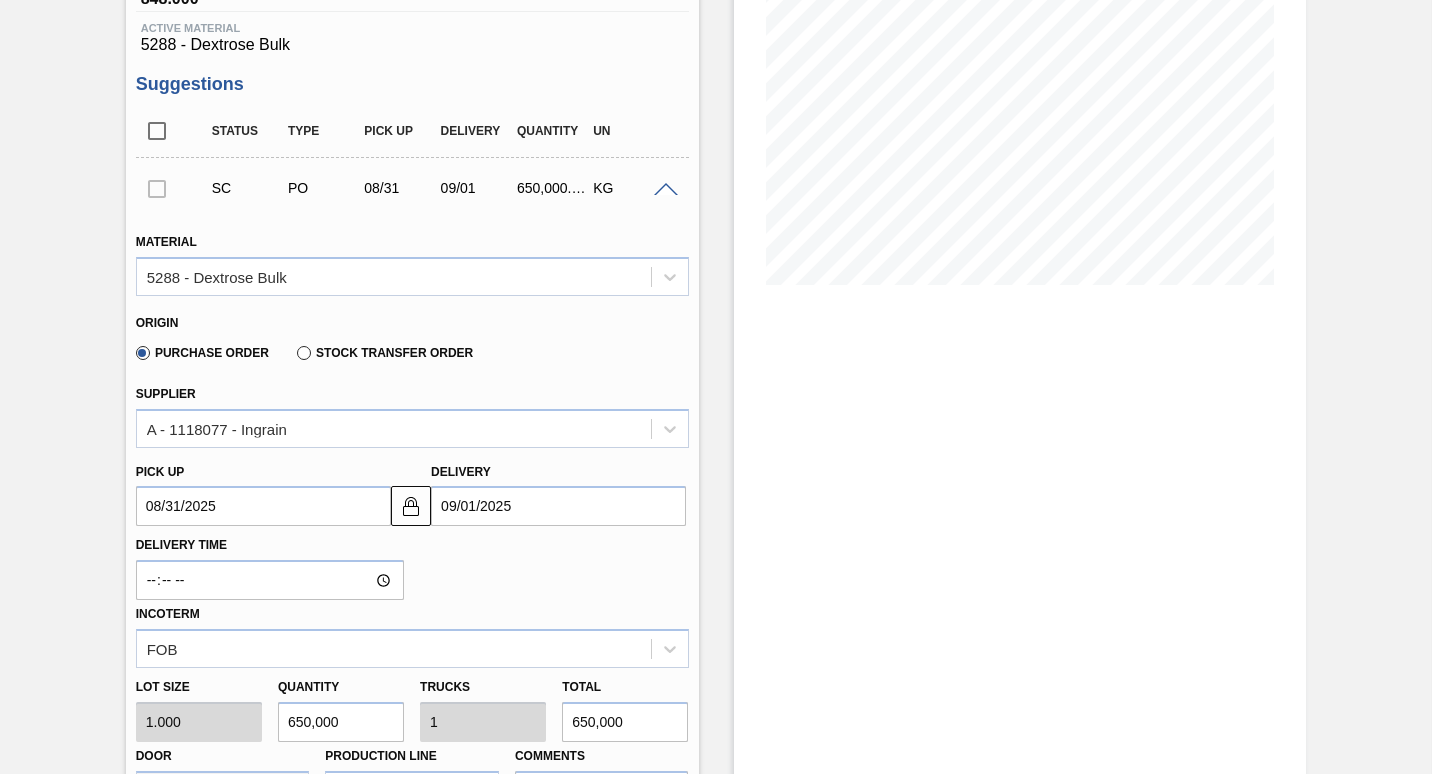 scroll, scrollTop: 700, scrollLeft: 0, axis: vertical 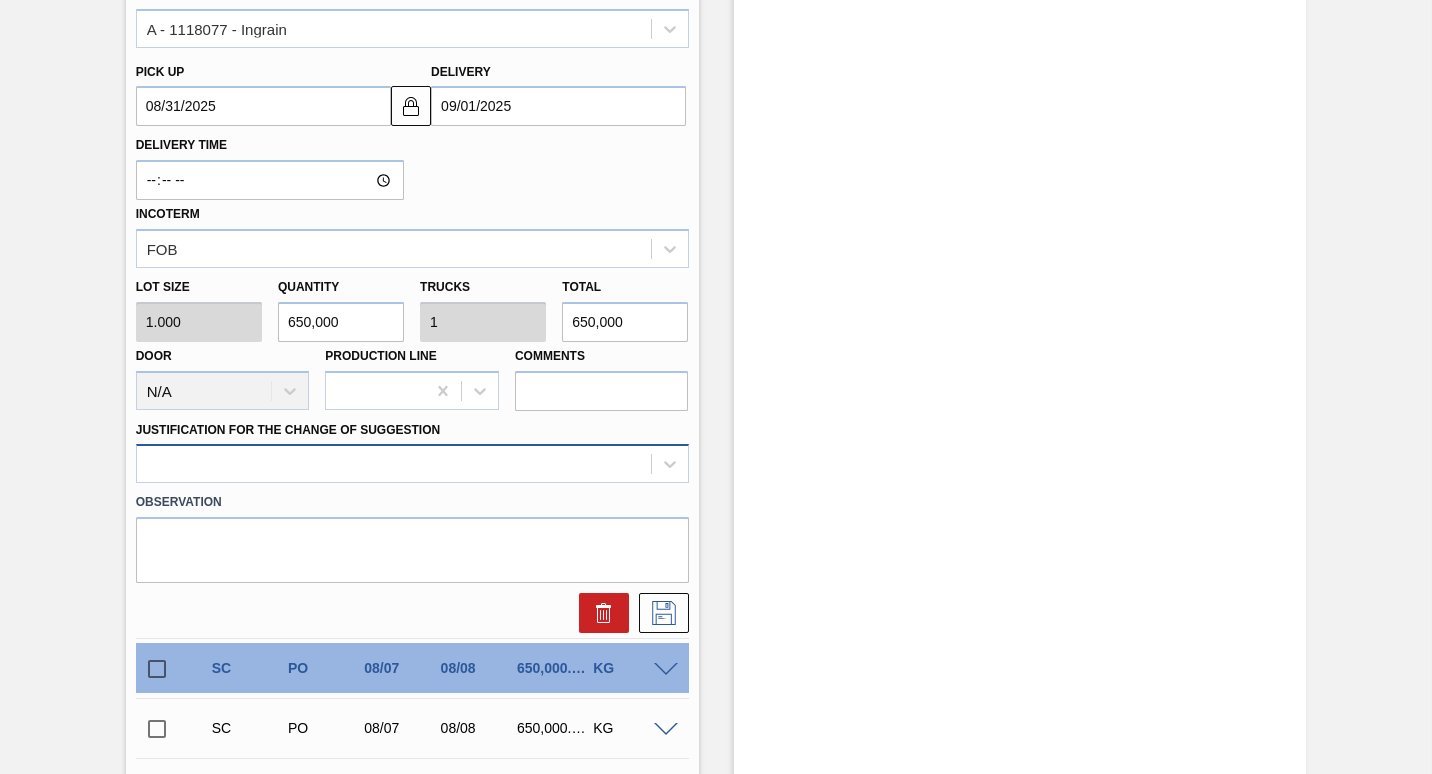 click on "Material 5288 - Dextrose Bulk Origin Purchase Order Stock Transfer Order Supplier A - 1118077 - Ingrain Pick up [DATE] Delivery [DATE] Delivery Time Incoterm FOB Lot size 1.000 Quantity 650,000 Trucks 1 Total 650,000 Door N/A Production Line Comments Justification for the Change of Suggestion Observation" at bounding box center (412, 223) 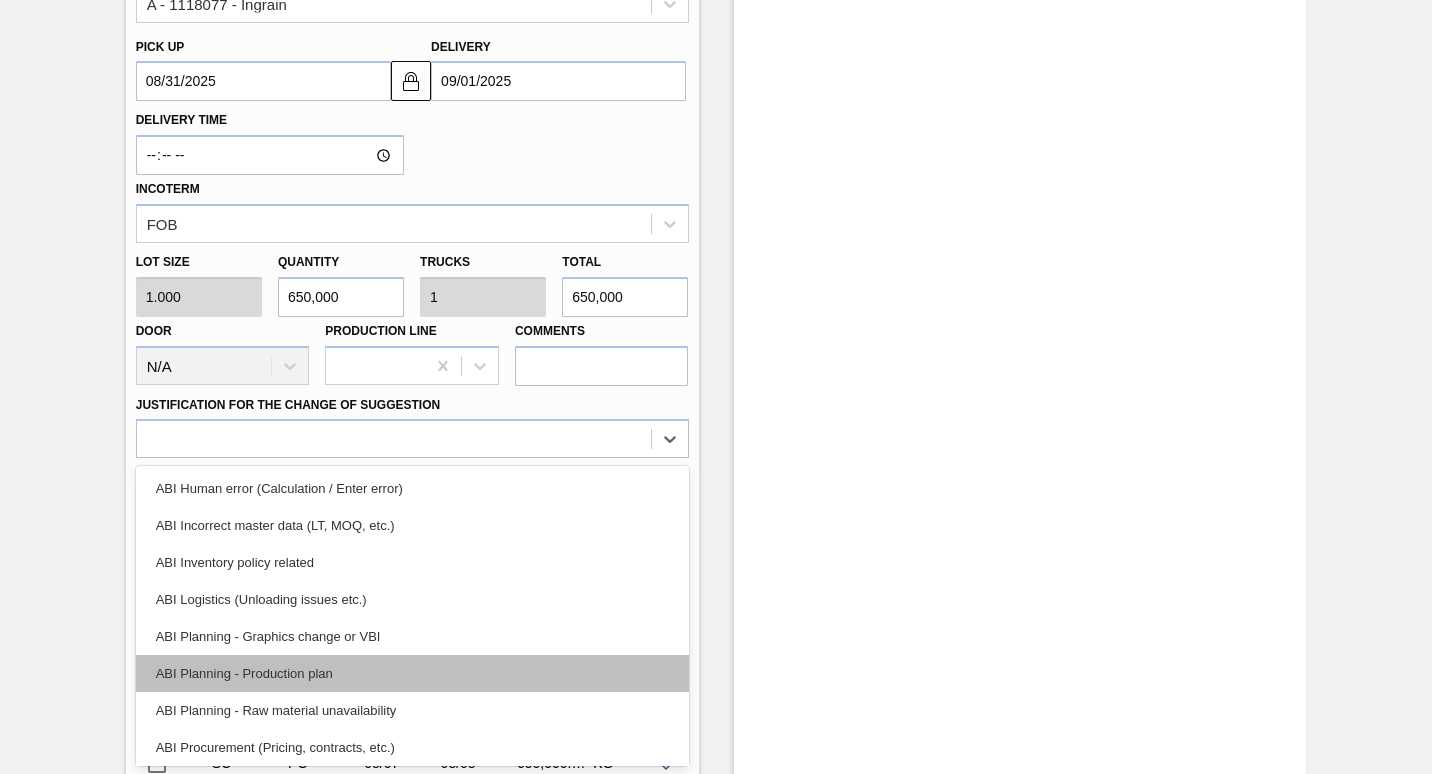 click on "ABI Planning - Production plan" at bounding box center [412, 673] 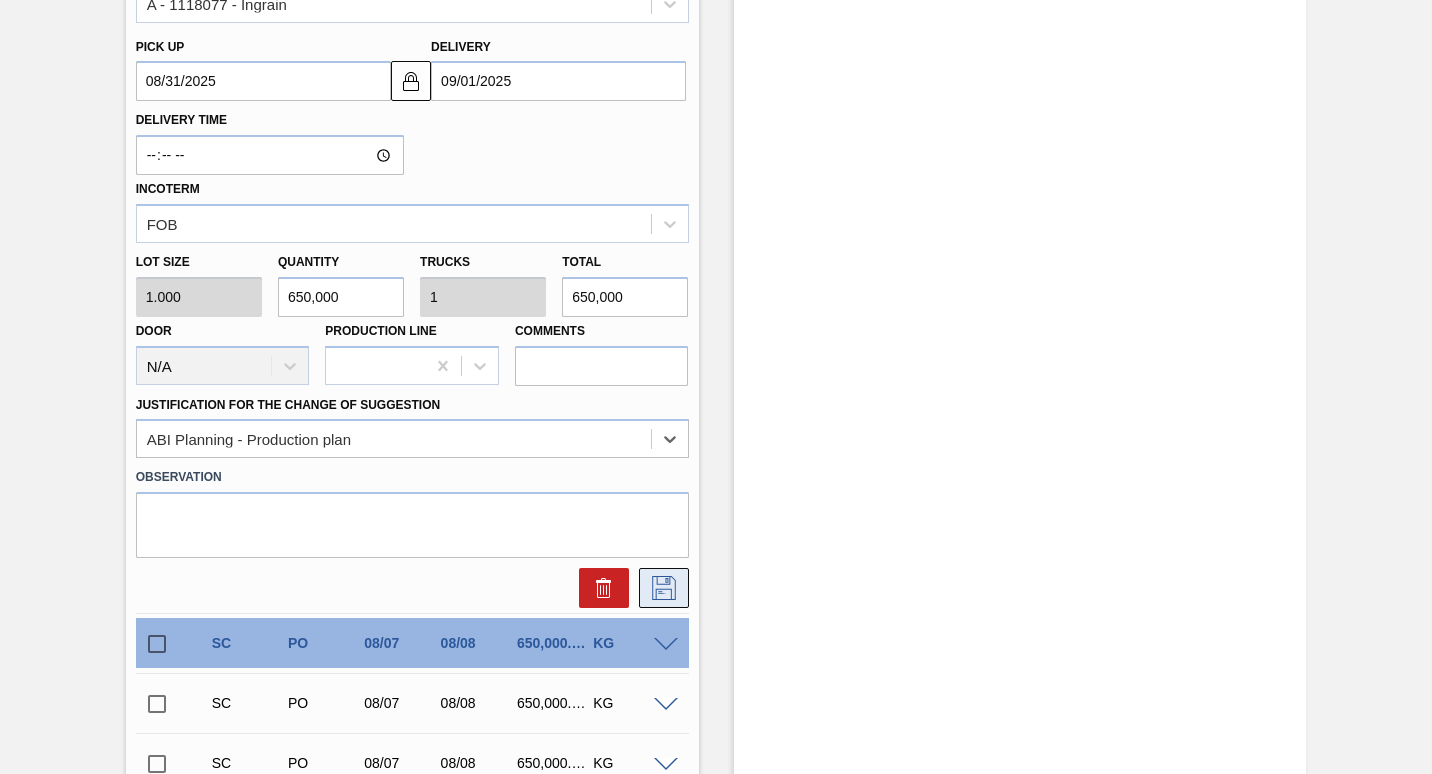 click 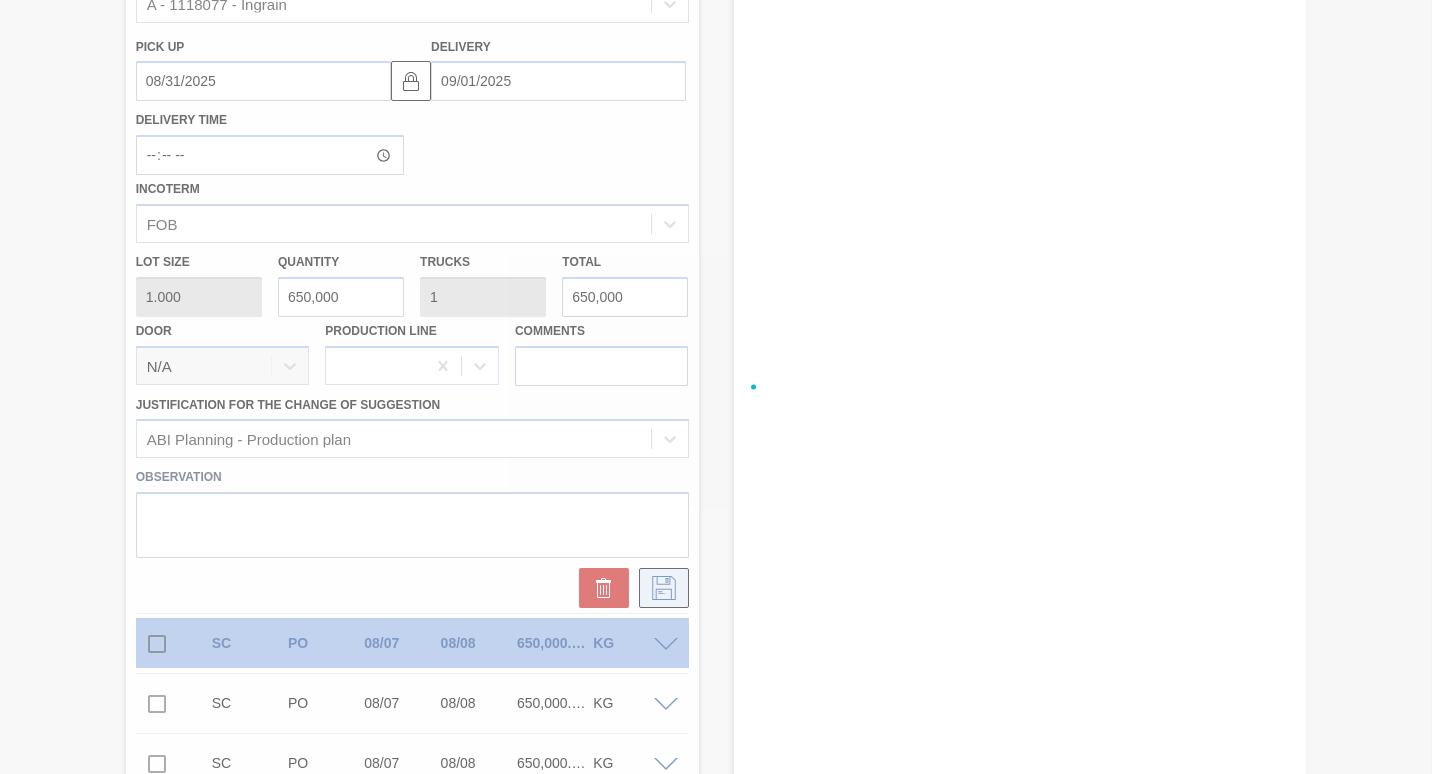 checkbox on "true" 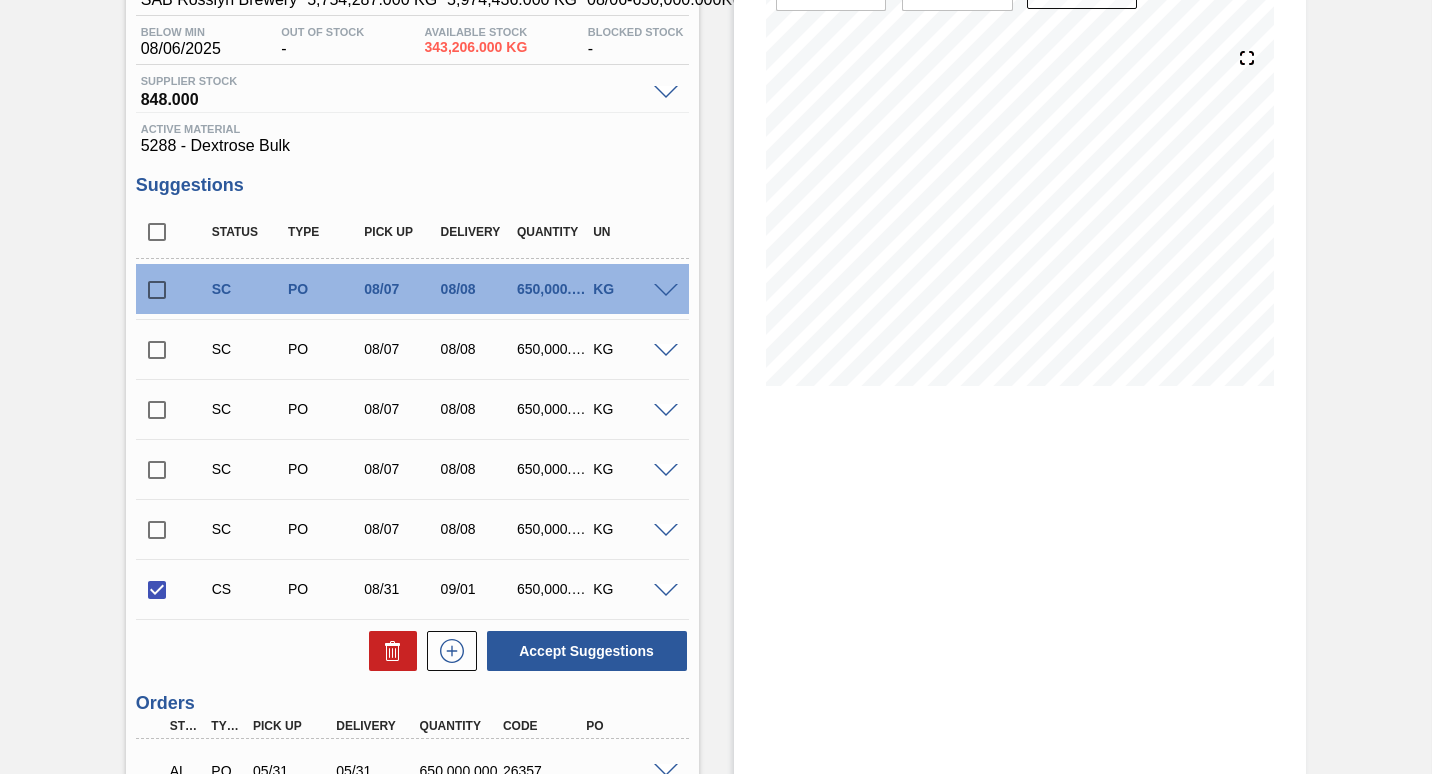 scroll, scrollTop: 200, scrollLeft: 0, axis: vertical 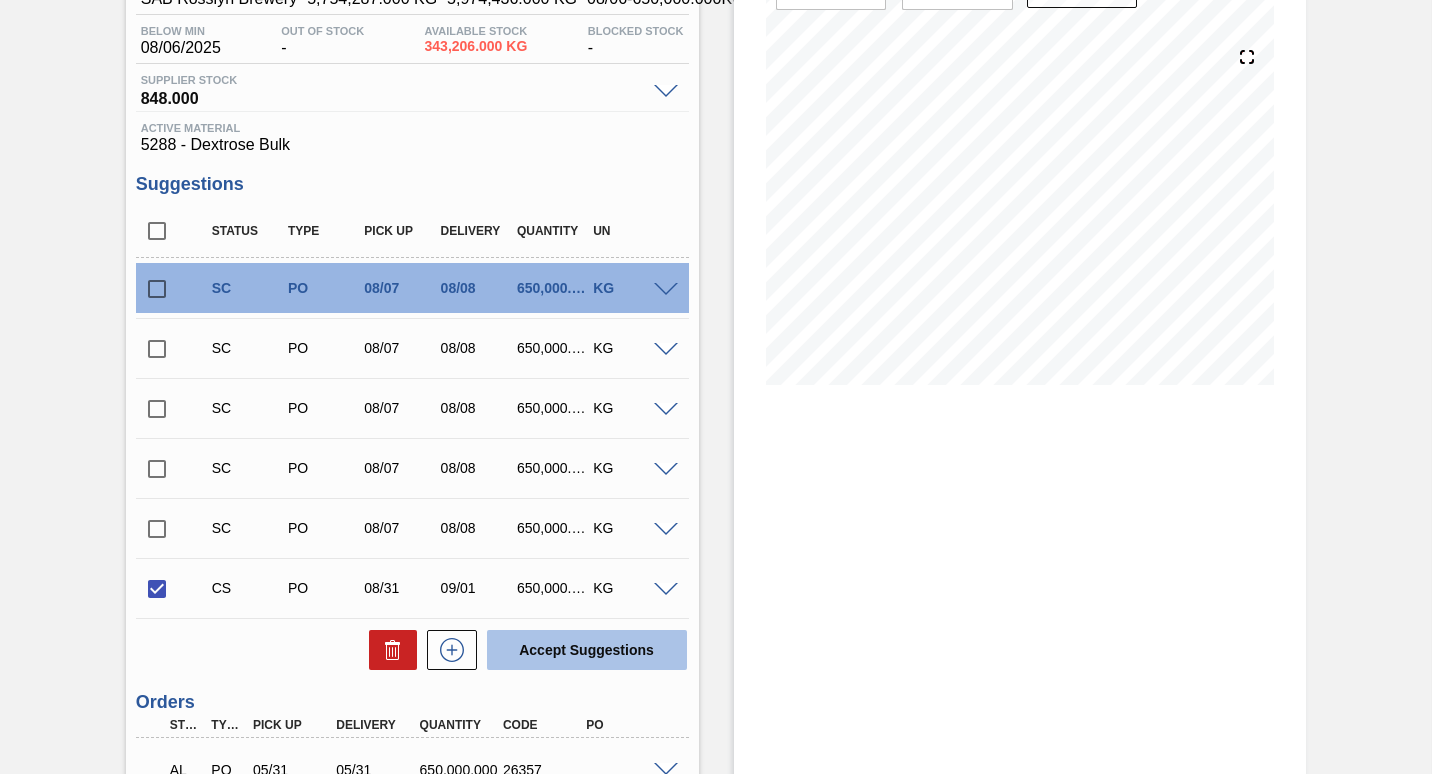 click on "Accept Suggestions" at bounding box center (587, 650) 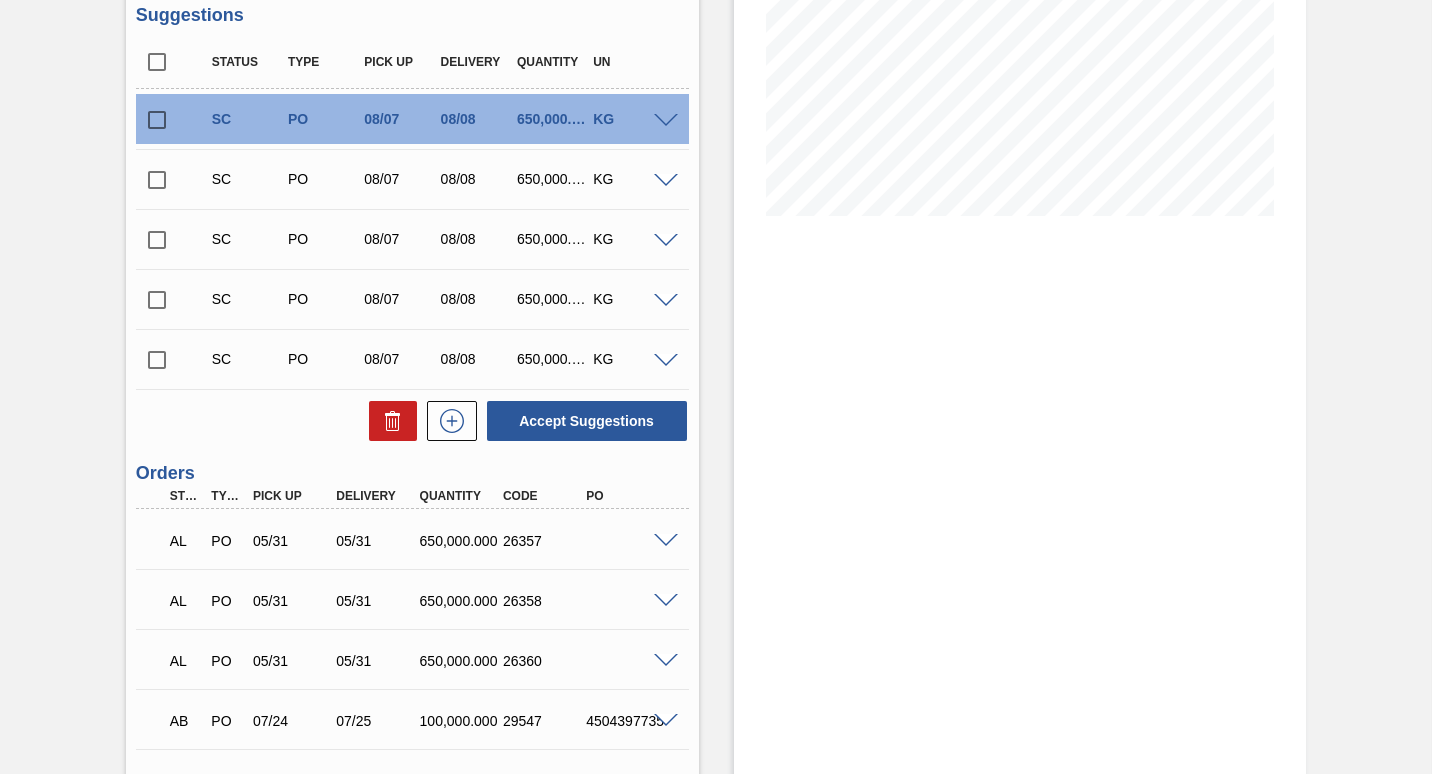 scroll, scrollTop: 568, scrollLeft: 0, axis: vertical 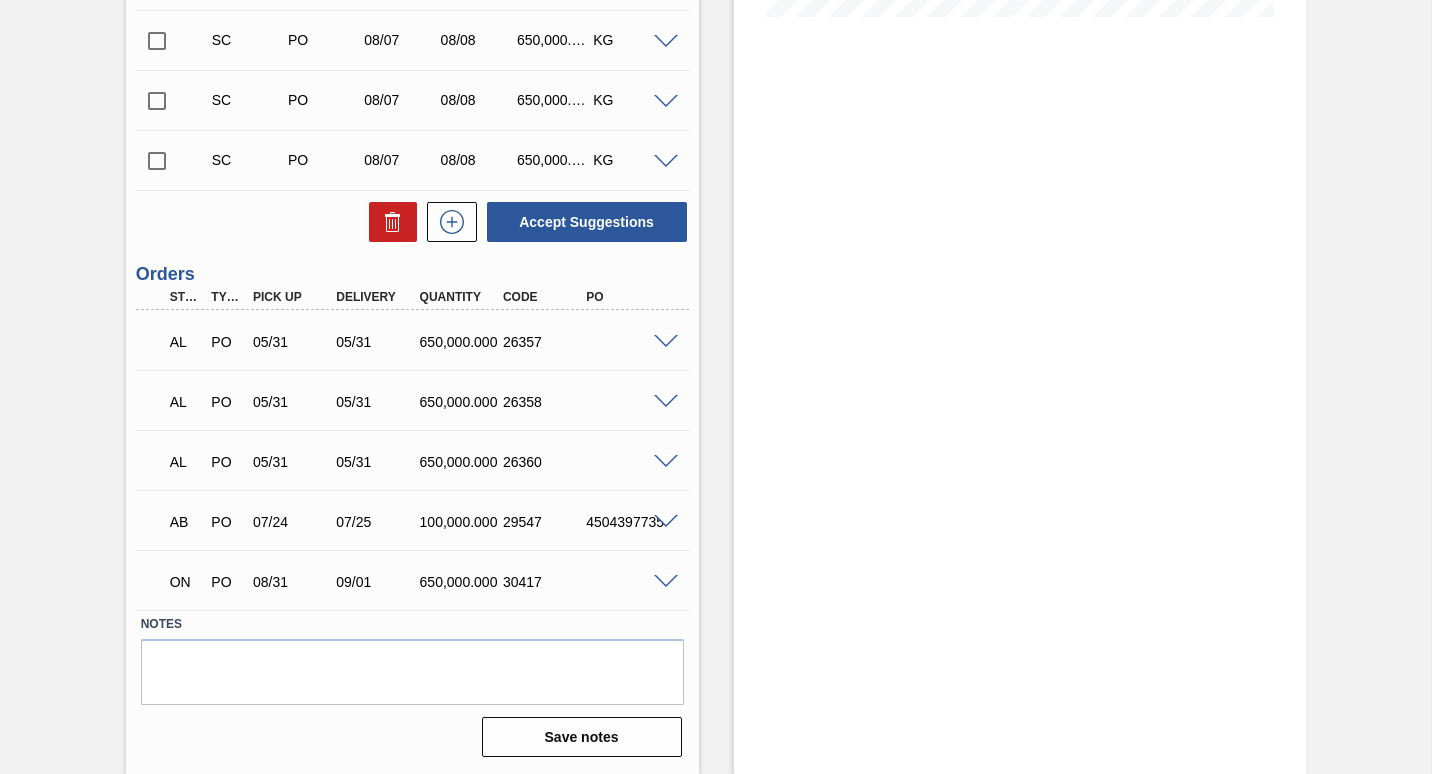 click at bounding box center (666, 582) 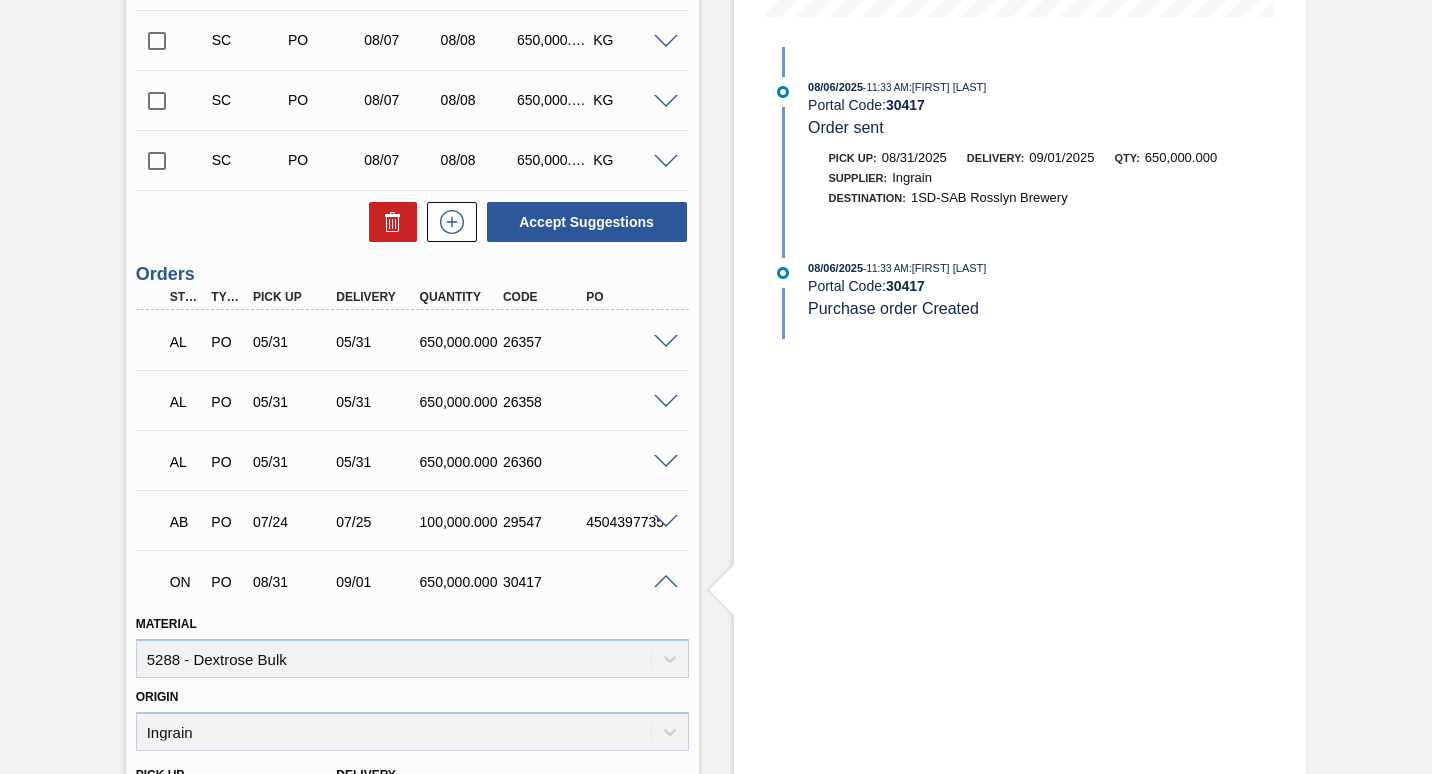 click at bounding box center [666, 582] 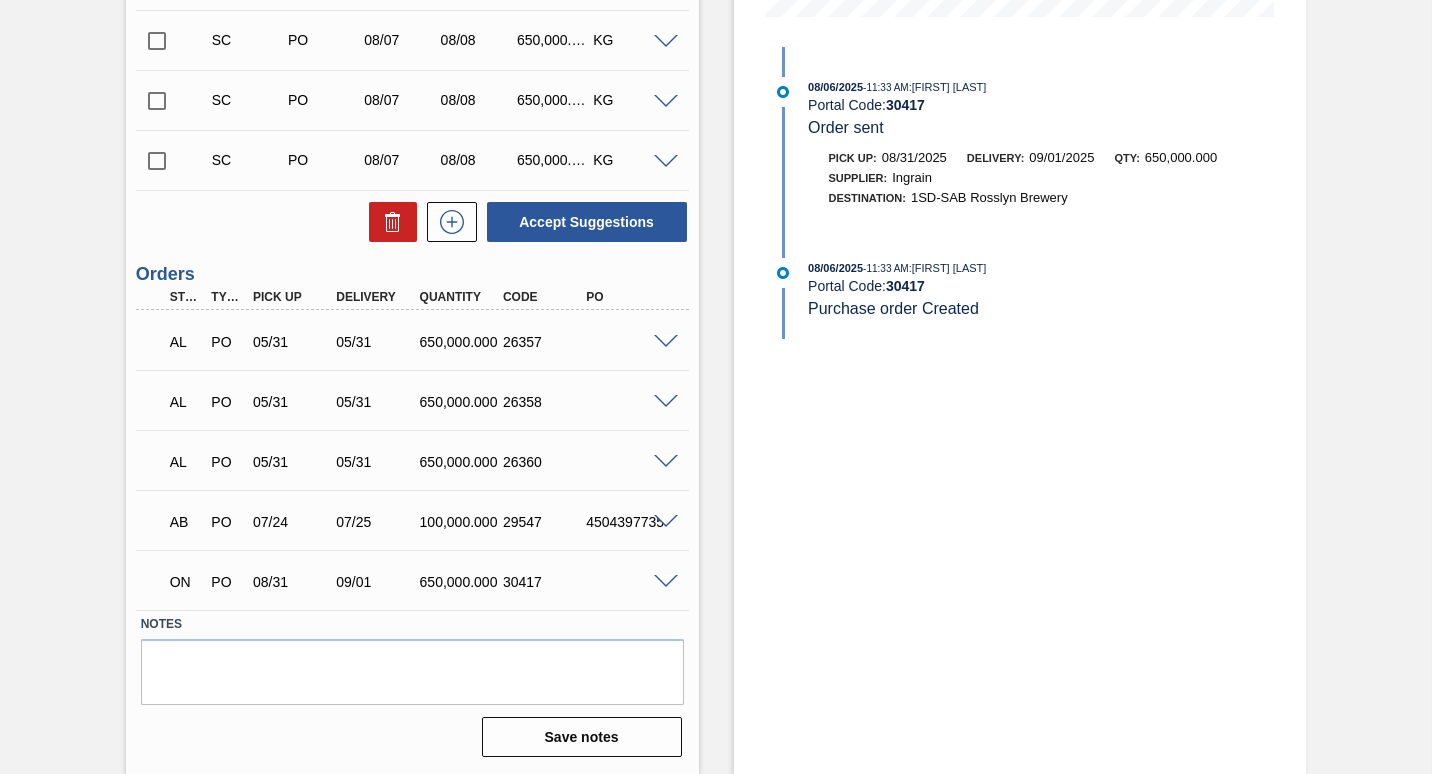 scroll, scrollTop: 268, scrollLeft: 0, axis: vertical 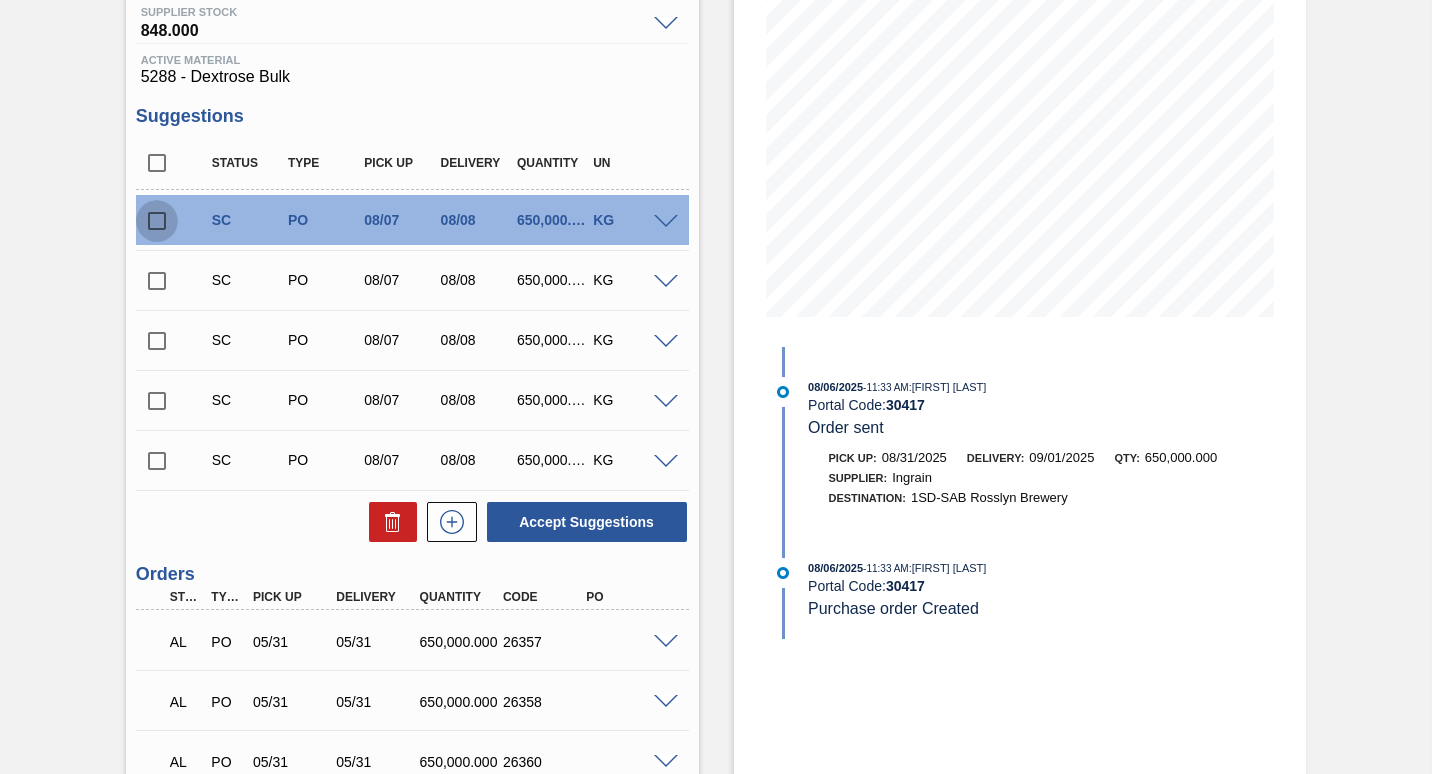 click at bounding box center (157, 221) 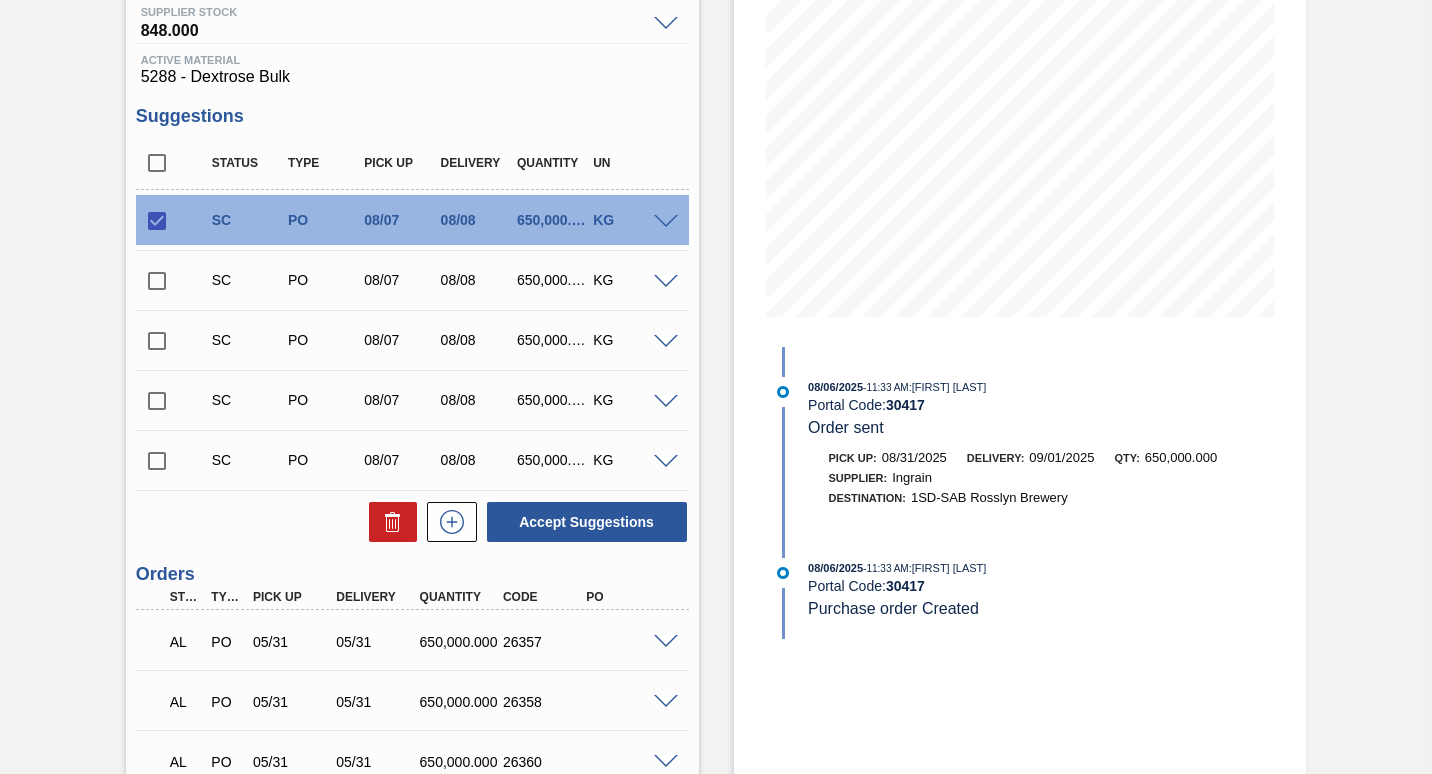 click at bounding box center (666, 222) 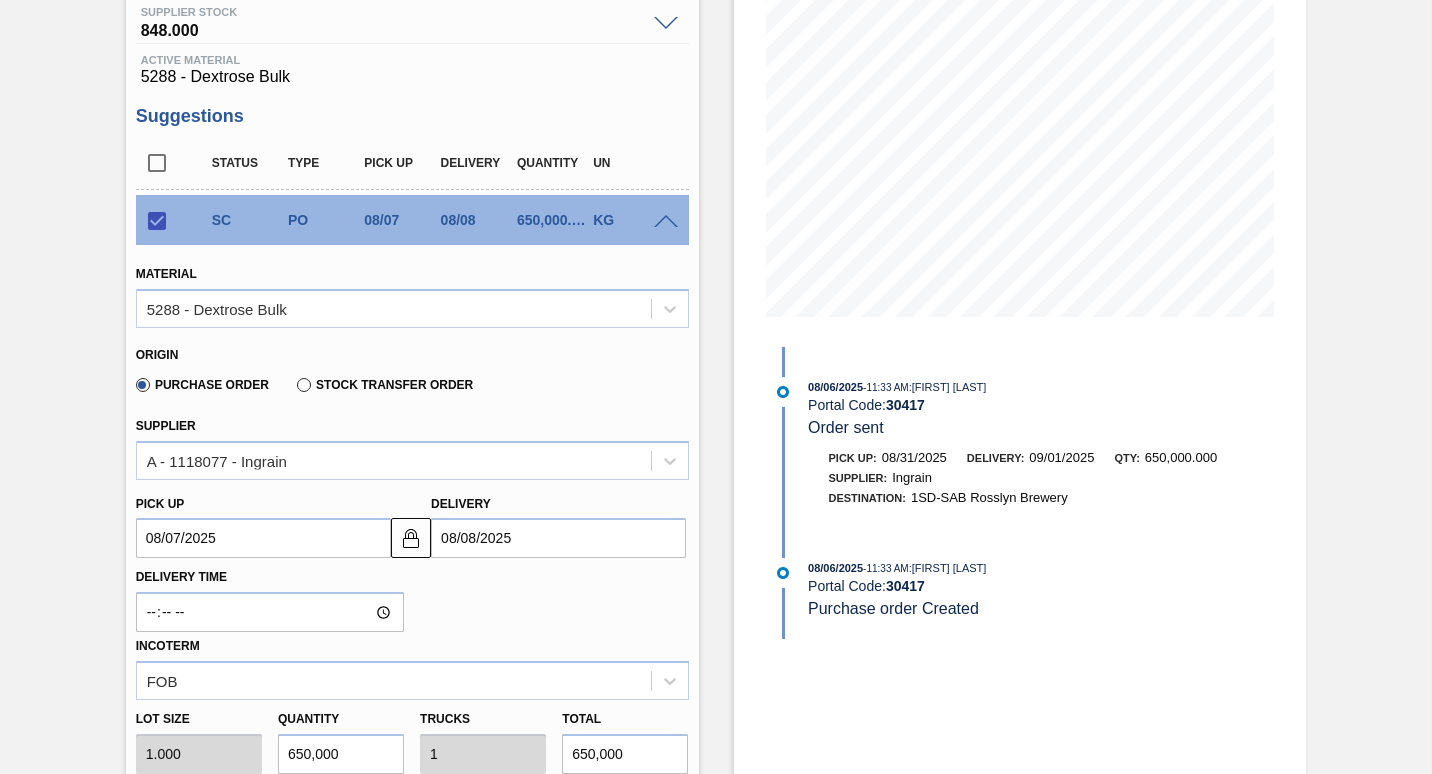 click on "08/07/2025" at bounding box center [263, 538] 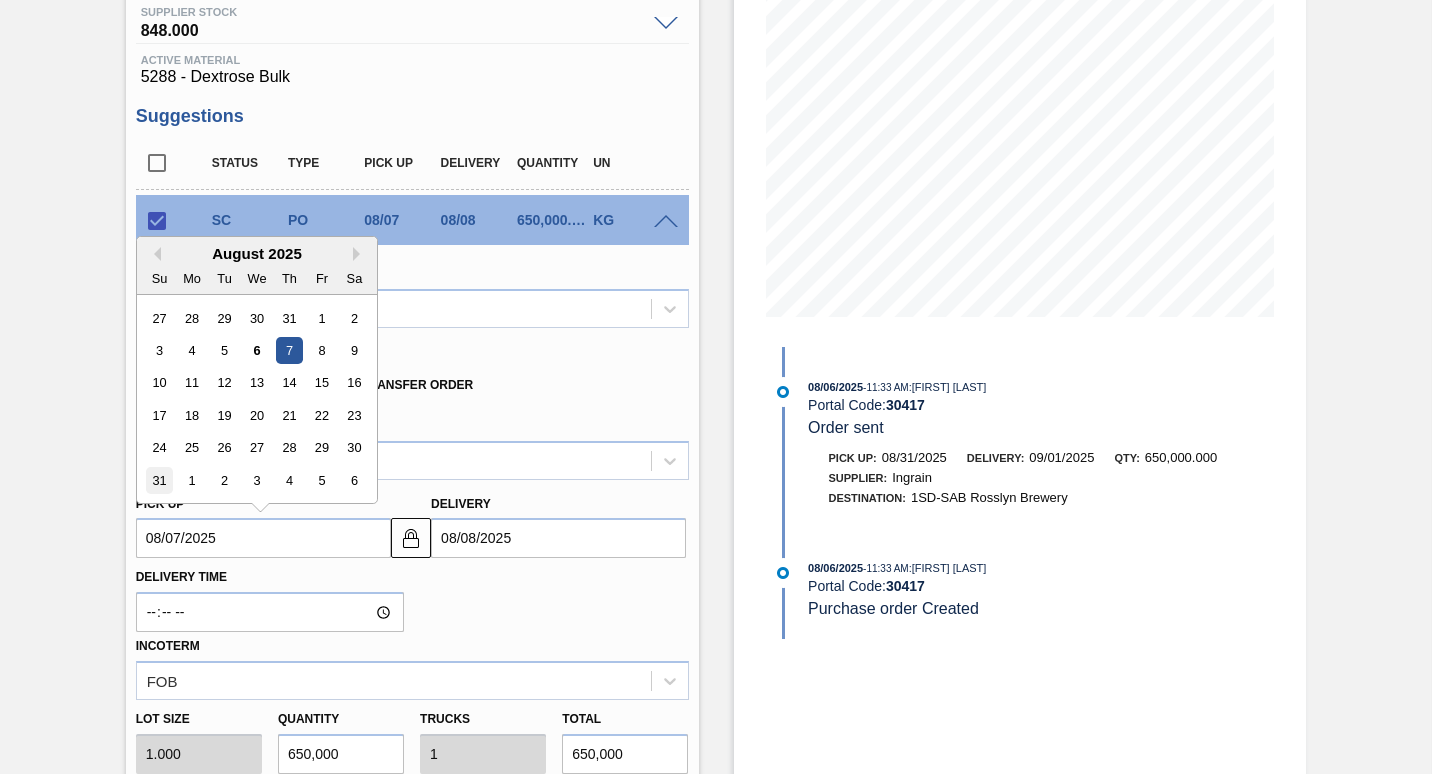 click on "31" at bounding box center [159, 480] 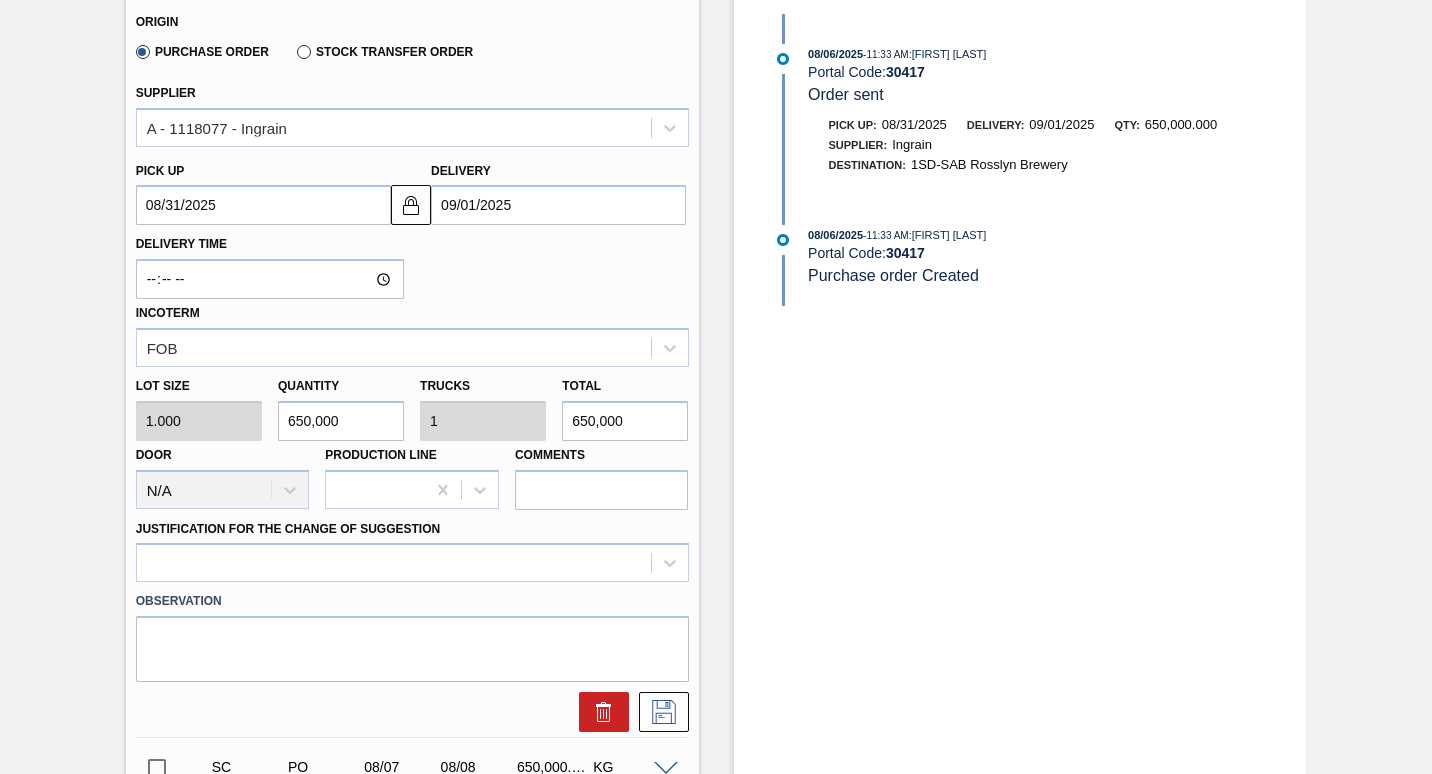 scroll, scrollTop: 768, scrollLeft: 0, axis: vertical 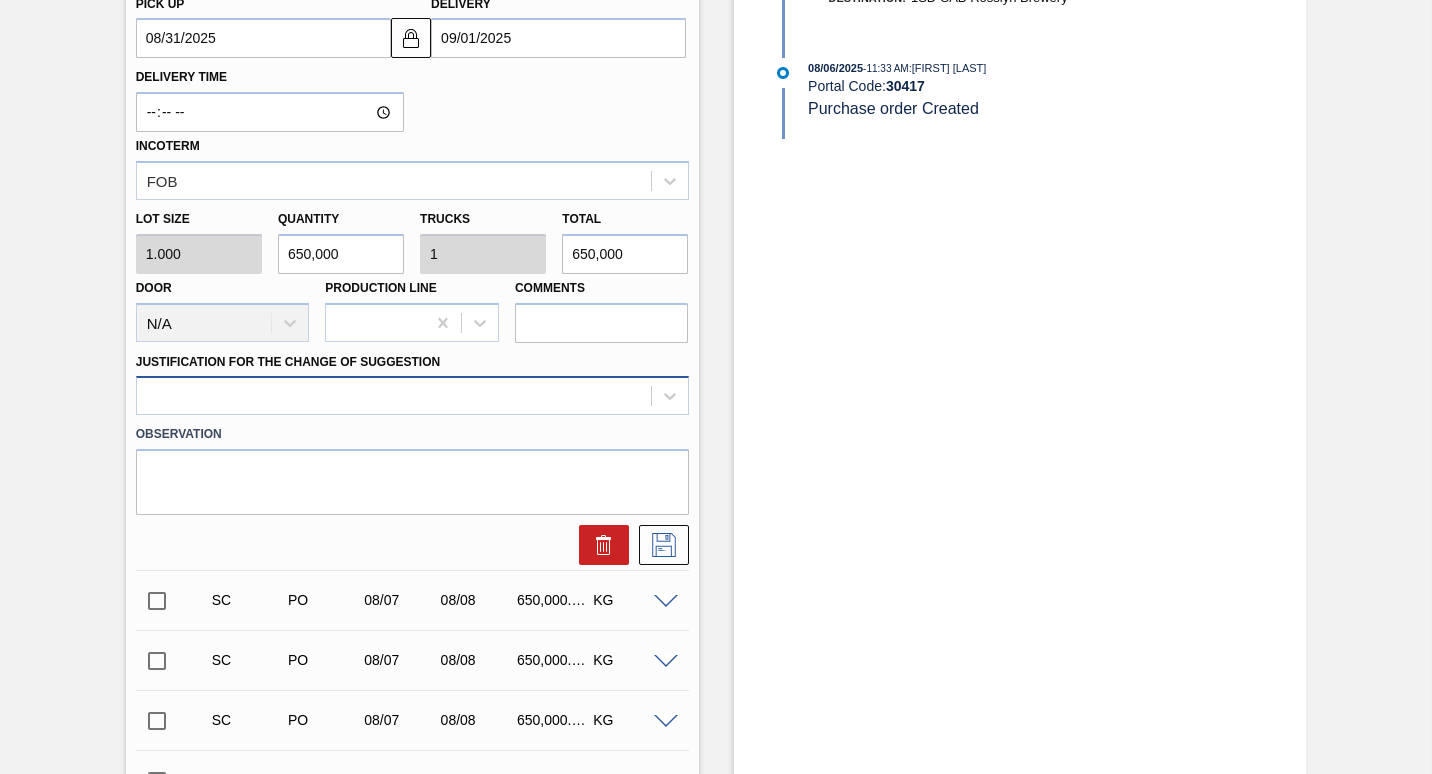 click at bounding box center [394, 396] 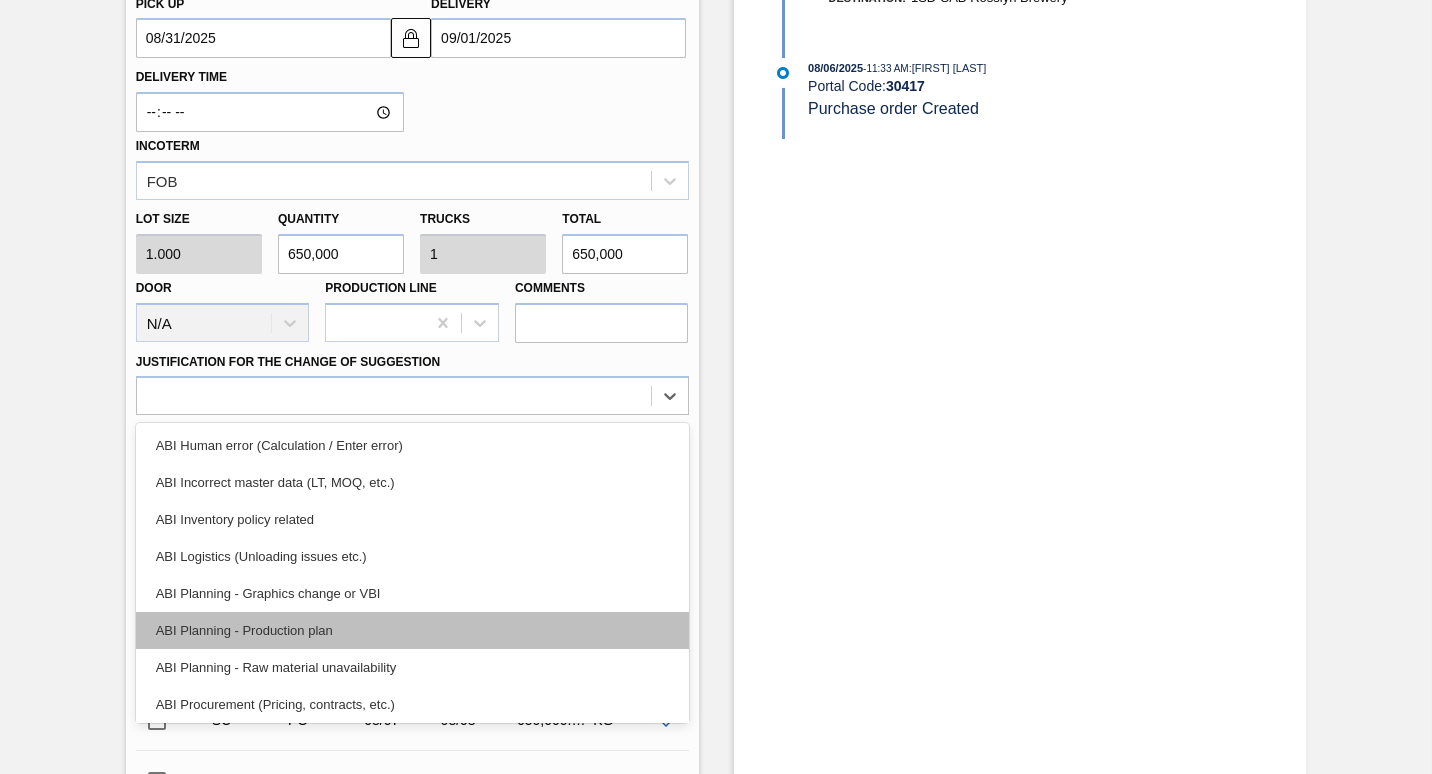 click on "ABI Planning - Production plan" at bounding box center [412, 630] 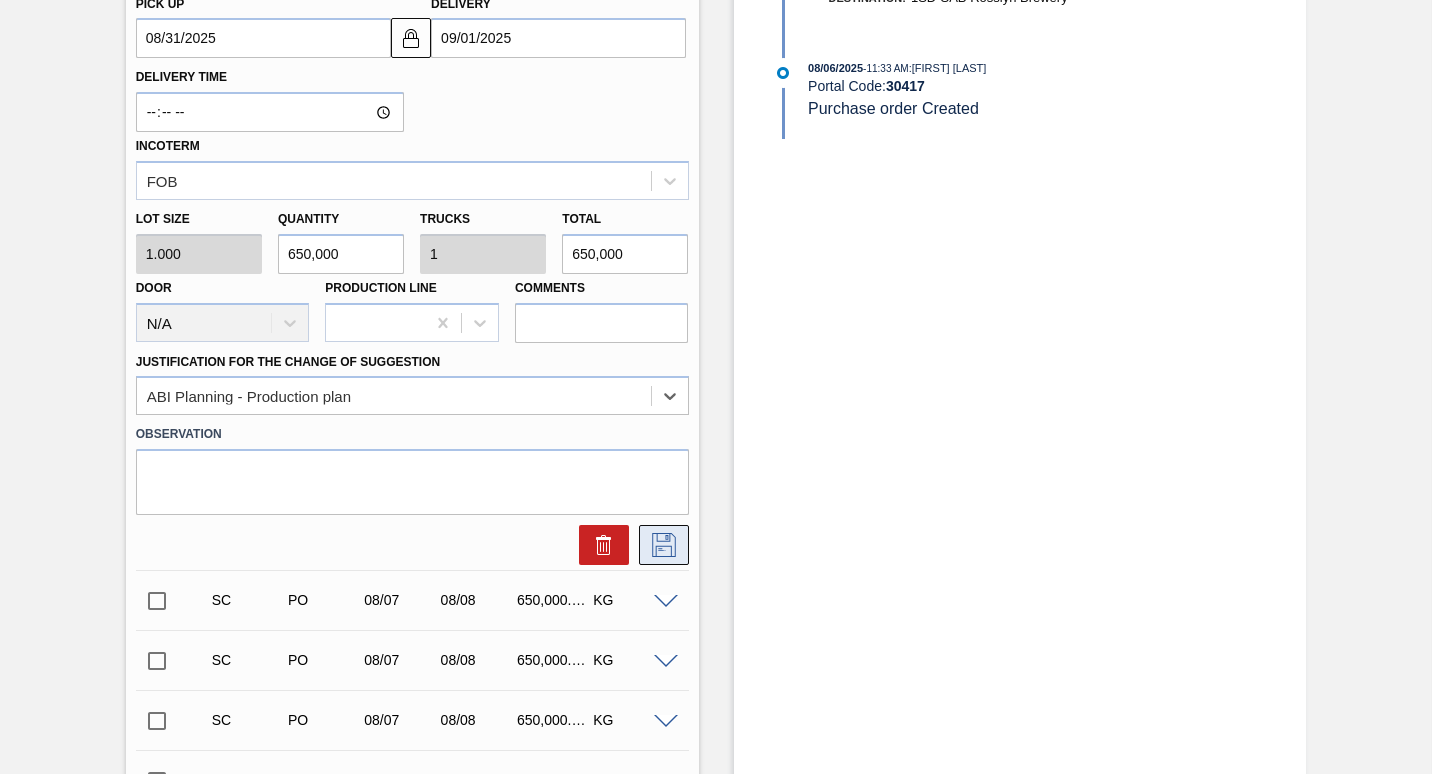 click 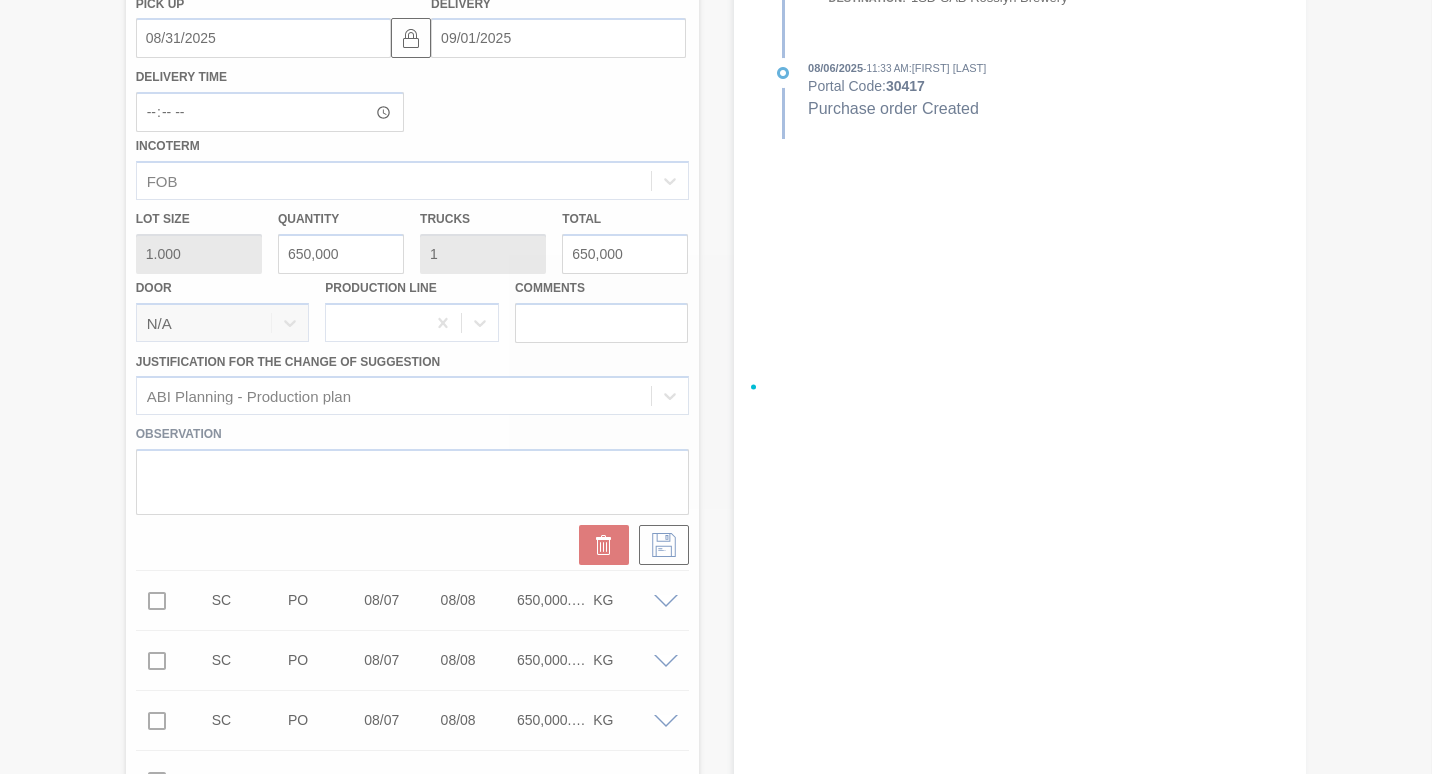 checkbox on "true" 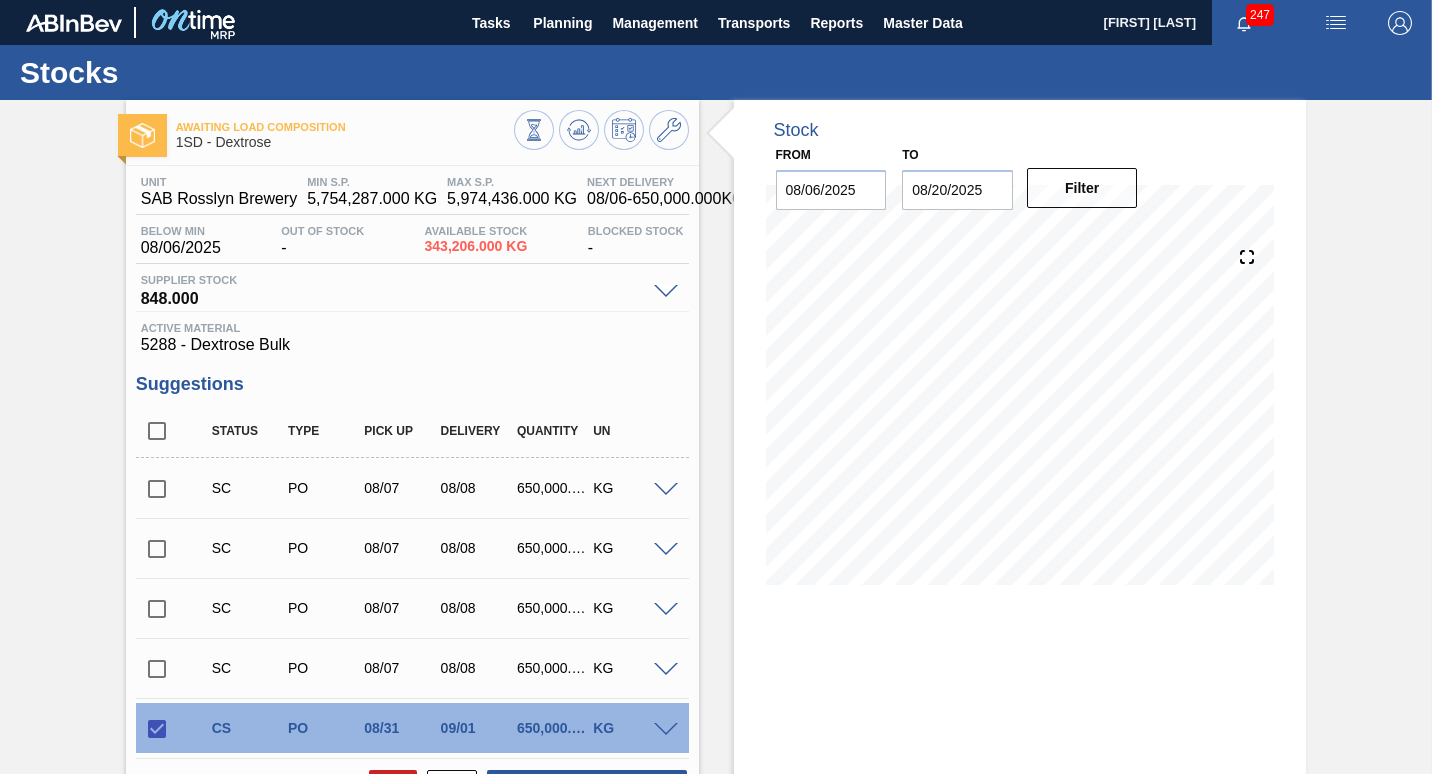 scroll, scrollTop: 300, scrollLeft: 0, axis: vertical 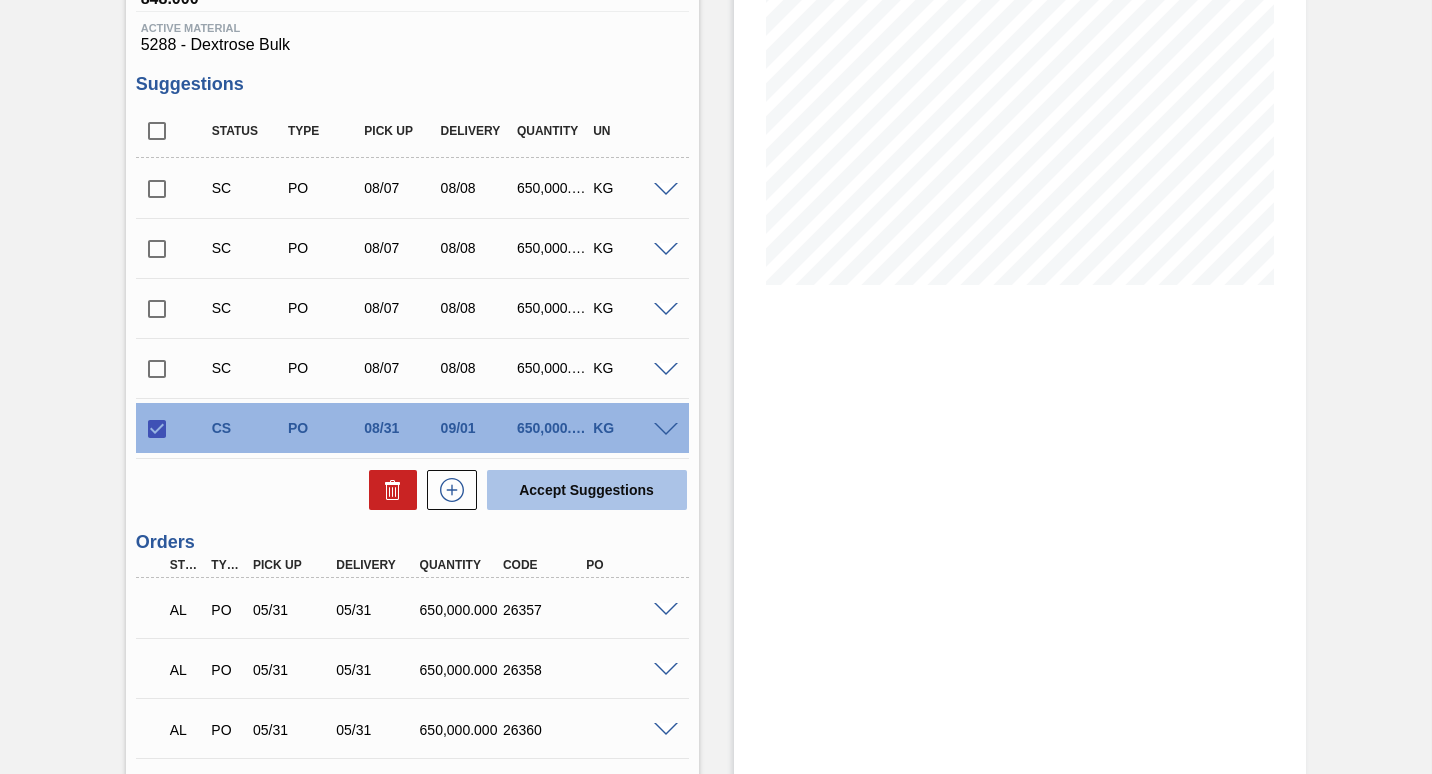 click on "Accept Suggestions" at bounding box center [587, 490] 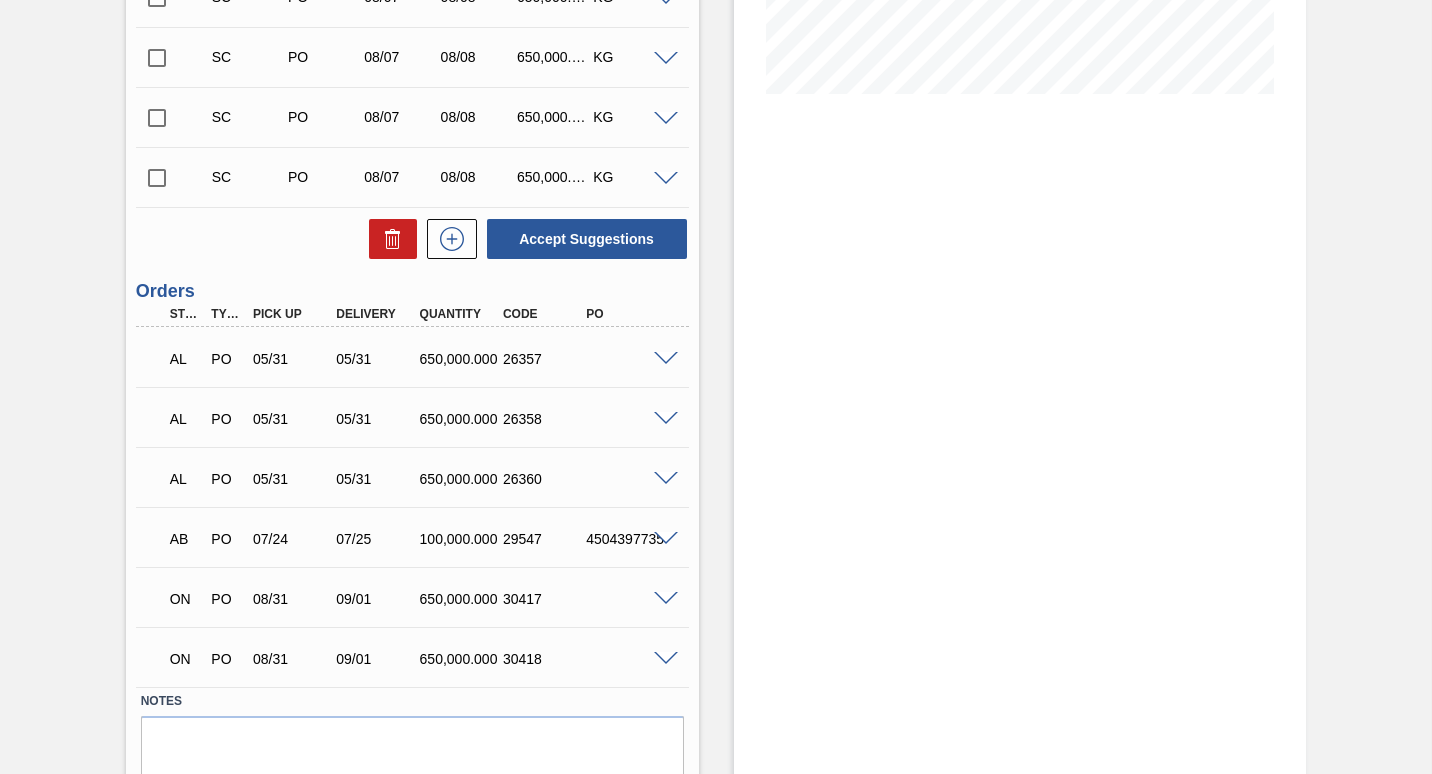 scroll, scrollTop: 568, scrollLeft: 0, axis: vertical 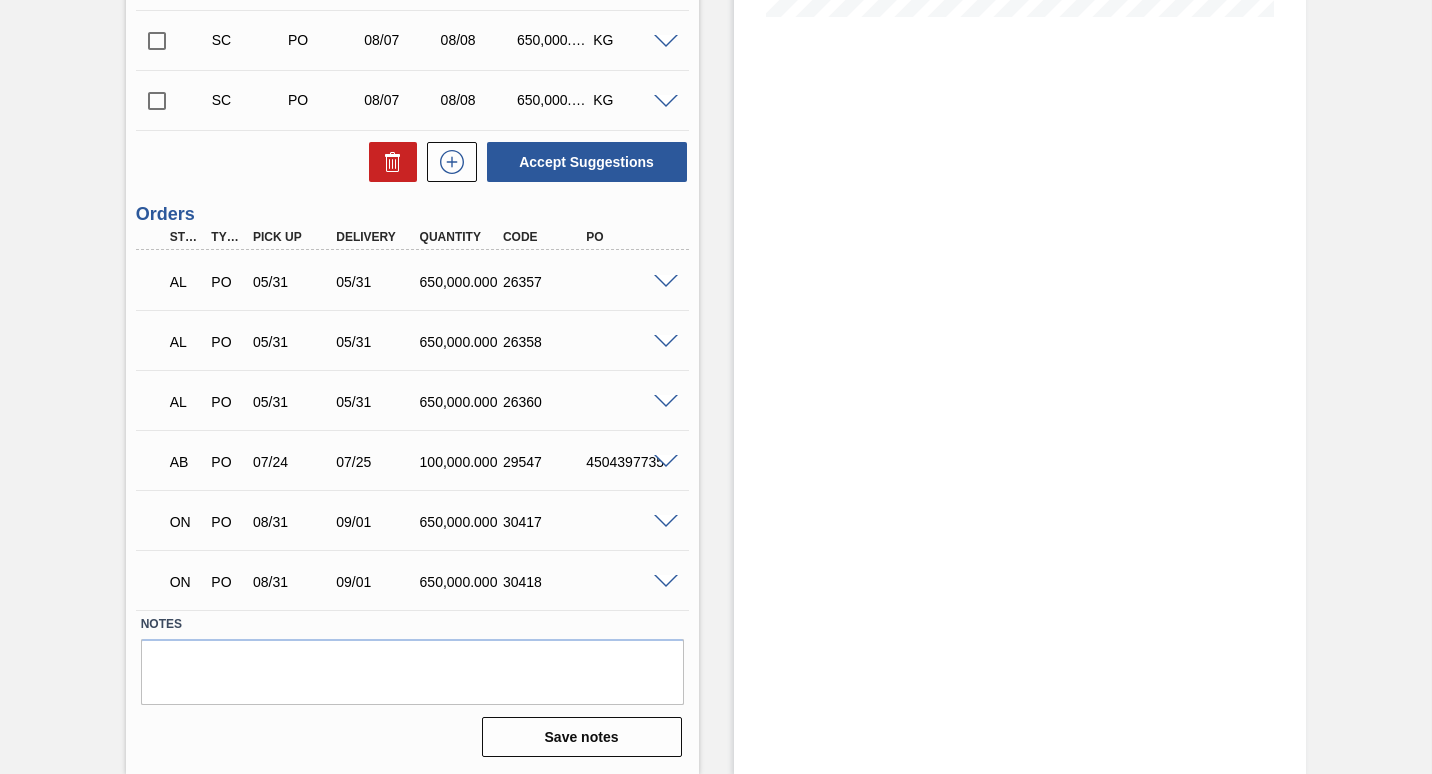 click at bounding box center (666, 582) 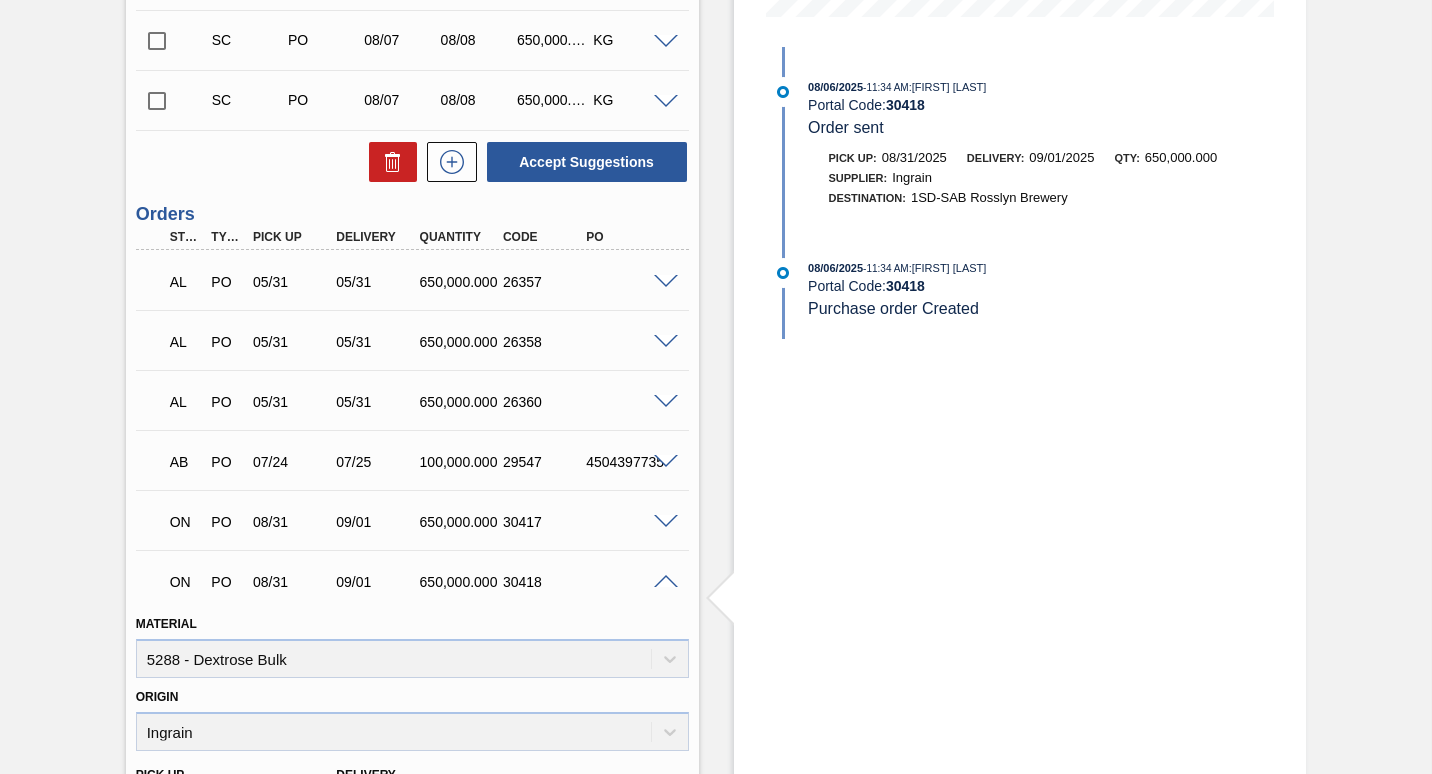 click at bounding box center (666, 582) 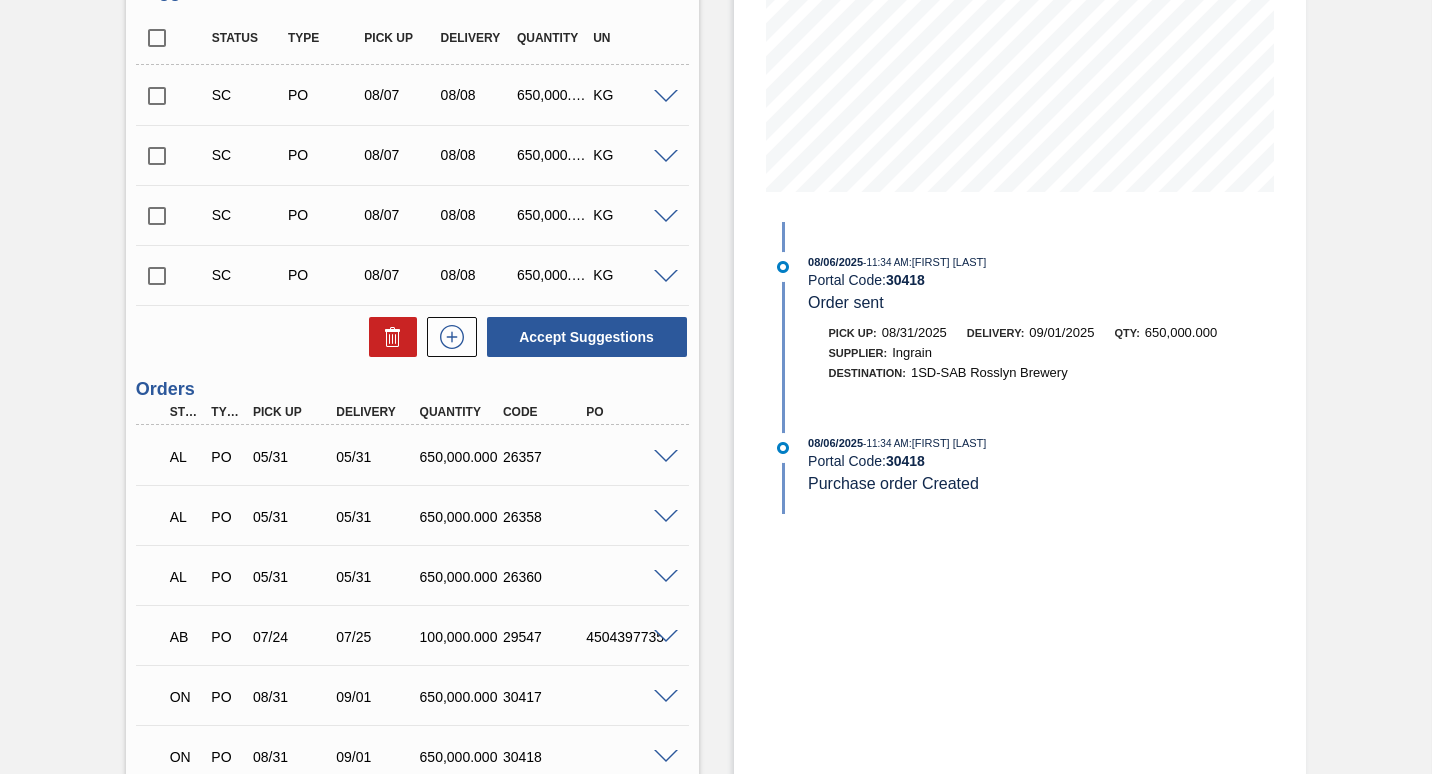 scroll, scrollTop: 168, scrollLeft: 0, axis: vertical 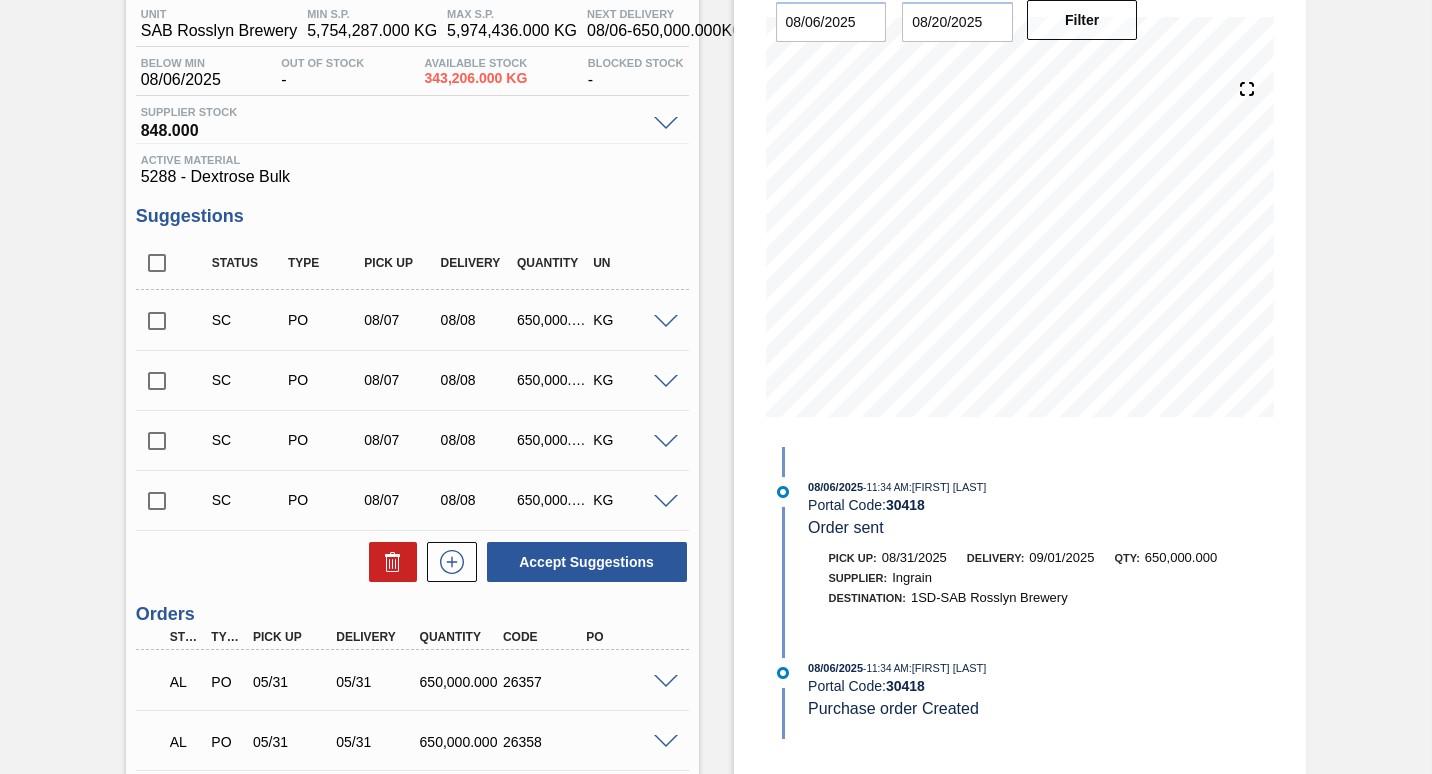 click at bounding box center [157, 321] 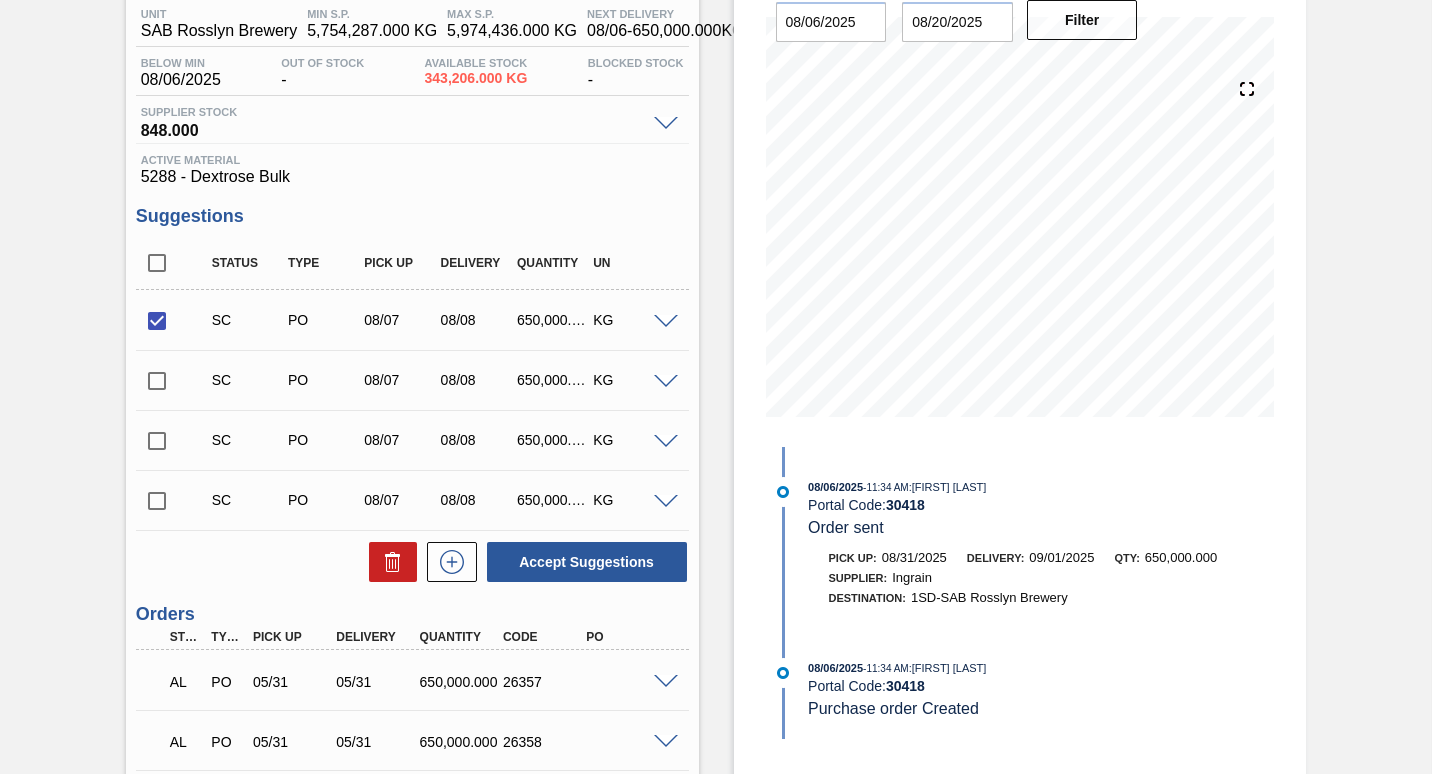 click at bounding box center [666, 322] 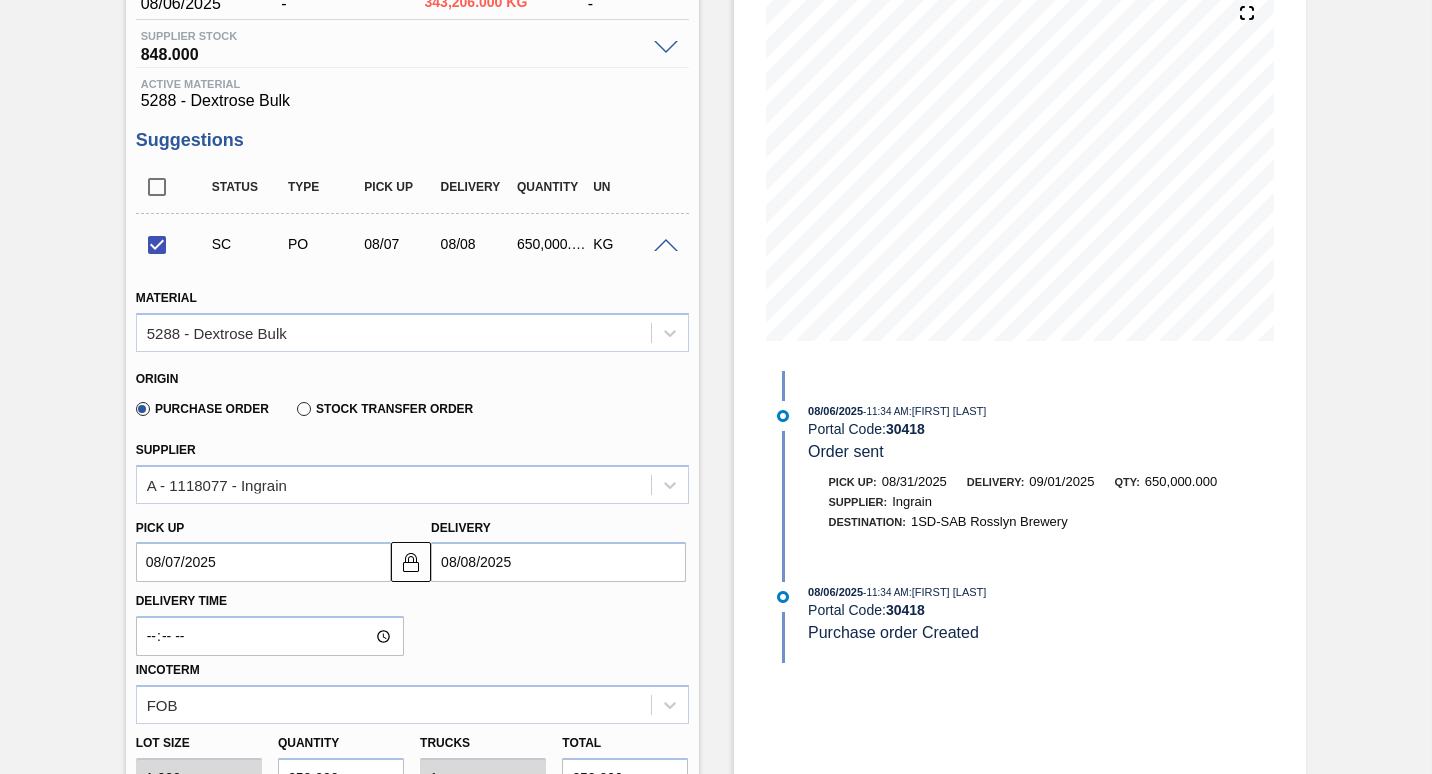 scroll, scrollTop: 368, scrollLeft: 0, axis: vertical 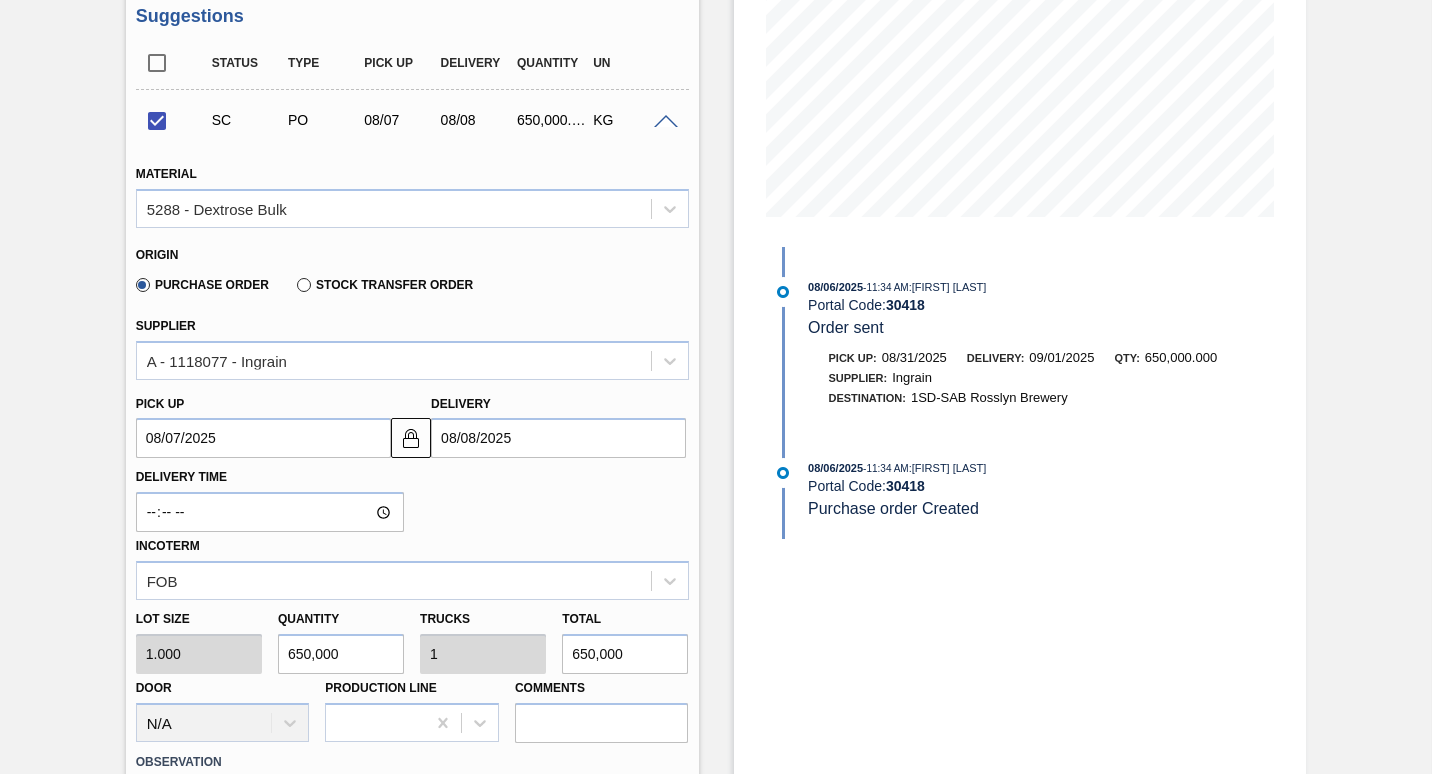 click on "08/07/2025" at bounding box center (263, 438) 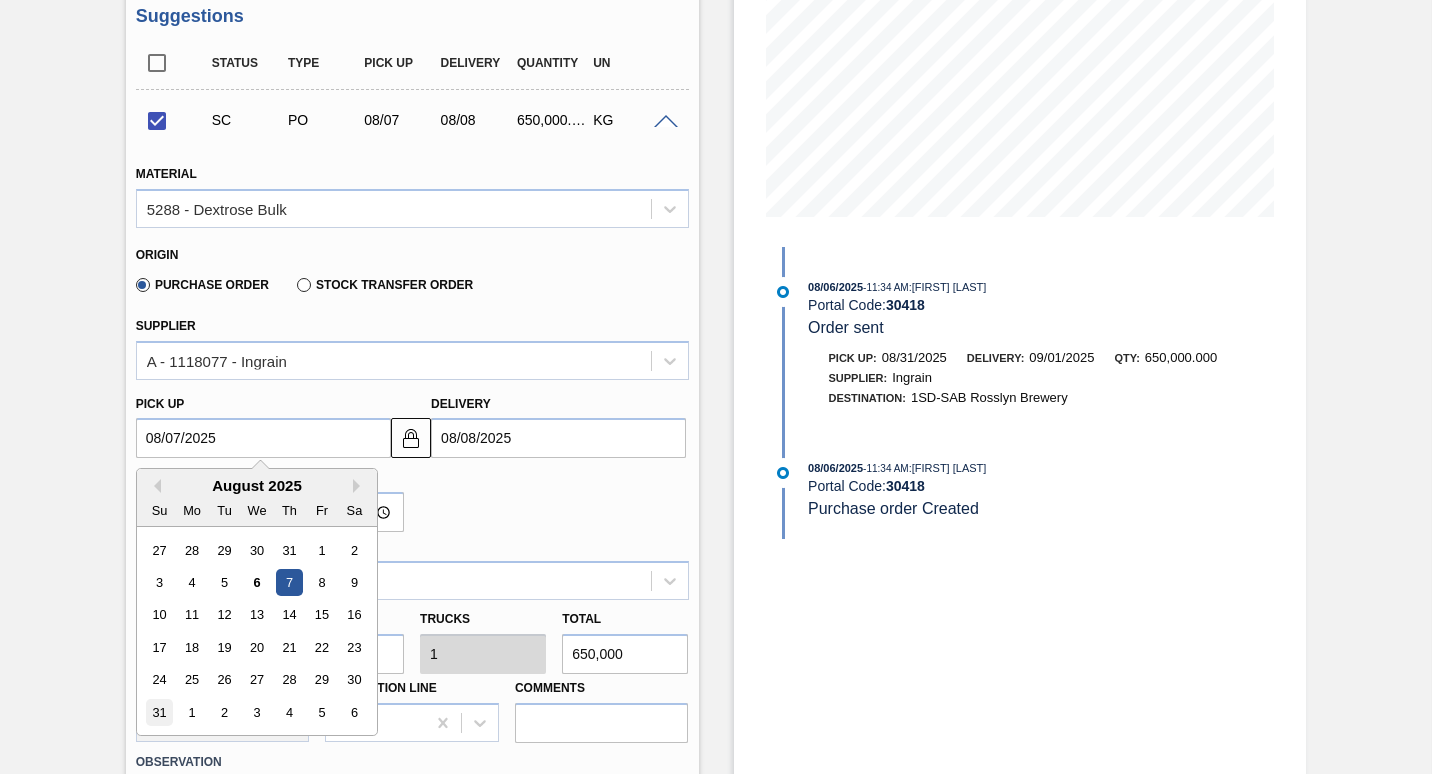 click on "31" at bounding box center (159, 712) 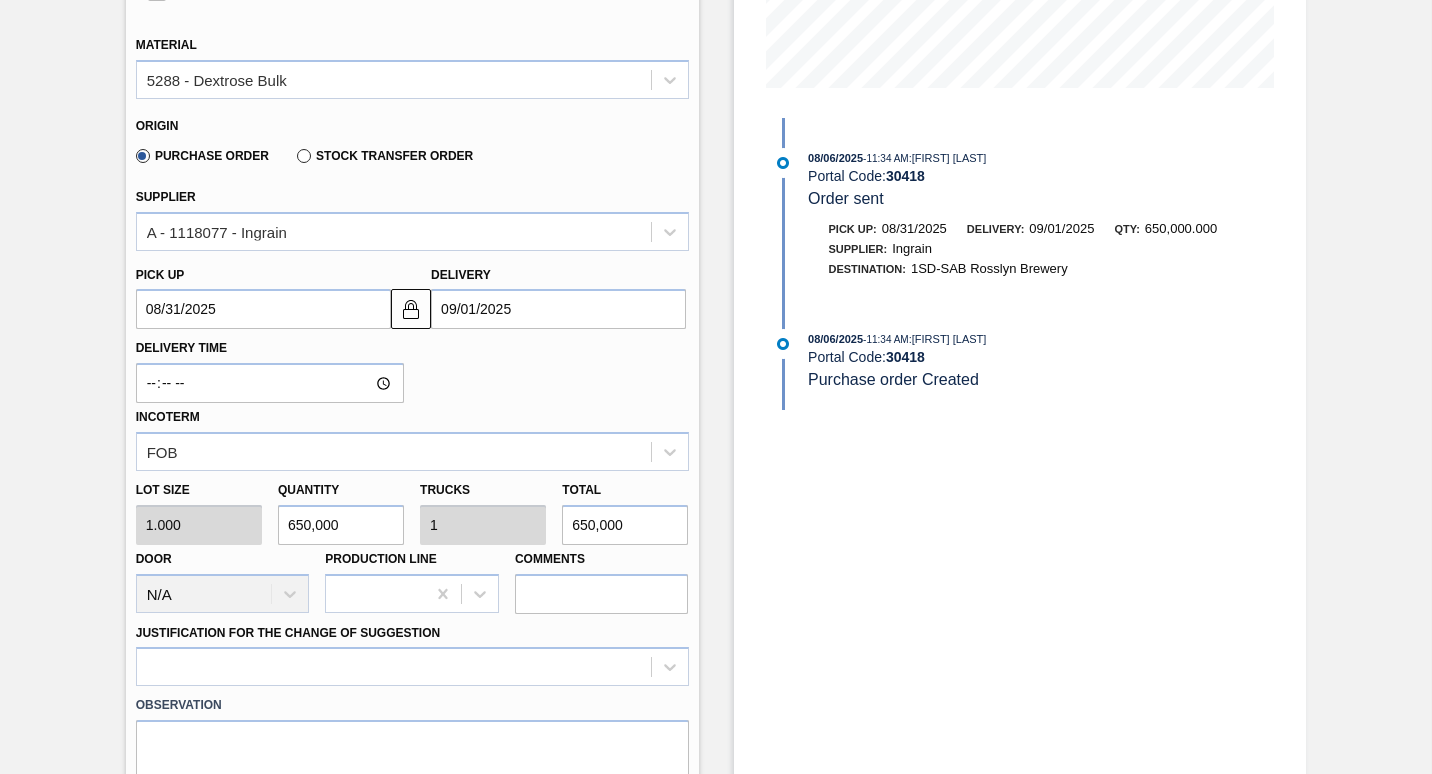 scroll, scrollTop: 668, scrollLeft: 0, axis: vertical 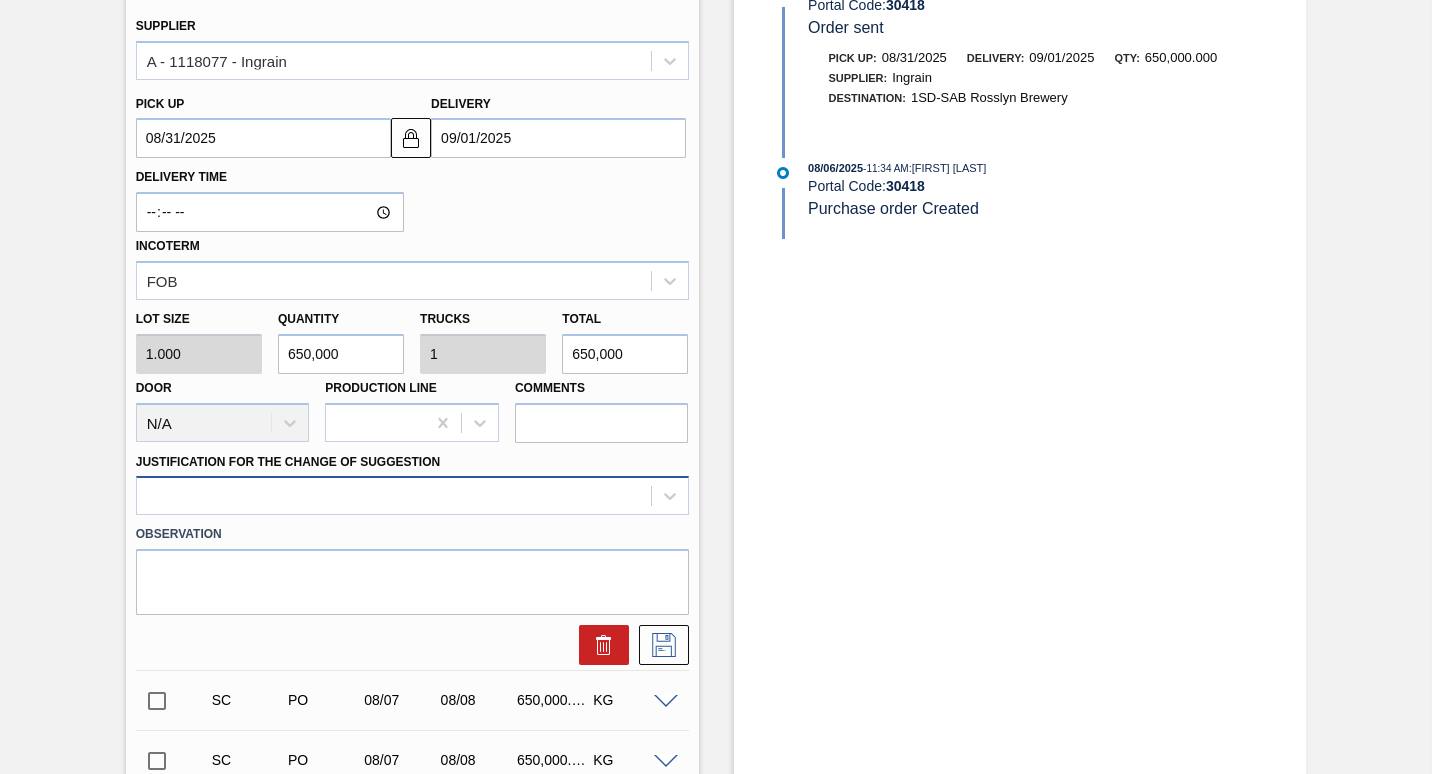 click at bounding box center (412, 495) 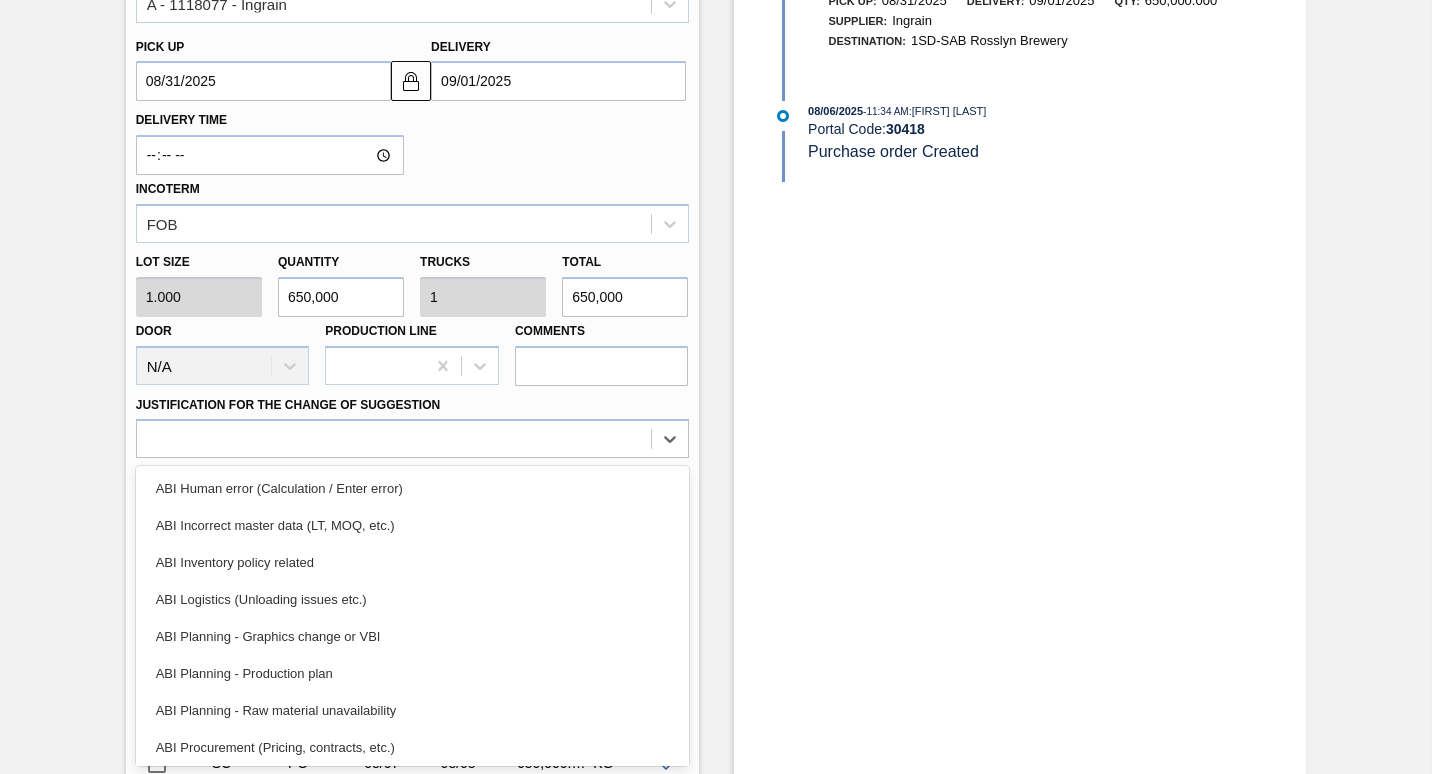 click on "ABI Planning - Production plan" at bounding box center [412, 673] 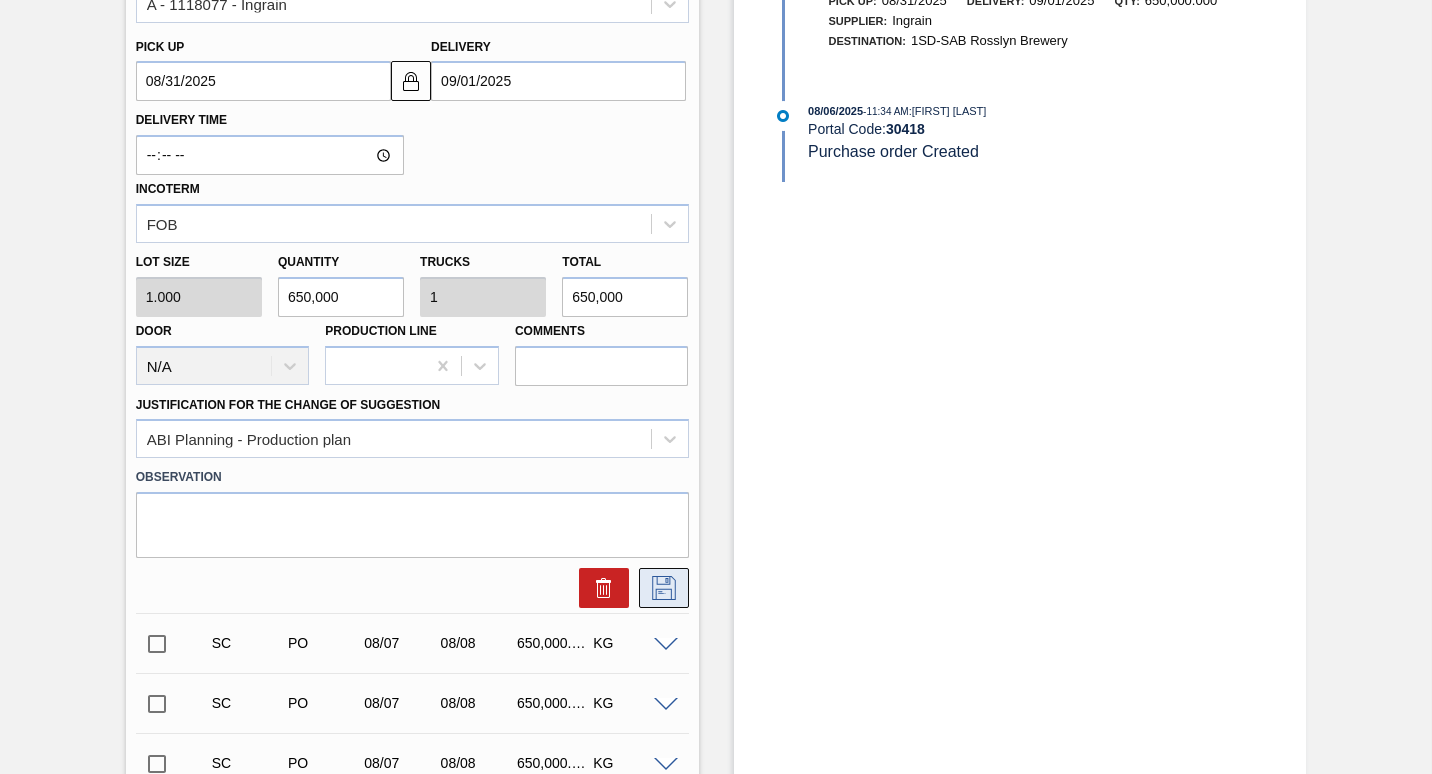 click 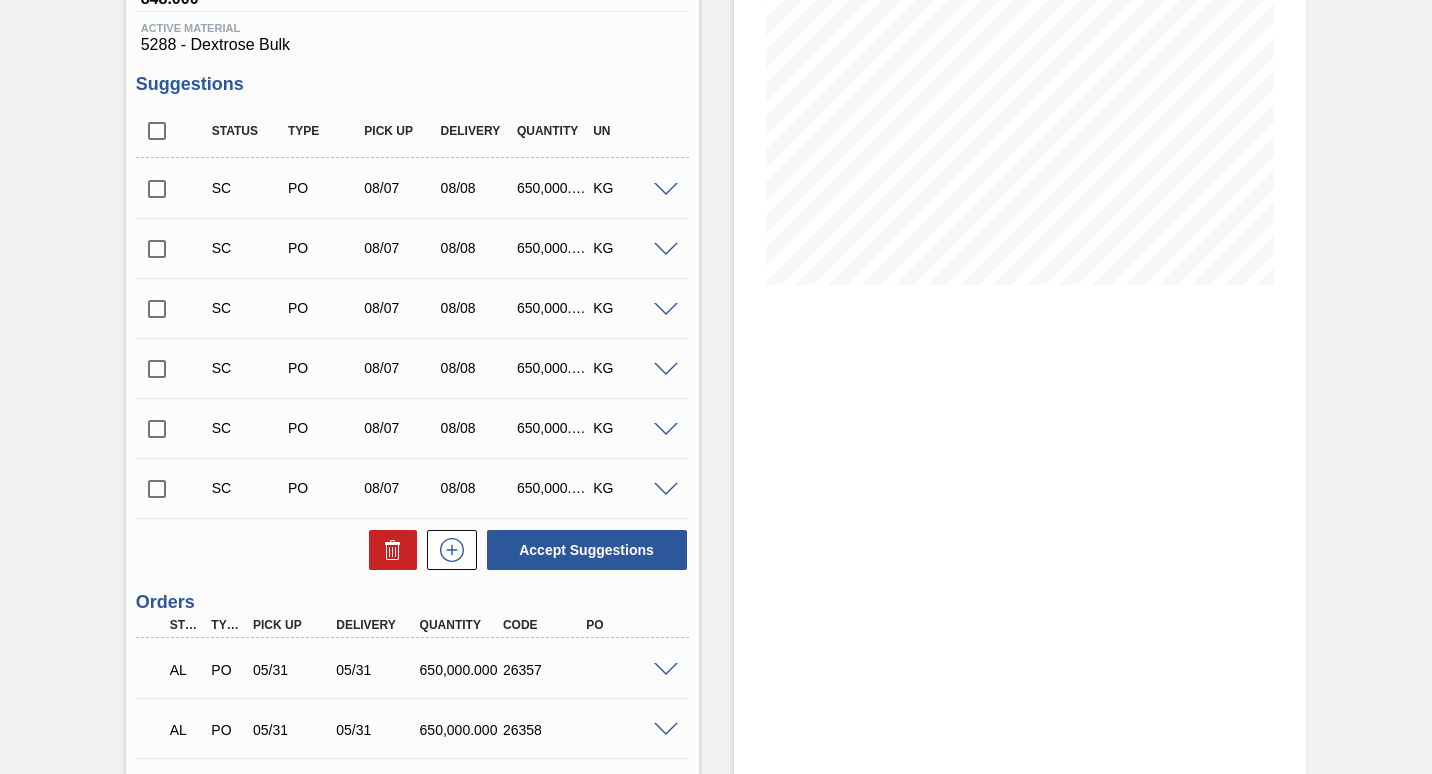 scroll, scrollTop: 0, scrollLeft: 0, axis: both 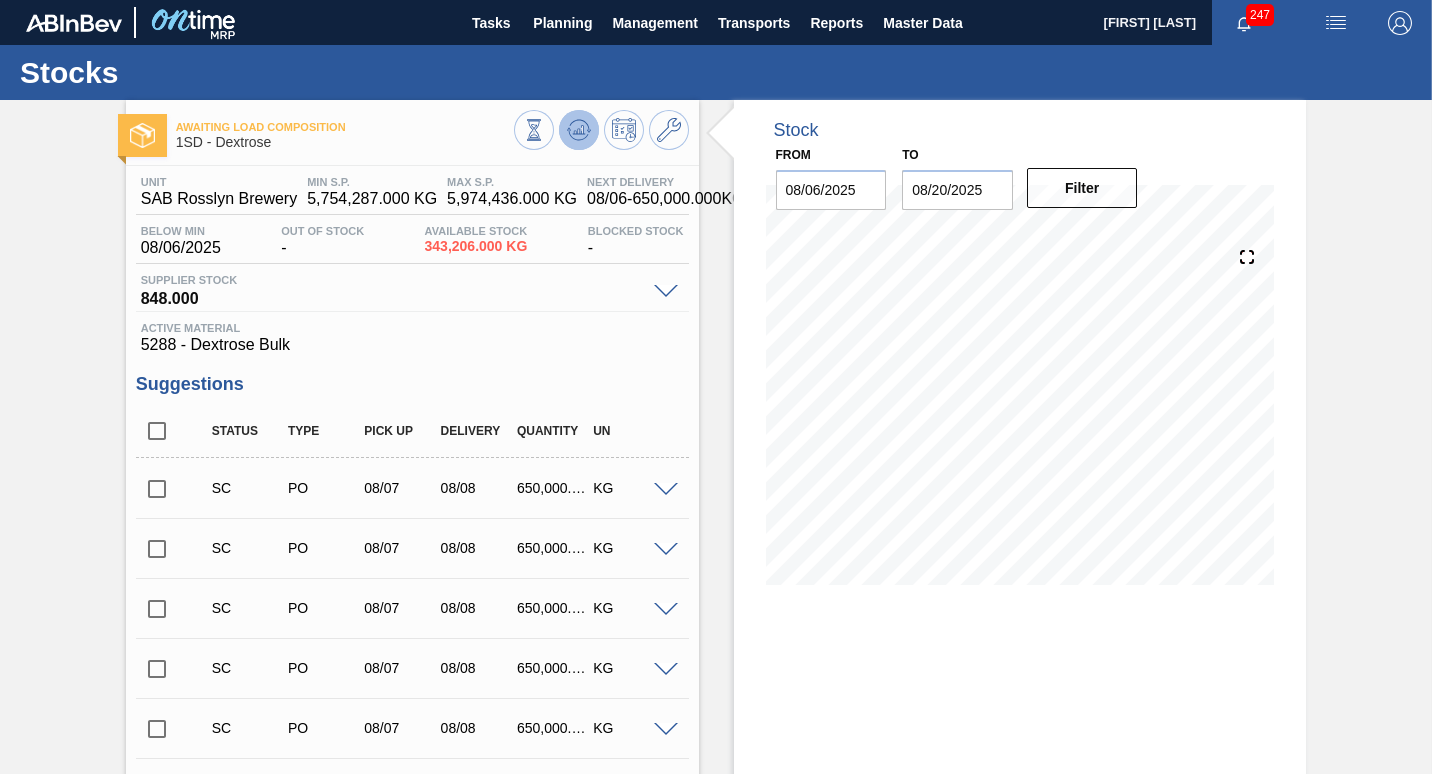 click 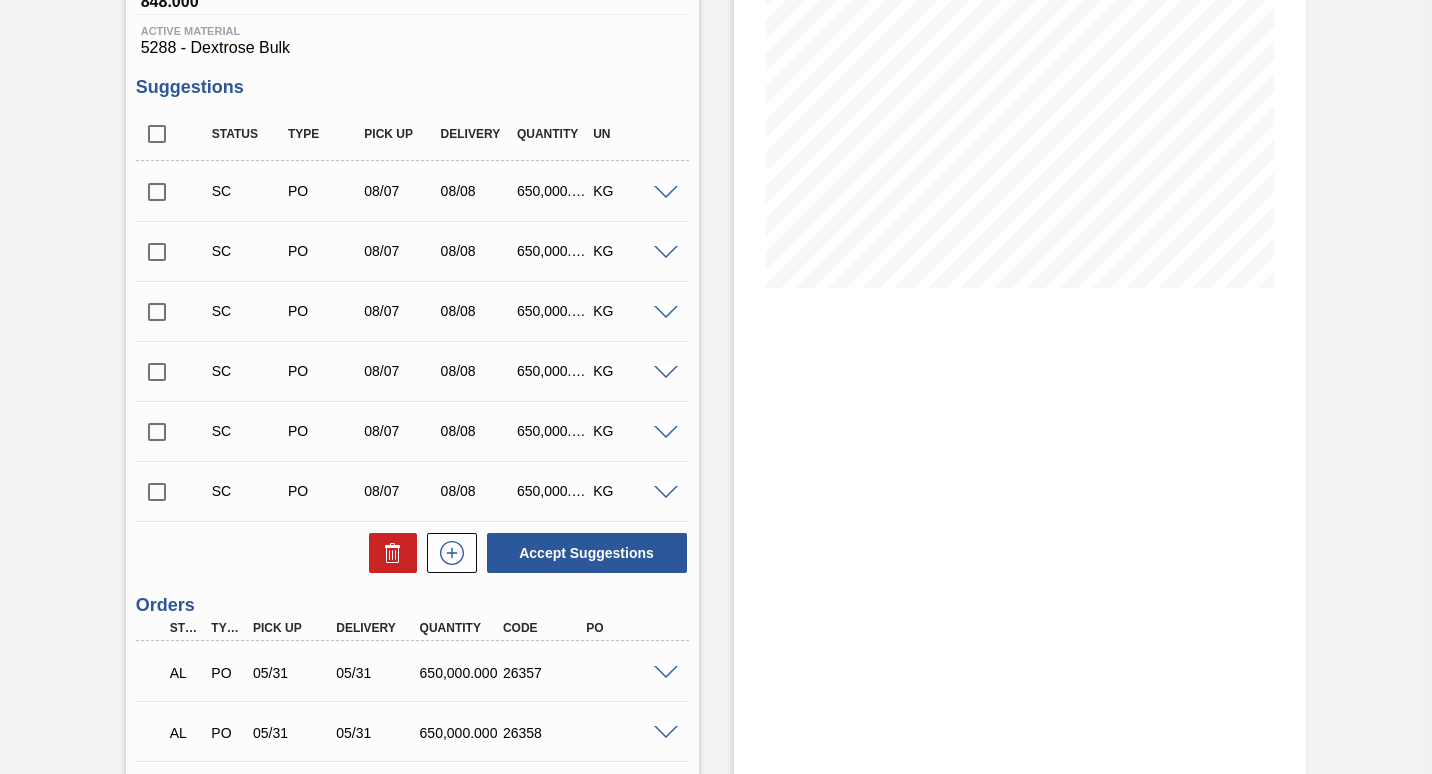 scroll, scrollTop: 200, scrollLeft: 0, axis: vertical 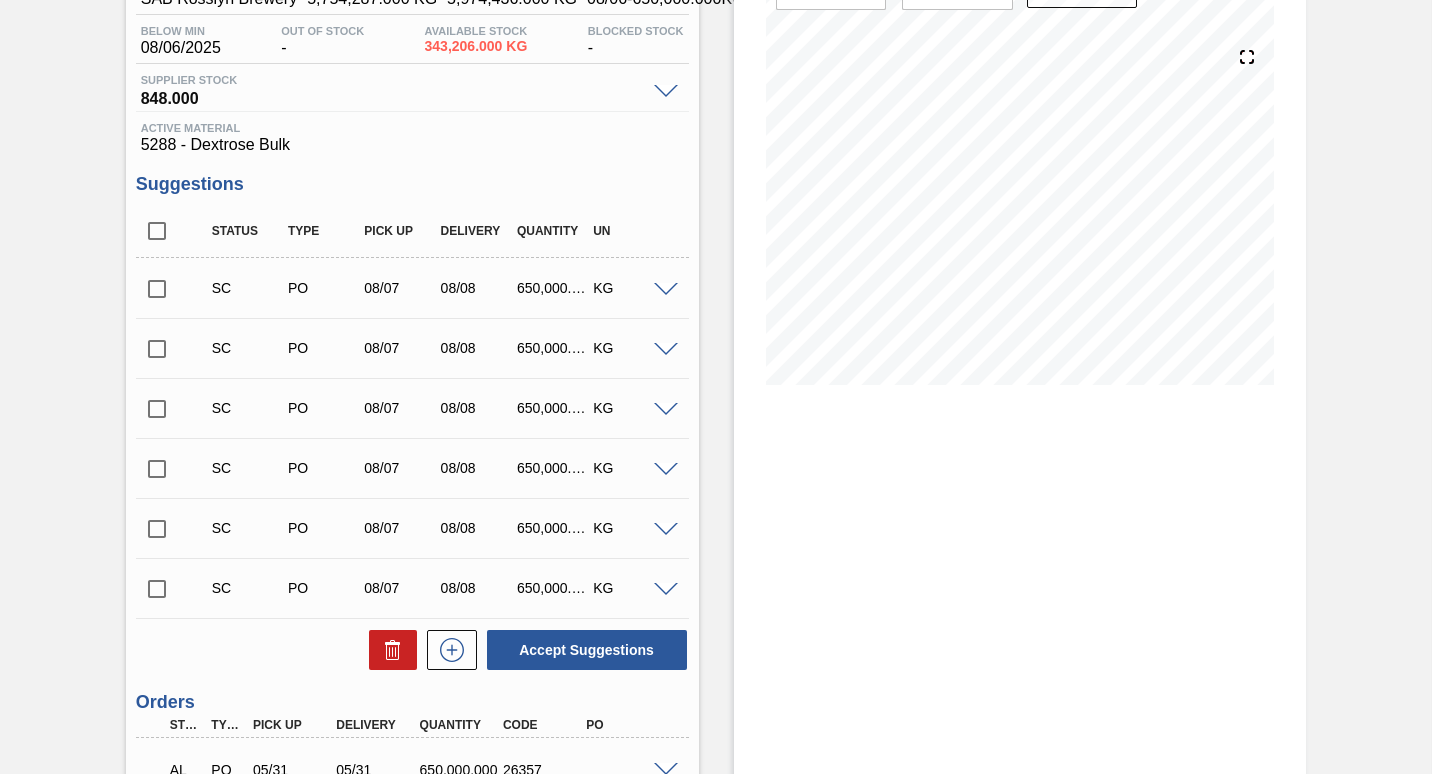 click at bounding box center (157, 289) 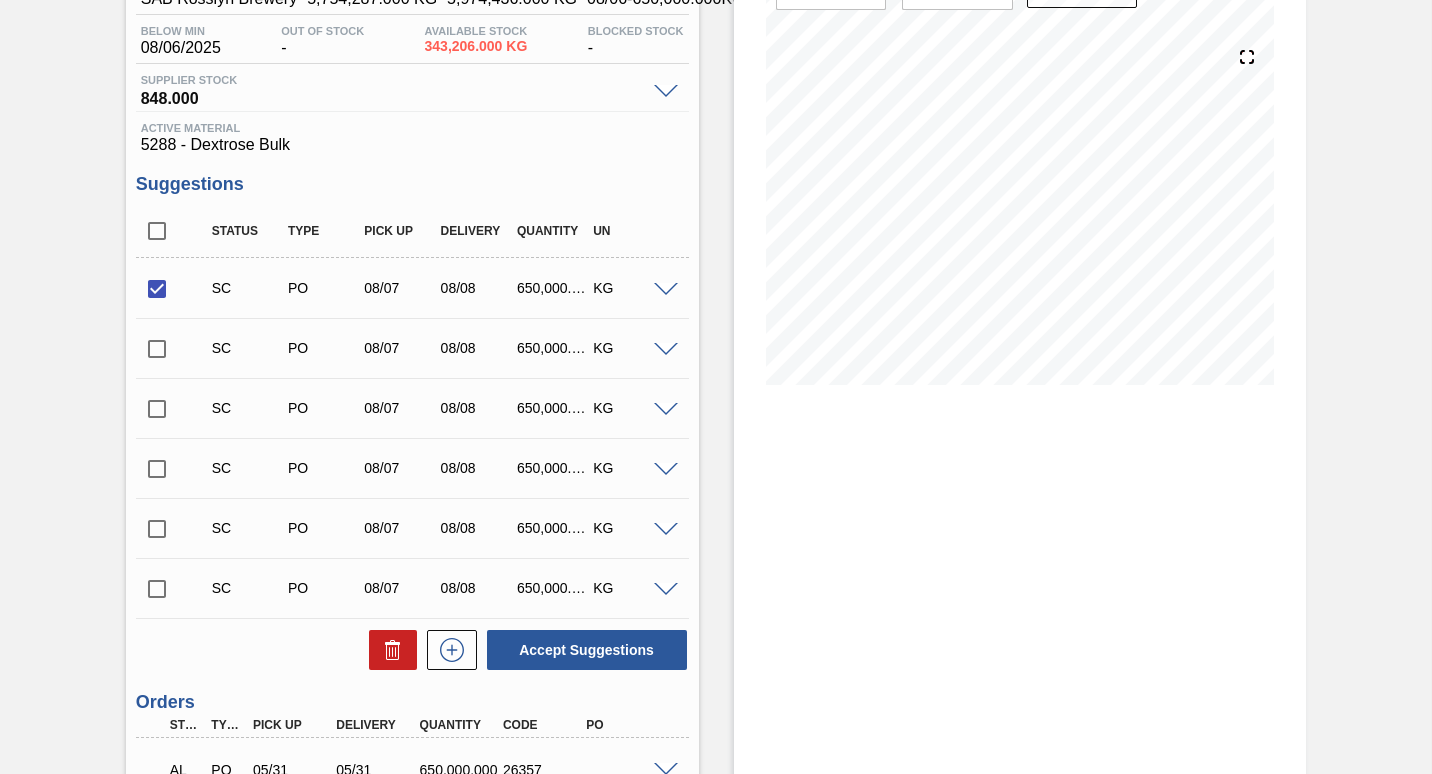 click at bounding box center (666, 290) 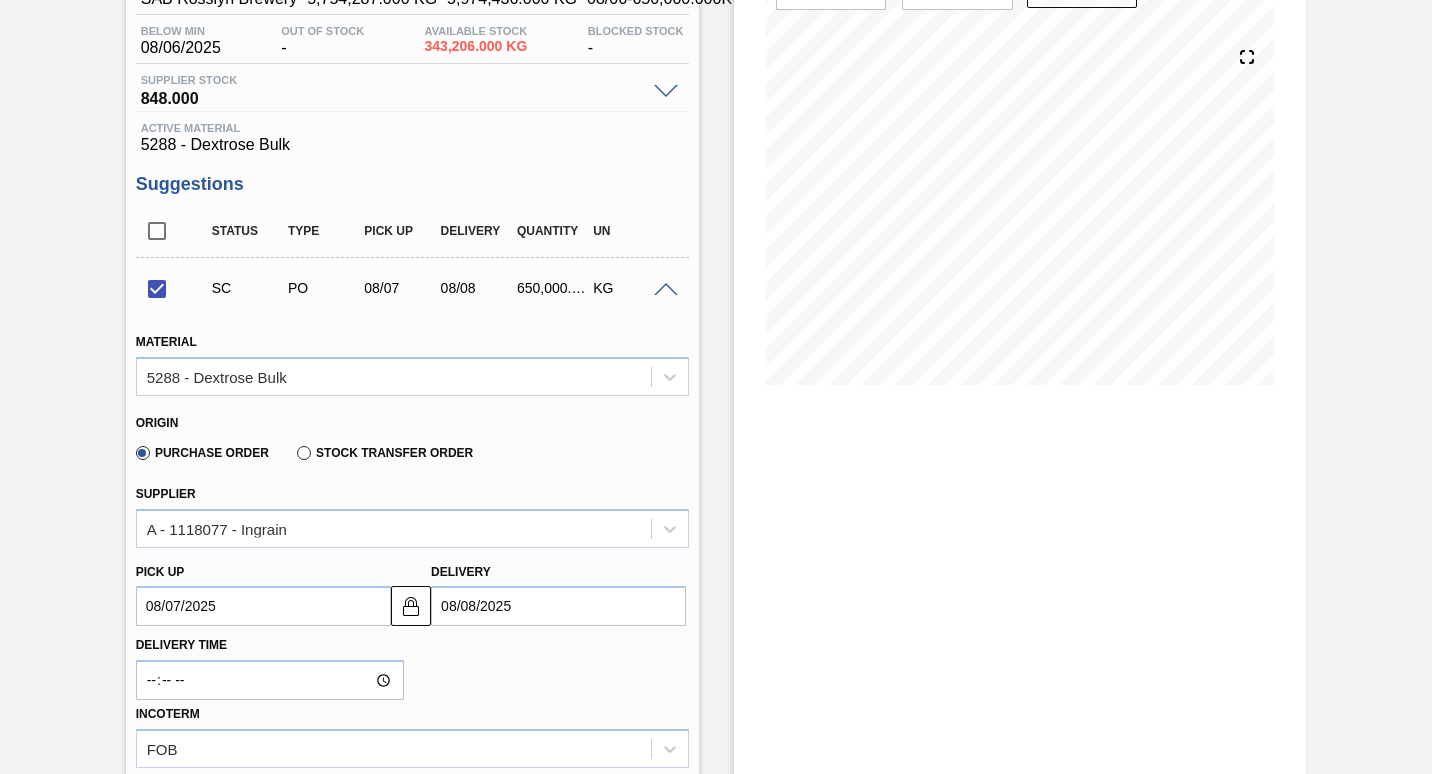 click on "08/07/2025" at bounding box center (263, 606) 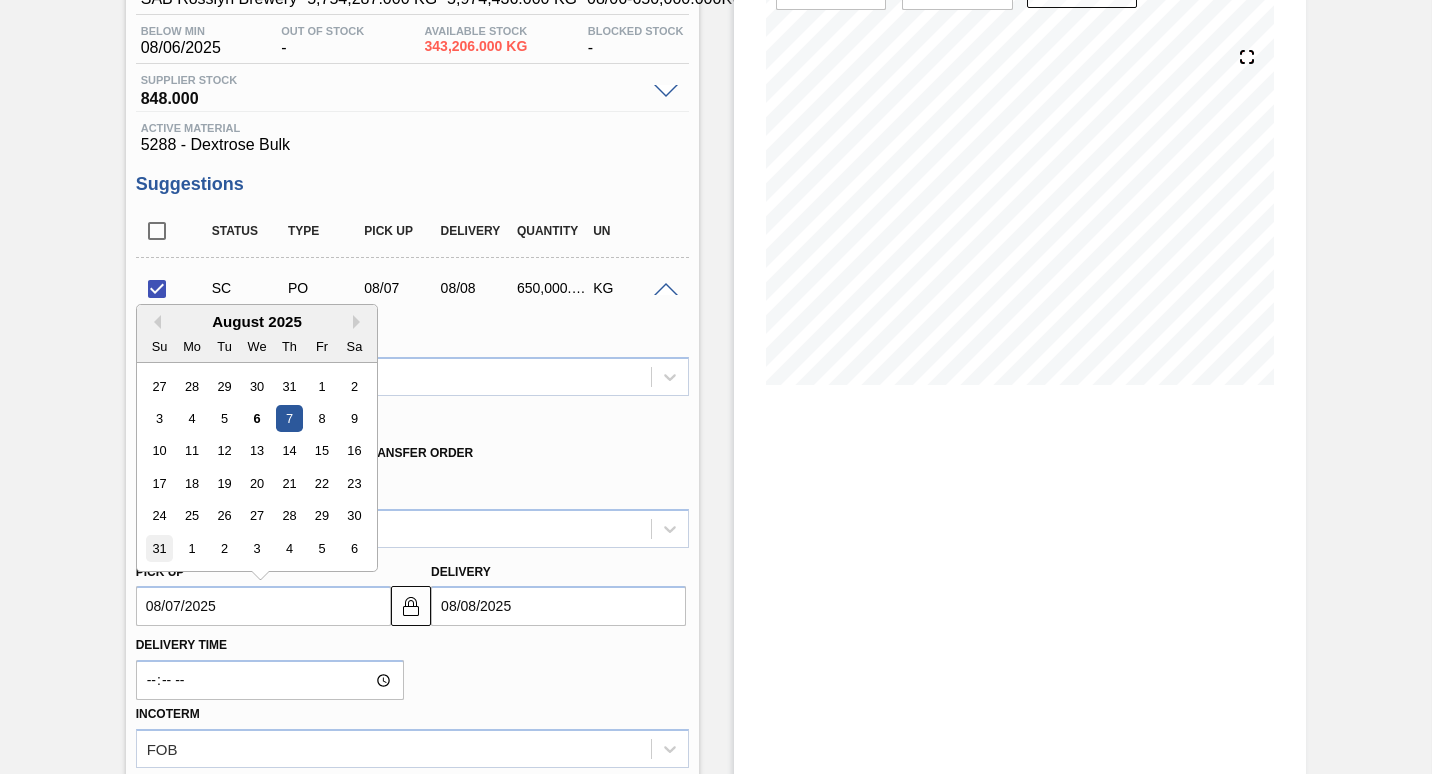 click on "31" at bounding box center [159, 548] 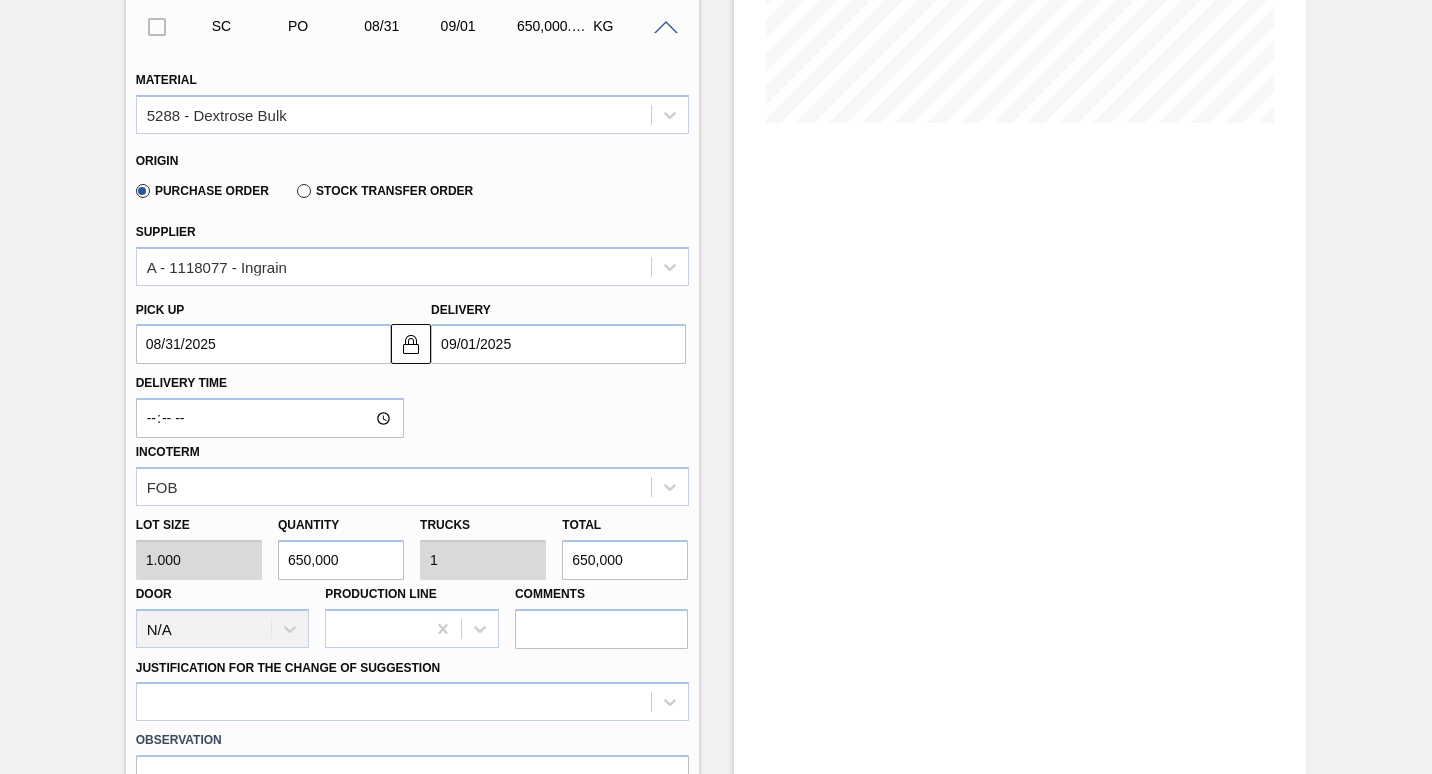 scroll, scrollTop: 600, scrollLeft: 0, axis: vertical 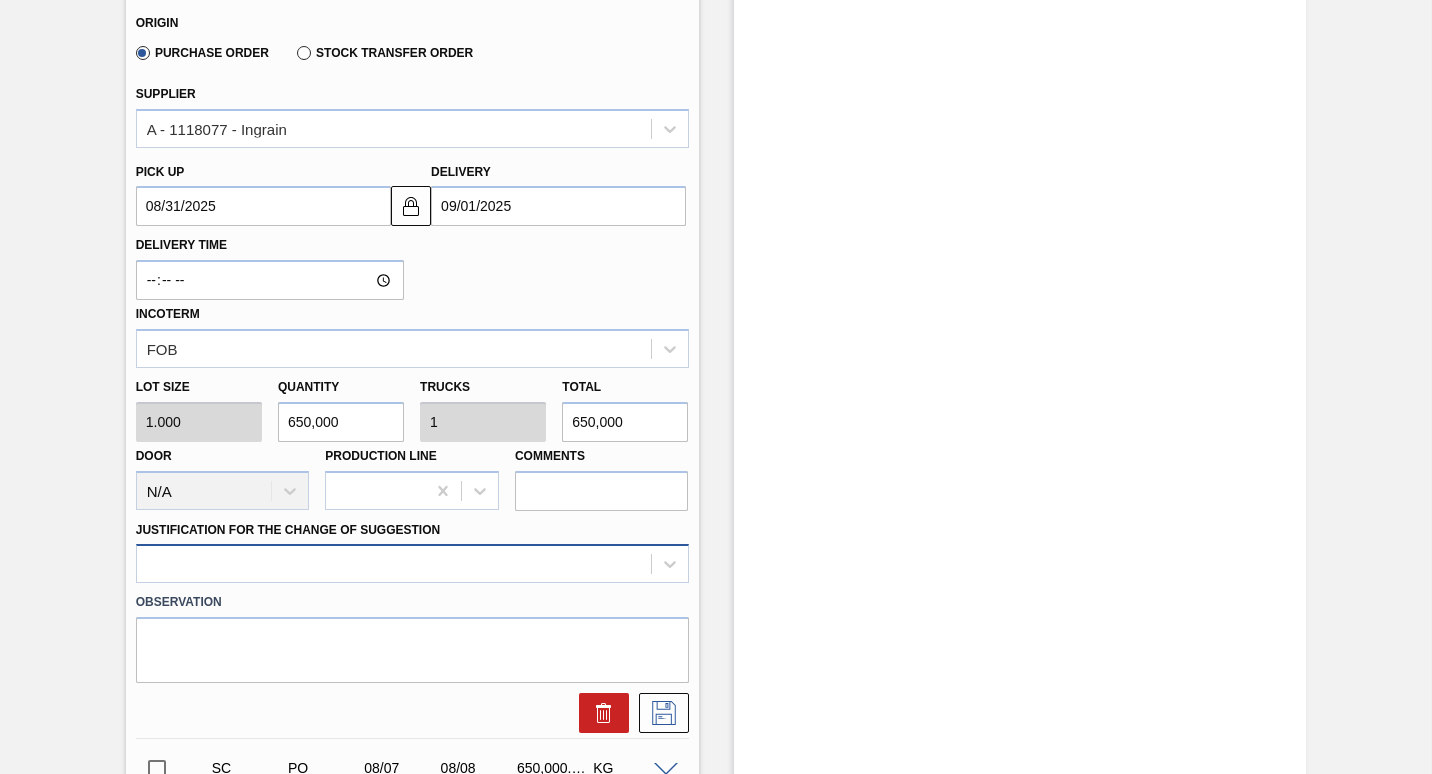 click at bounding box center [412, 563] 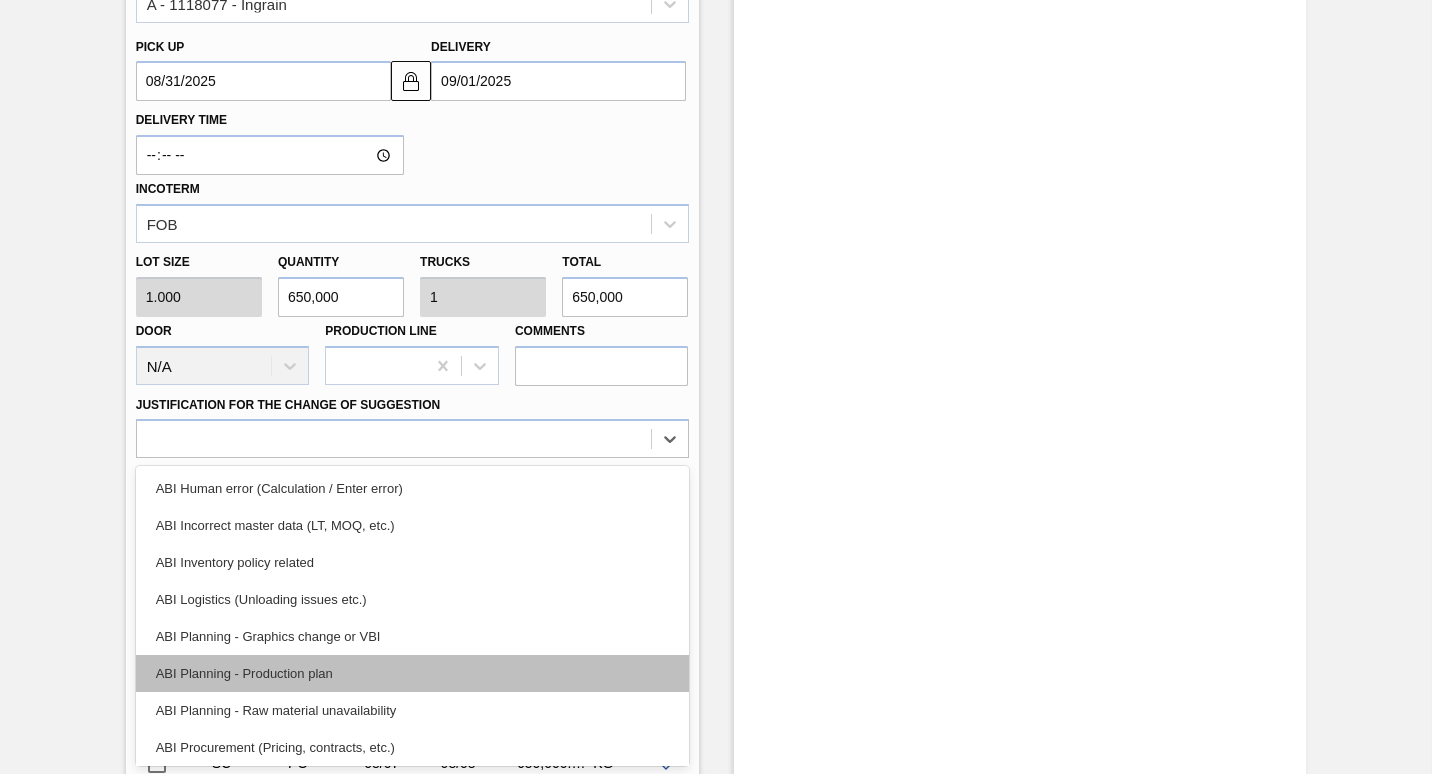 click on "ABI Planning - Production plan" at bounding box center (412, 673) 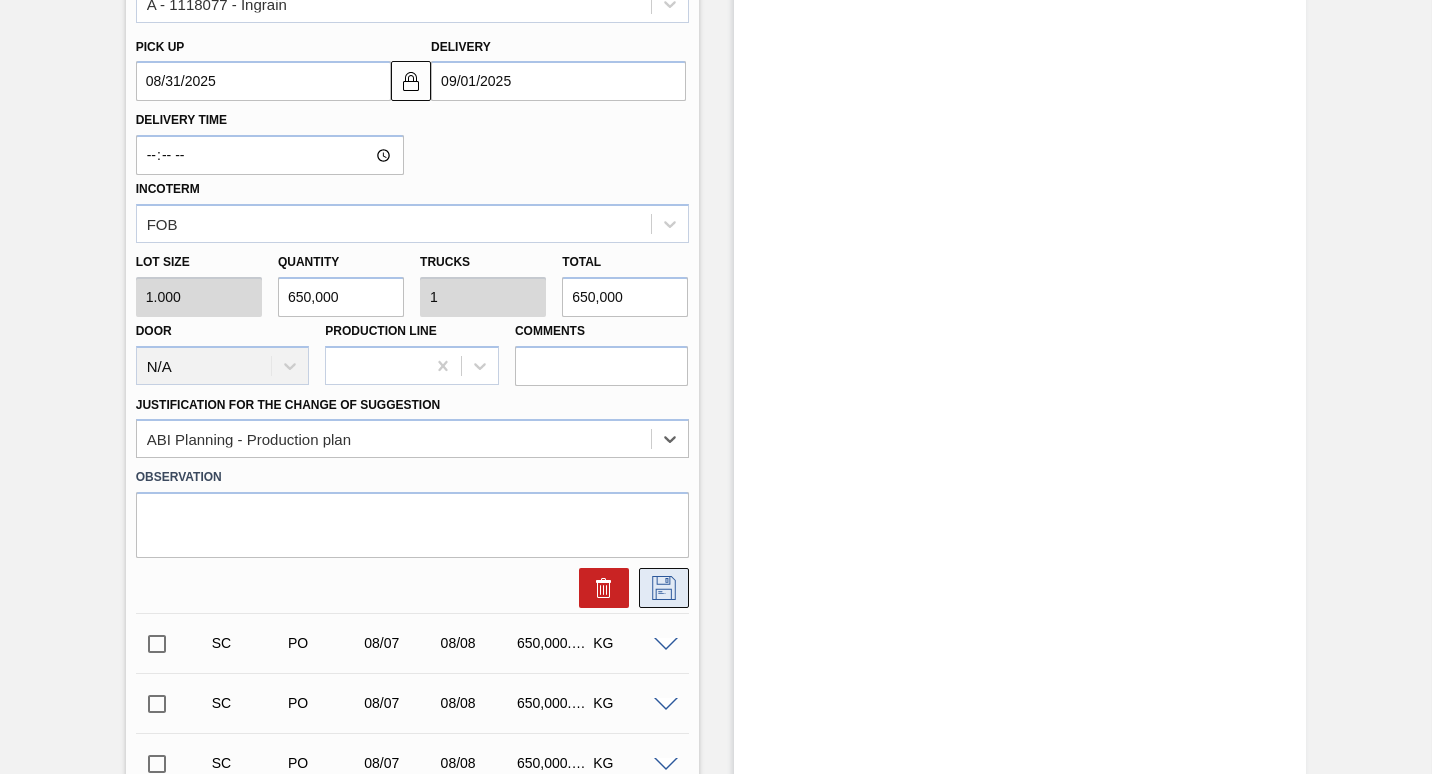 click 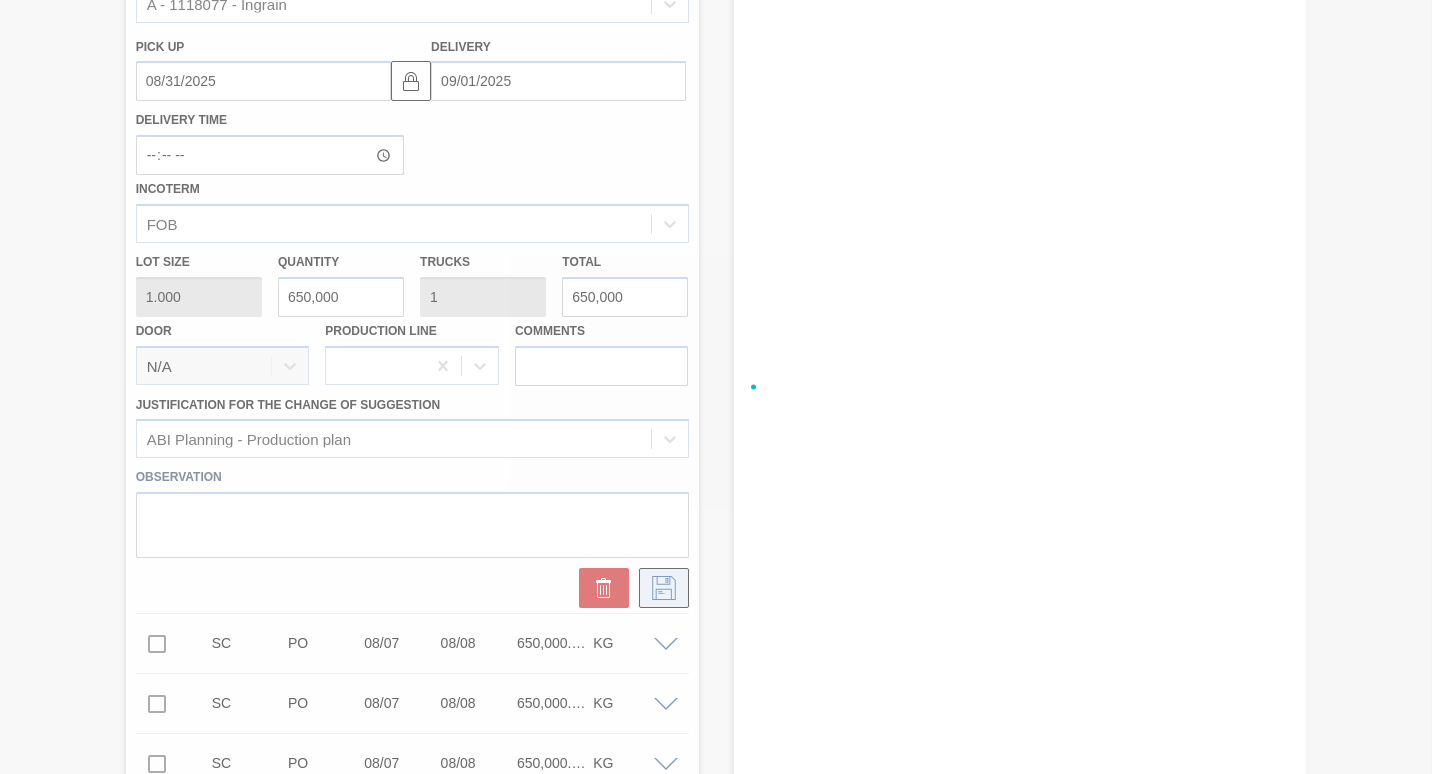 checkbox on "true" 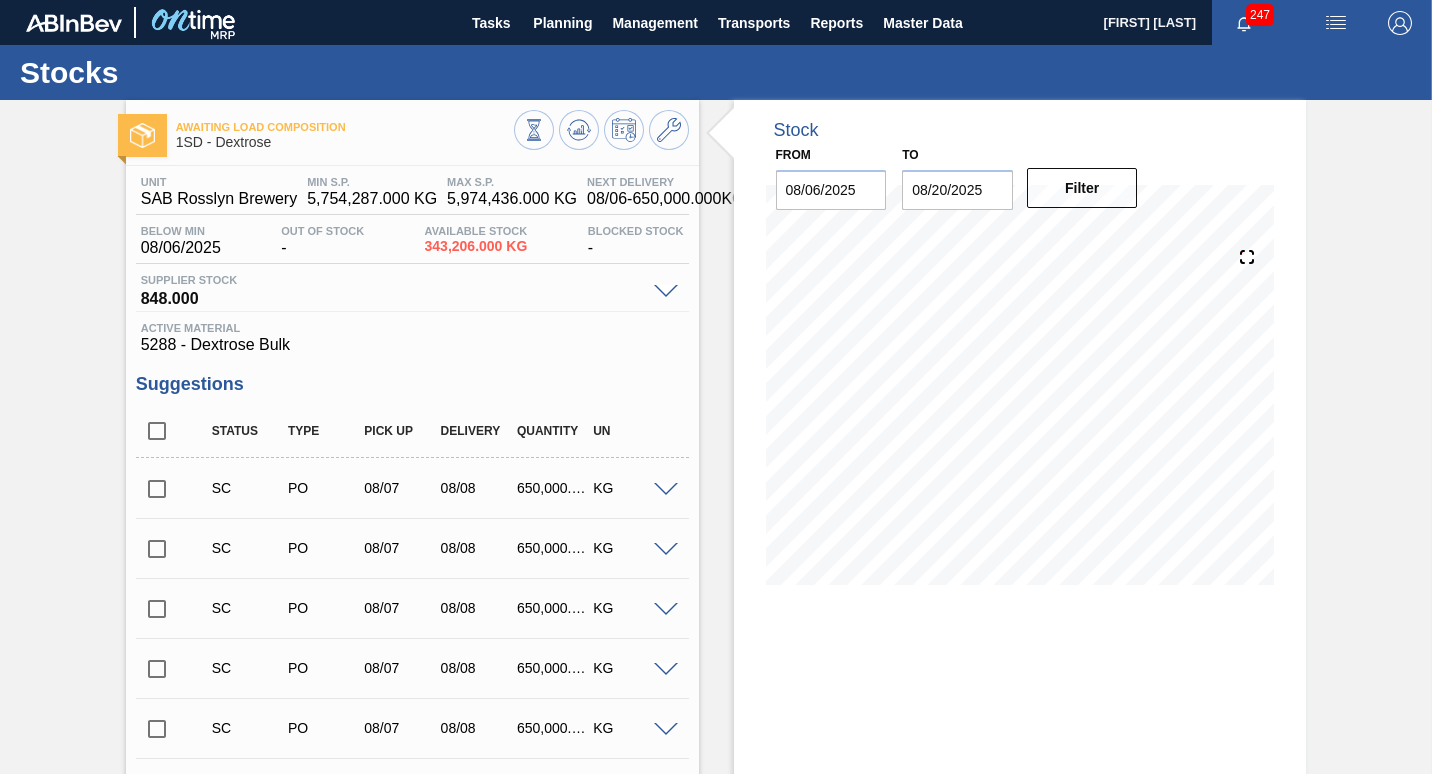 scroll, scrollTop: 300, scrollLeft: 0, axis: vertical 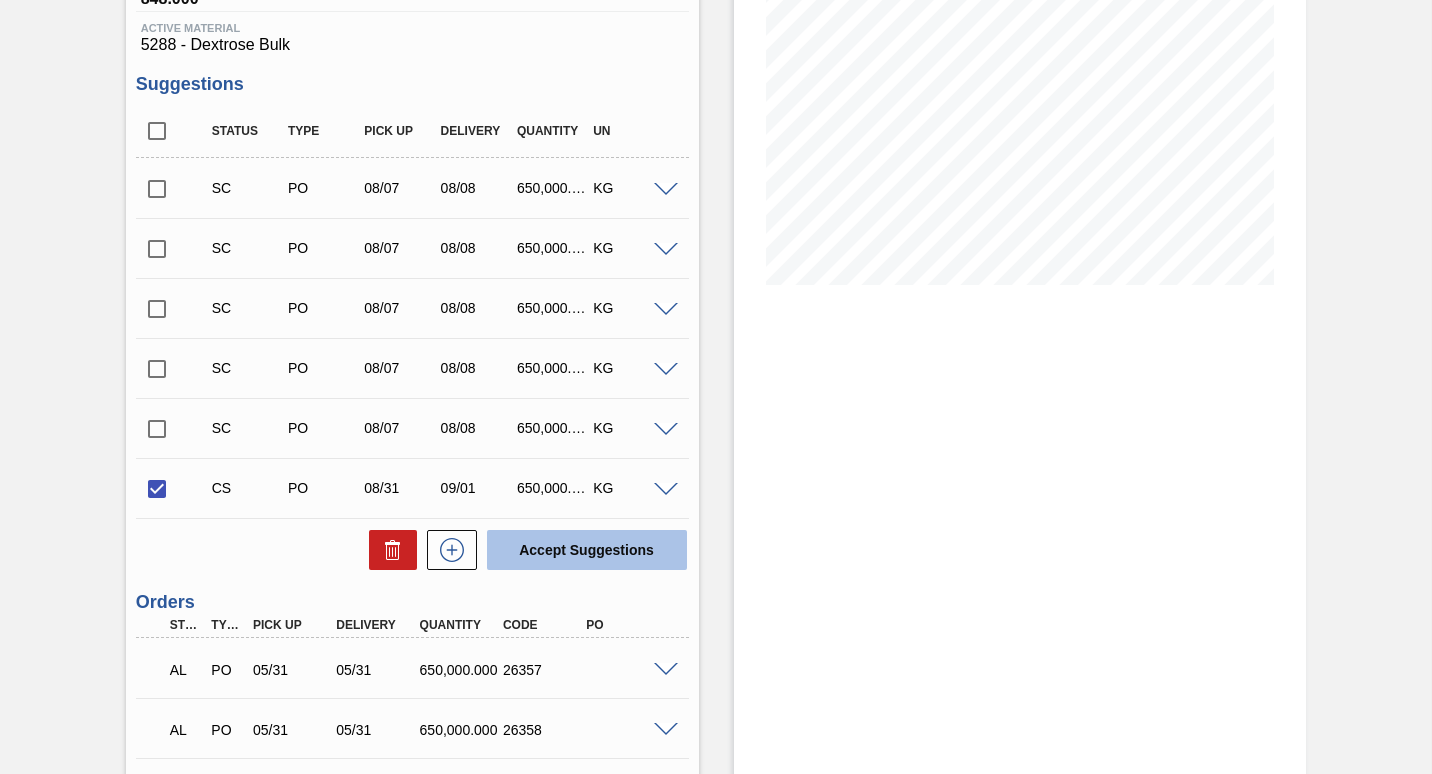 click on "Accept Suggestions" at bounding box center (587, 550) 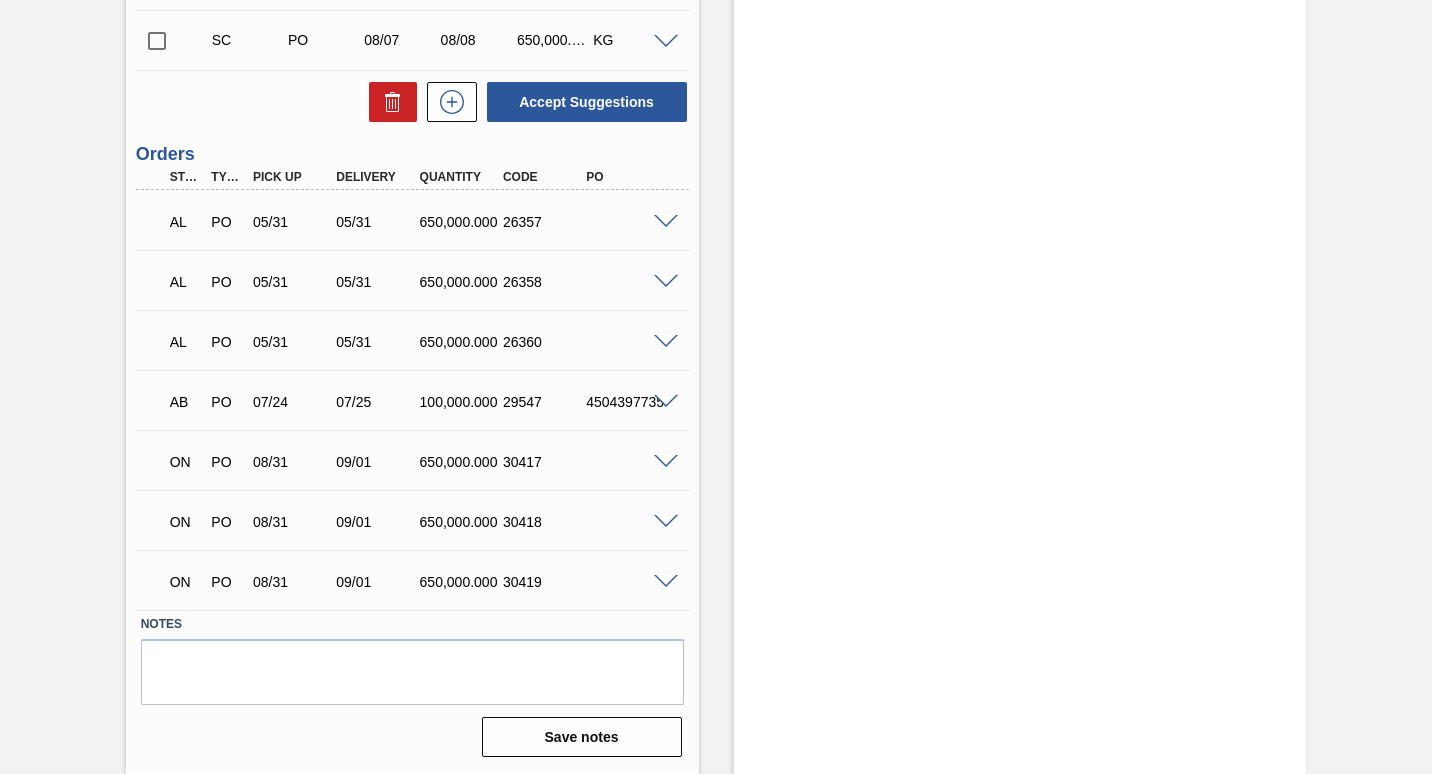 scroll, scrollTop: 88, scrollLeft: 0, axis: vertical 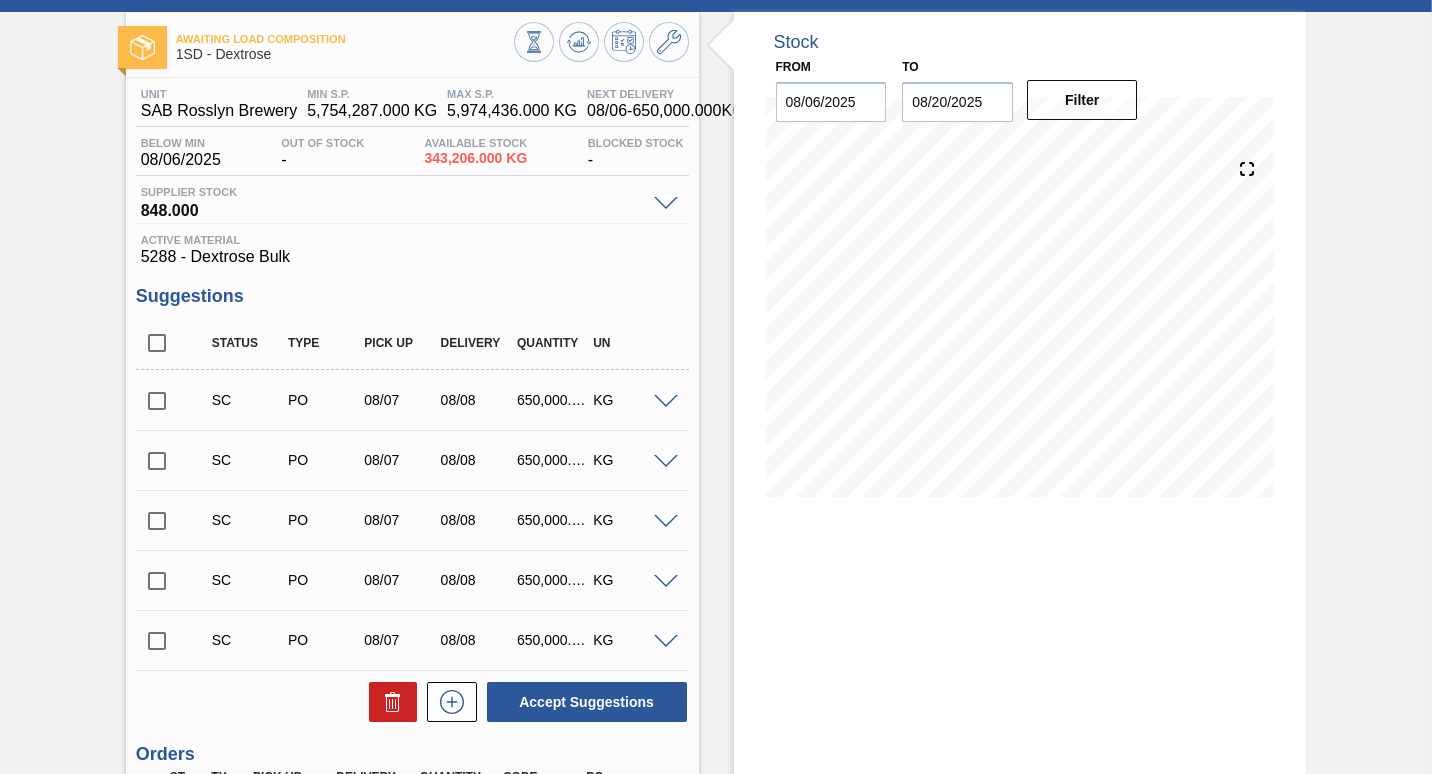 click at bounding box center (666, 402) 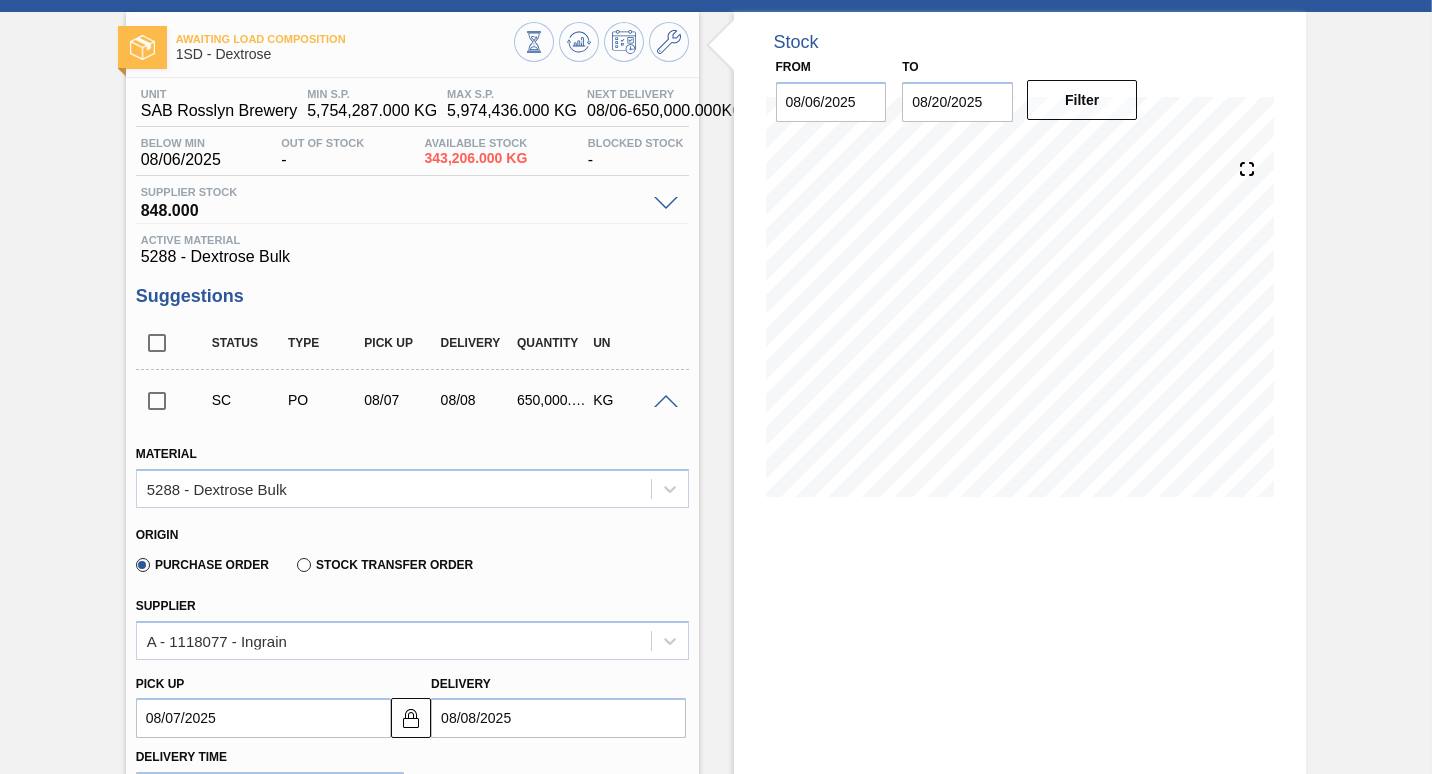 scroll, scrollTop: 488, scrollLeft: 0, axis: vertical 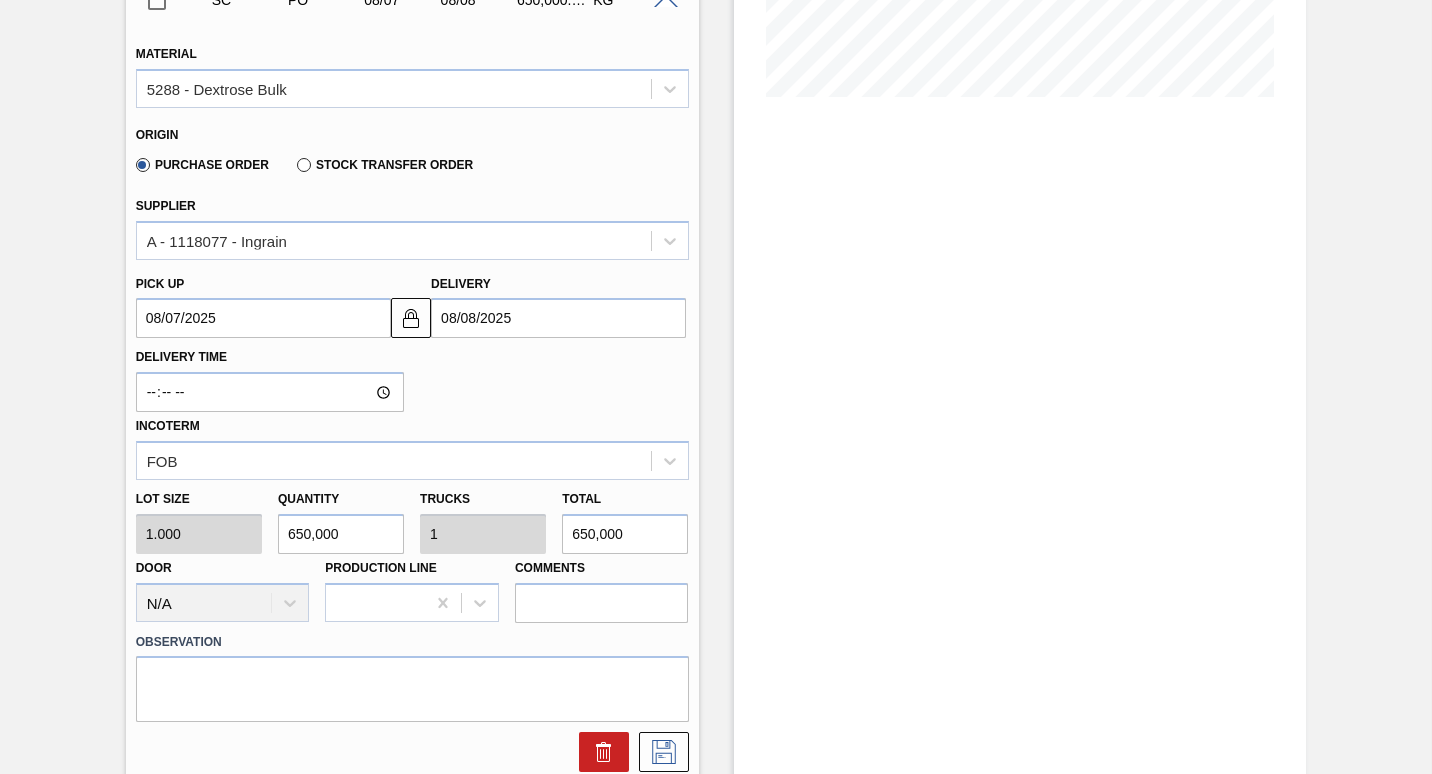 click on "08/07/2025" at bounding box center (263, 318) 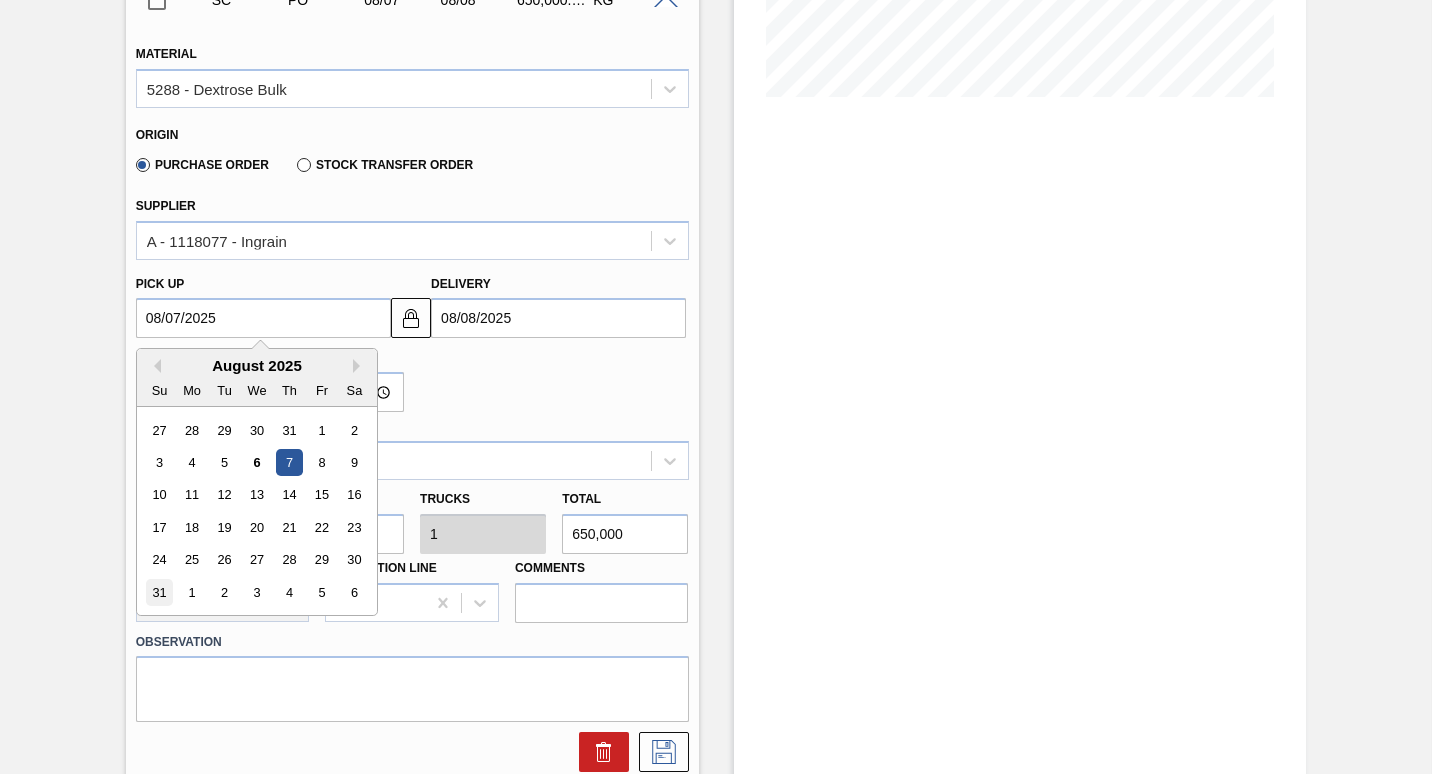 click on "31" at bounding box center (159, 592) 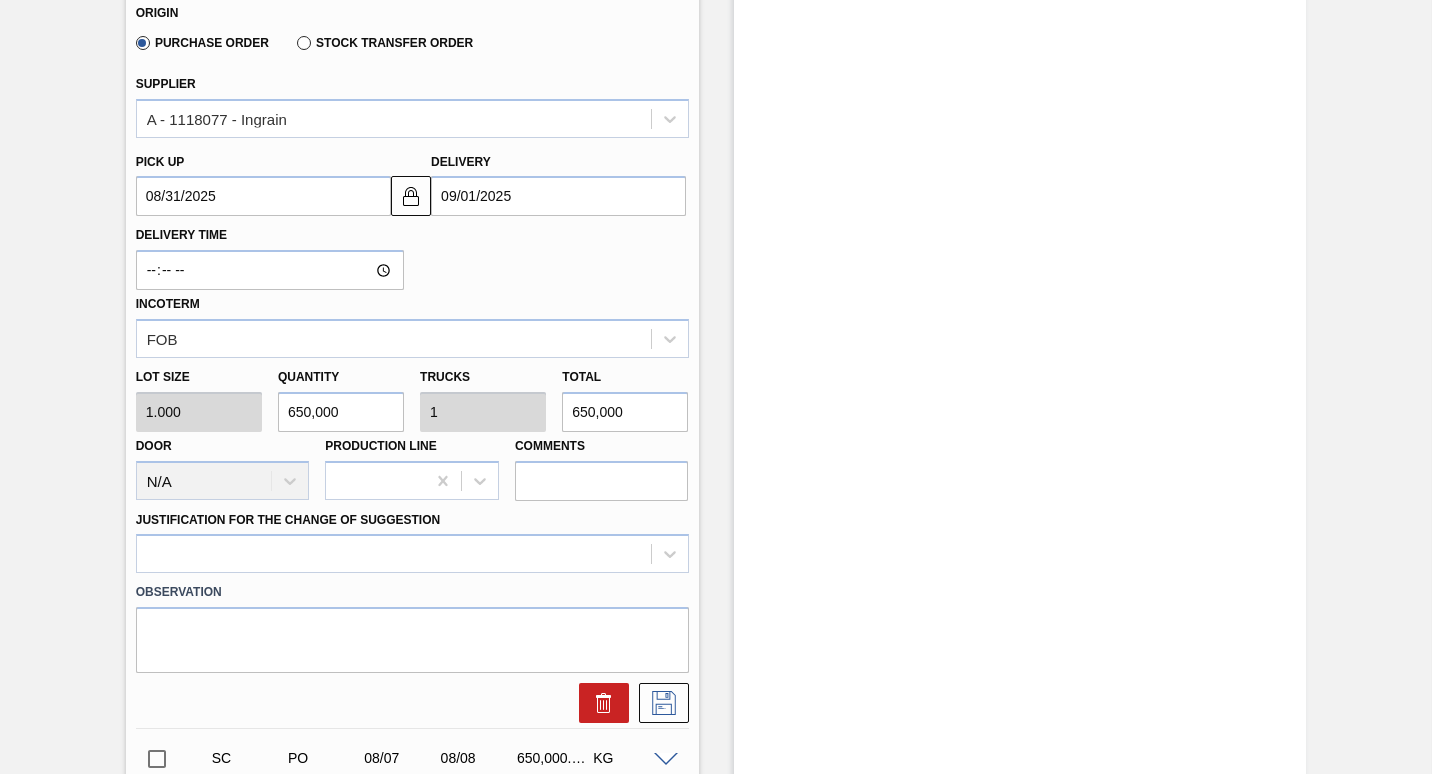 scroll, scrollTop: 788, scrollLeft: 0, axis: vertical 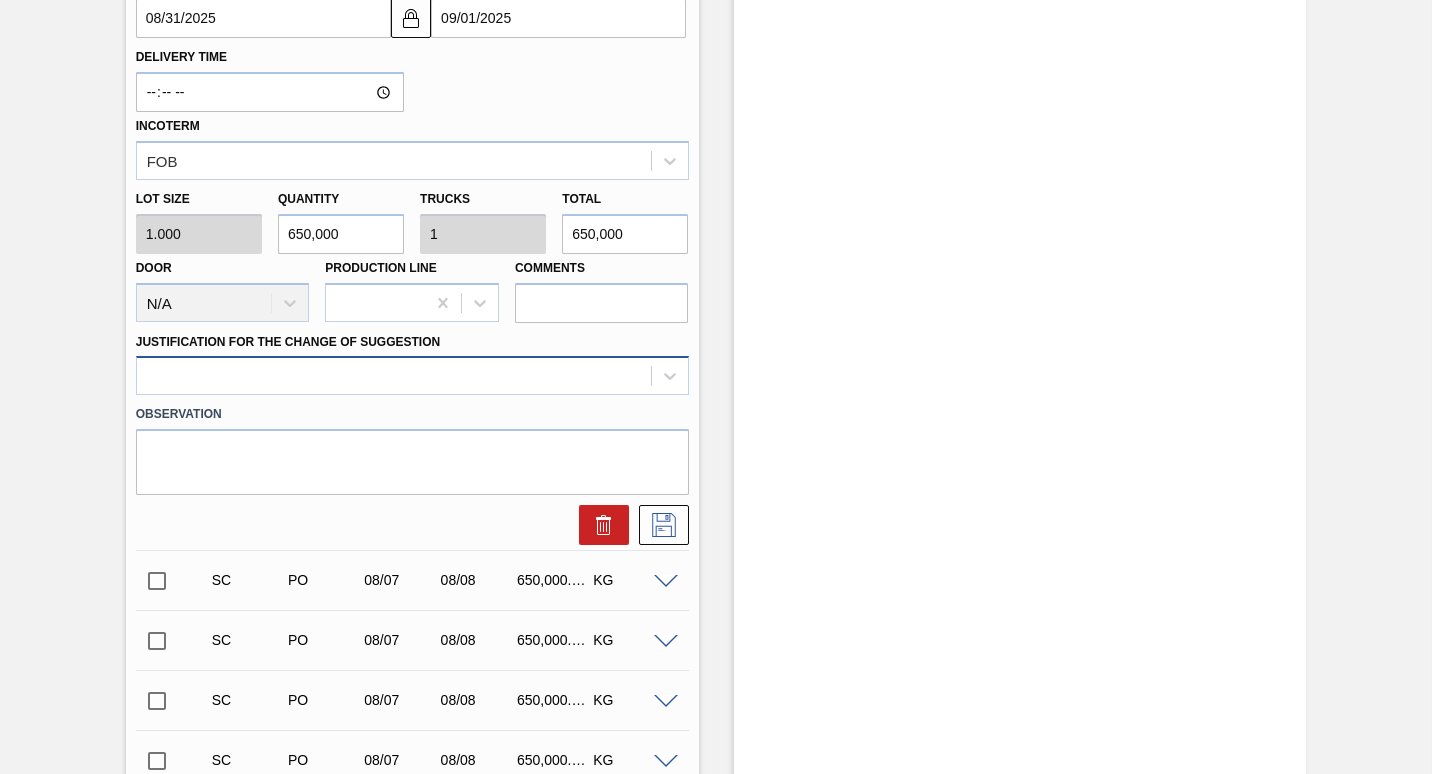click at bounding box center [394, 376] 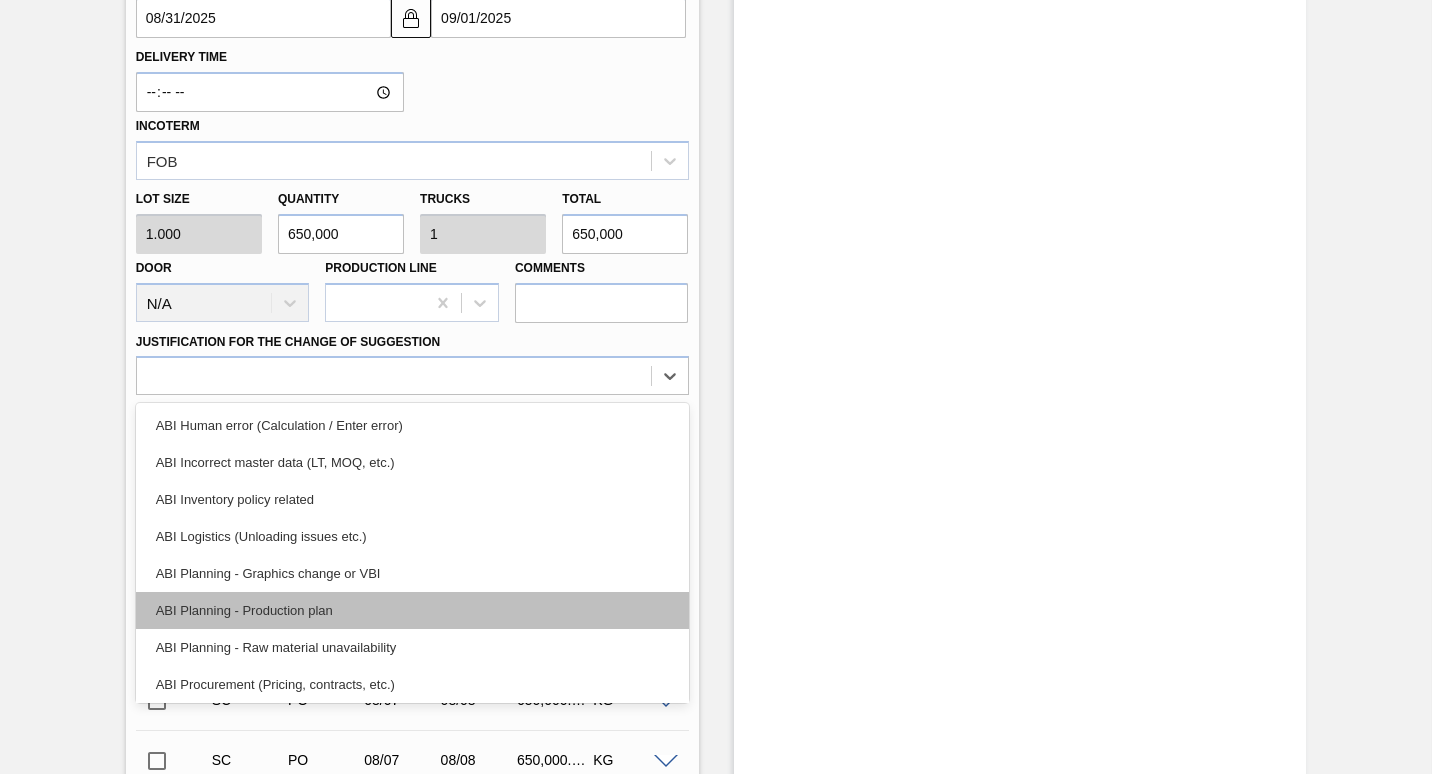 click on "ABI Planning - Production plan" at bounding box center (412, 610) 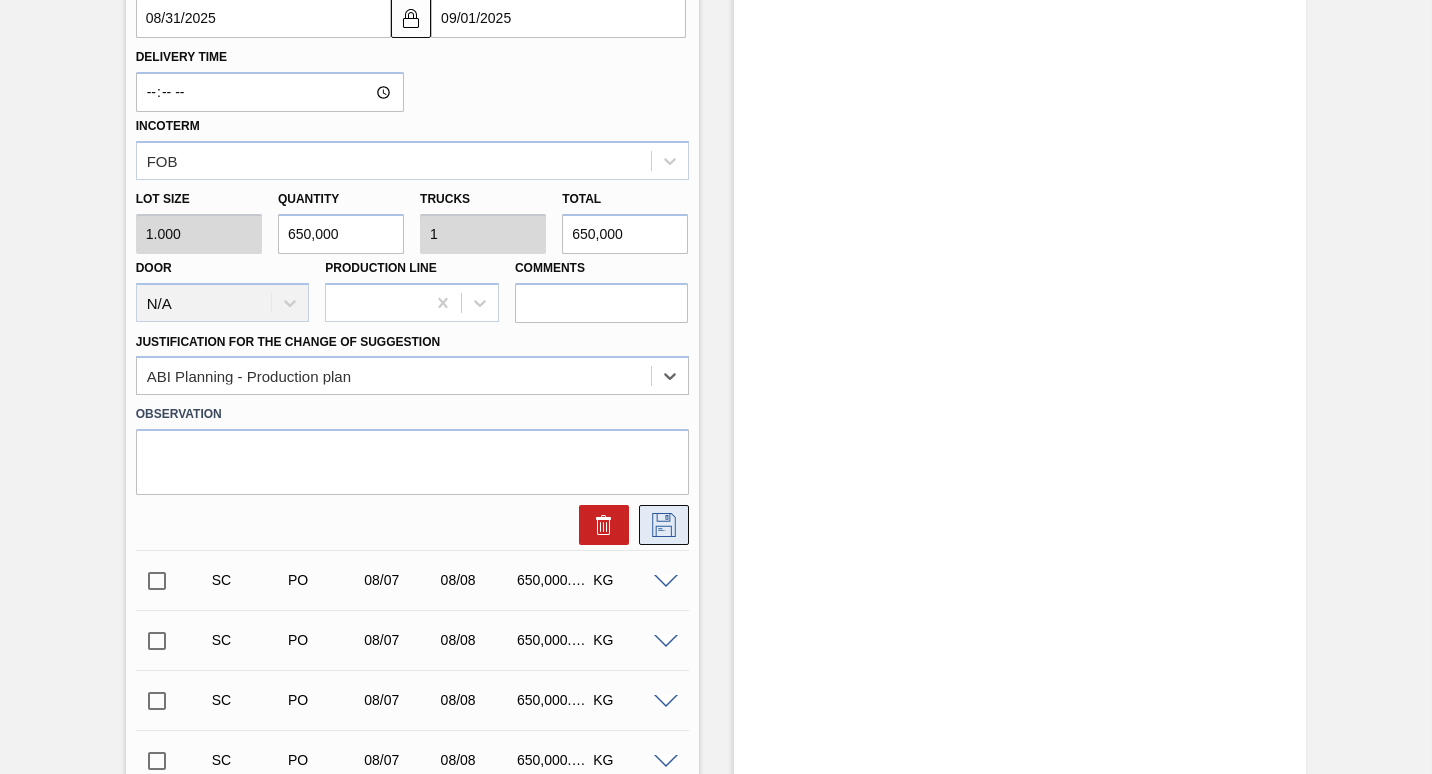 click 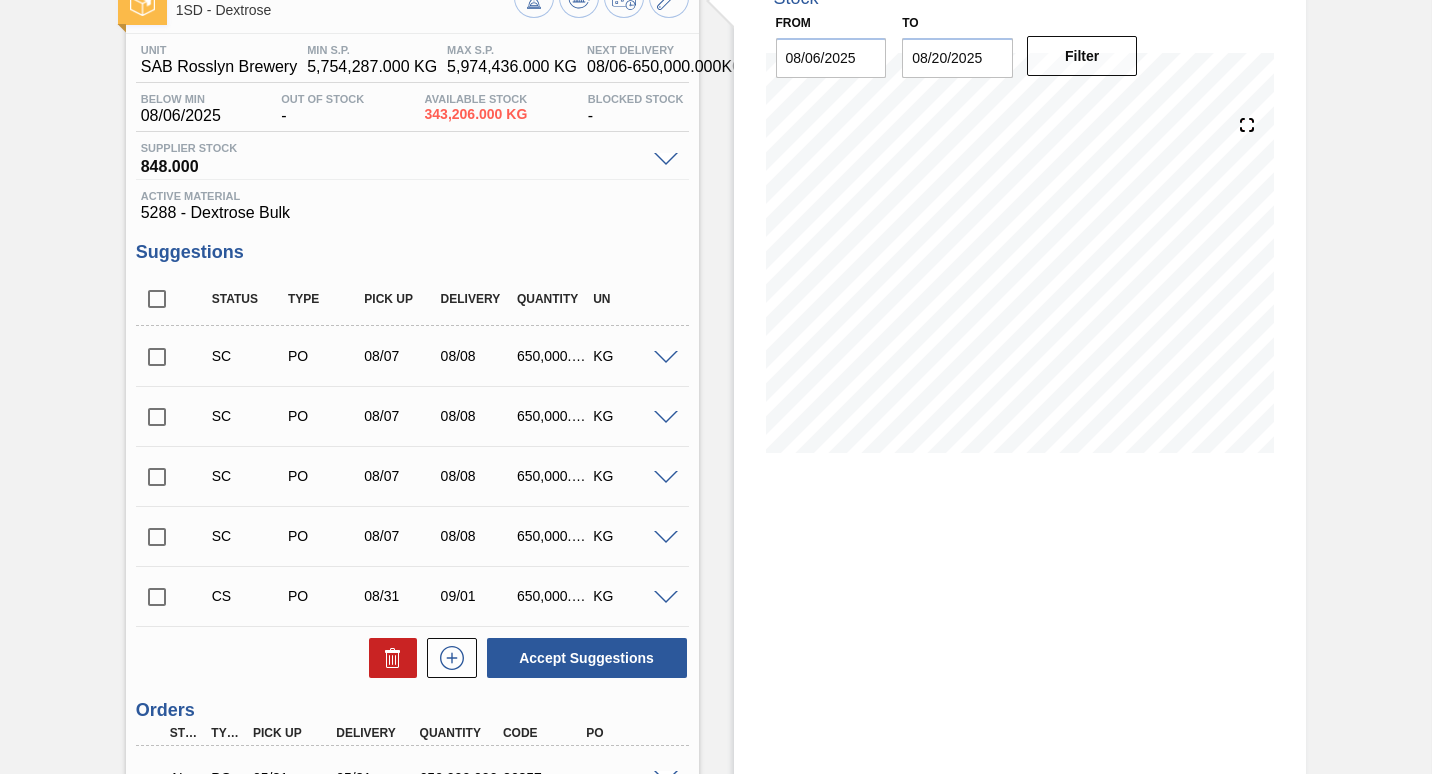 scroll, scrollTop: 88, scrollLeft: 0, axis: vertical 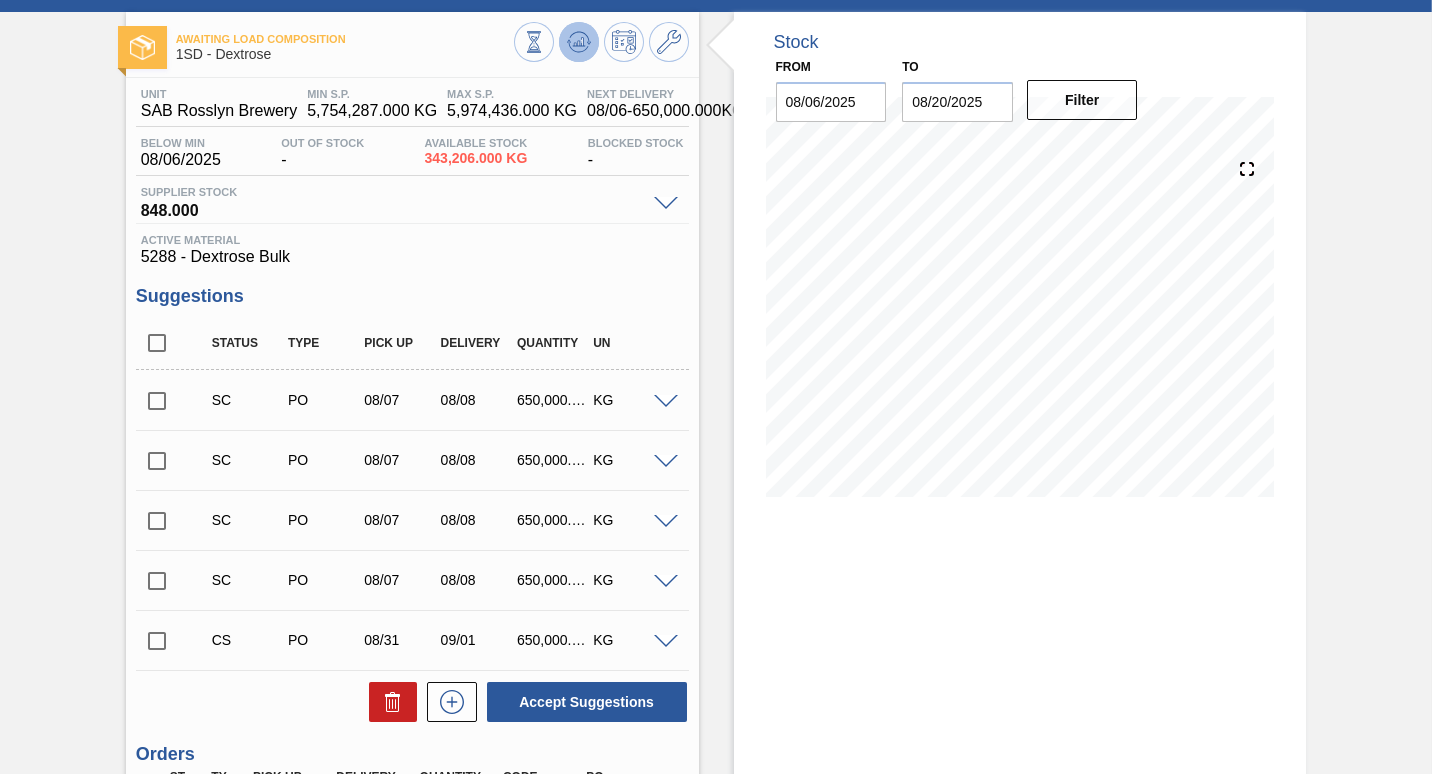 click 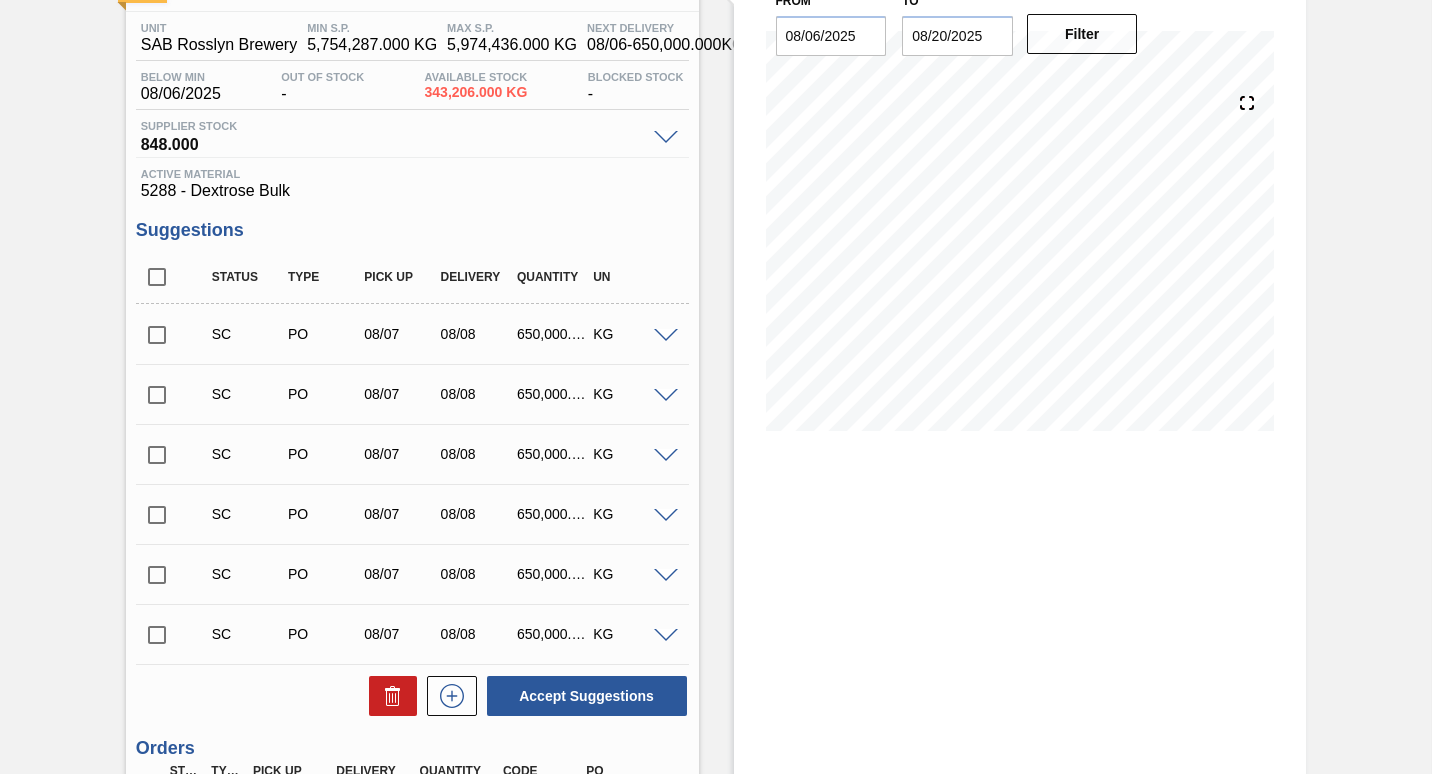 scroll, scrollTop: 48, scrollLeft: 0, axis: vertical 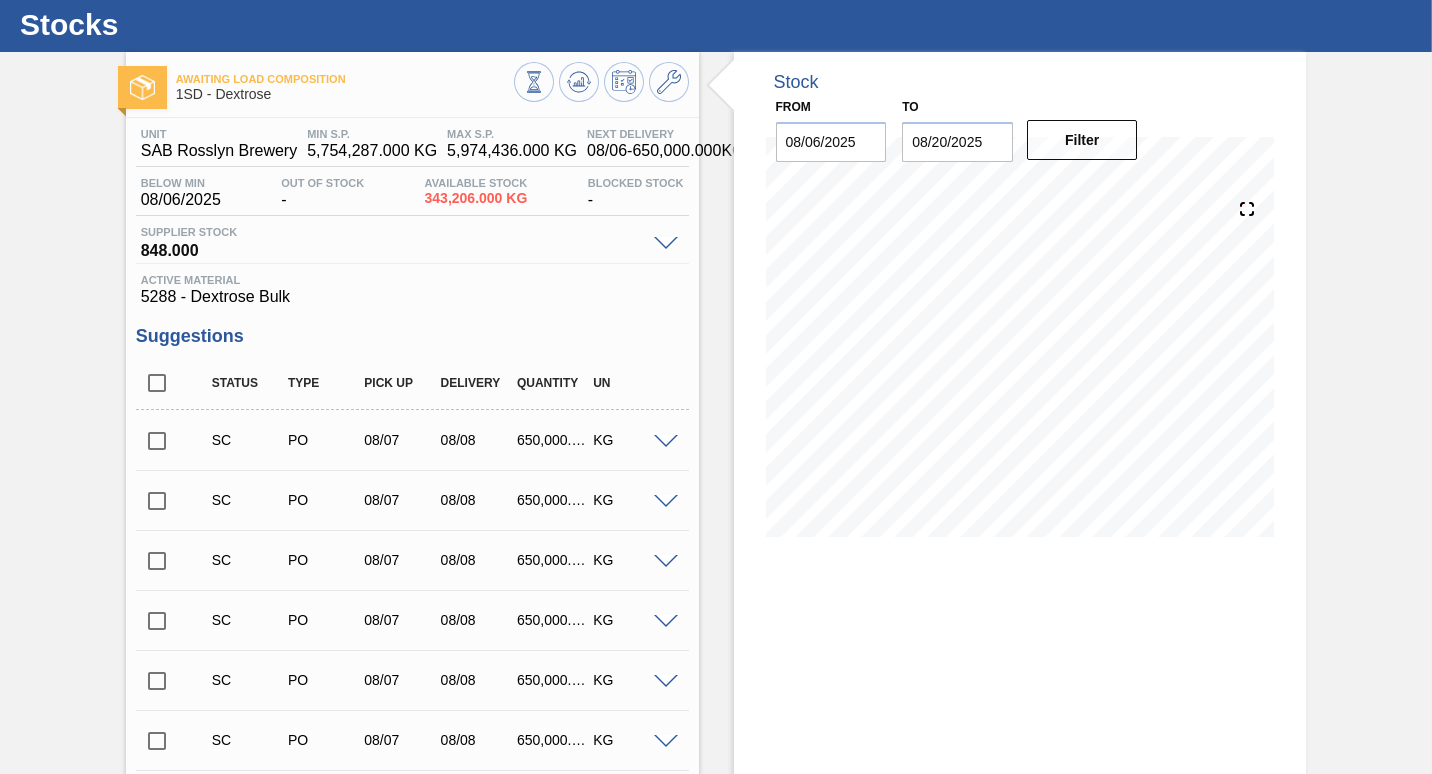 click at bounding box center (157, 441) 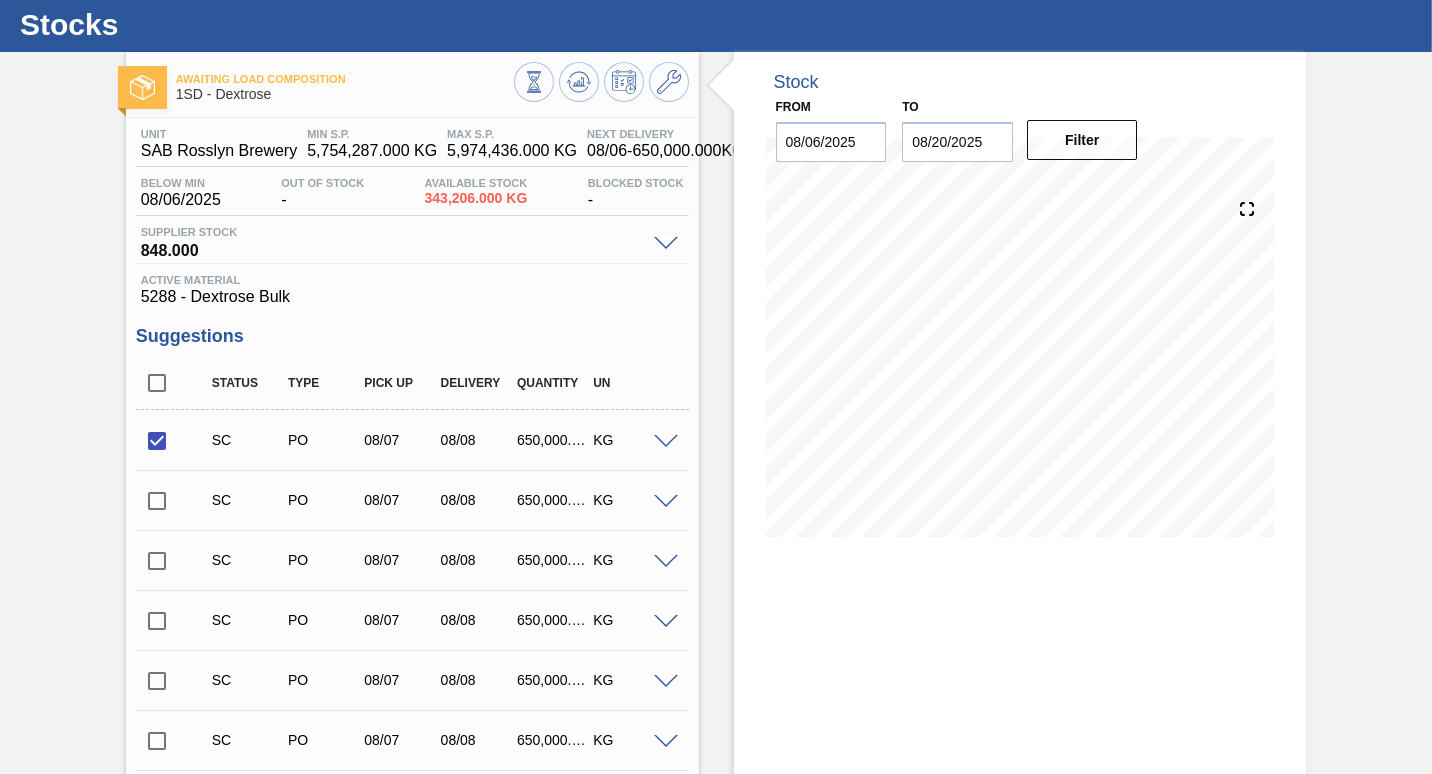 click at bounding box center [666, 442] 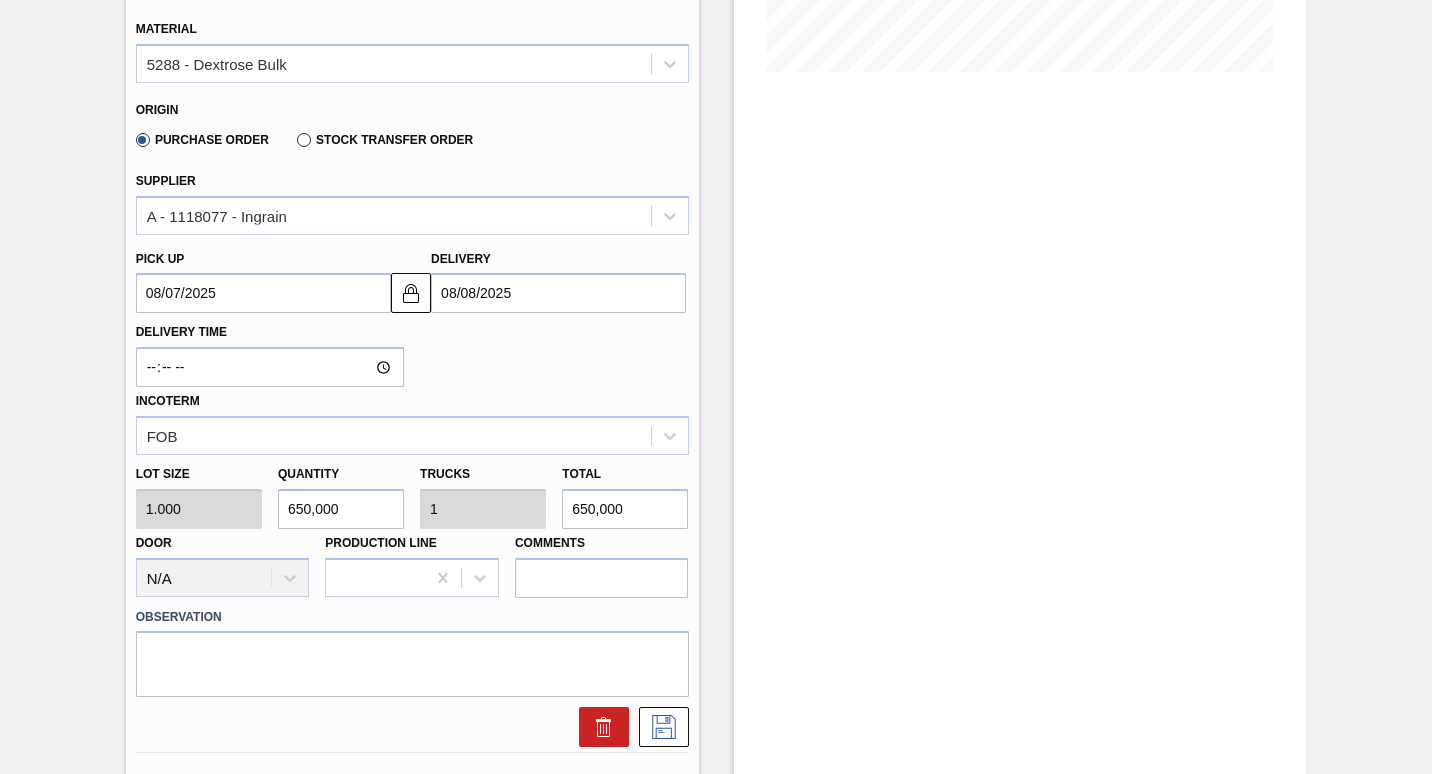 scroll, scrollTop: 548, scrollLeft: 0, axis: vertical 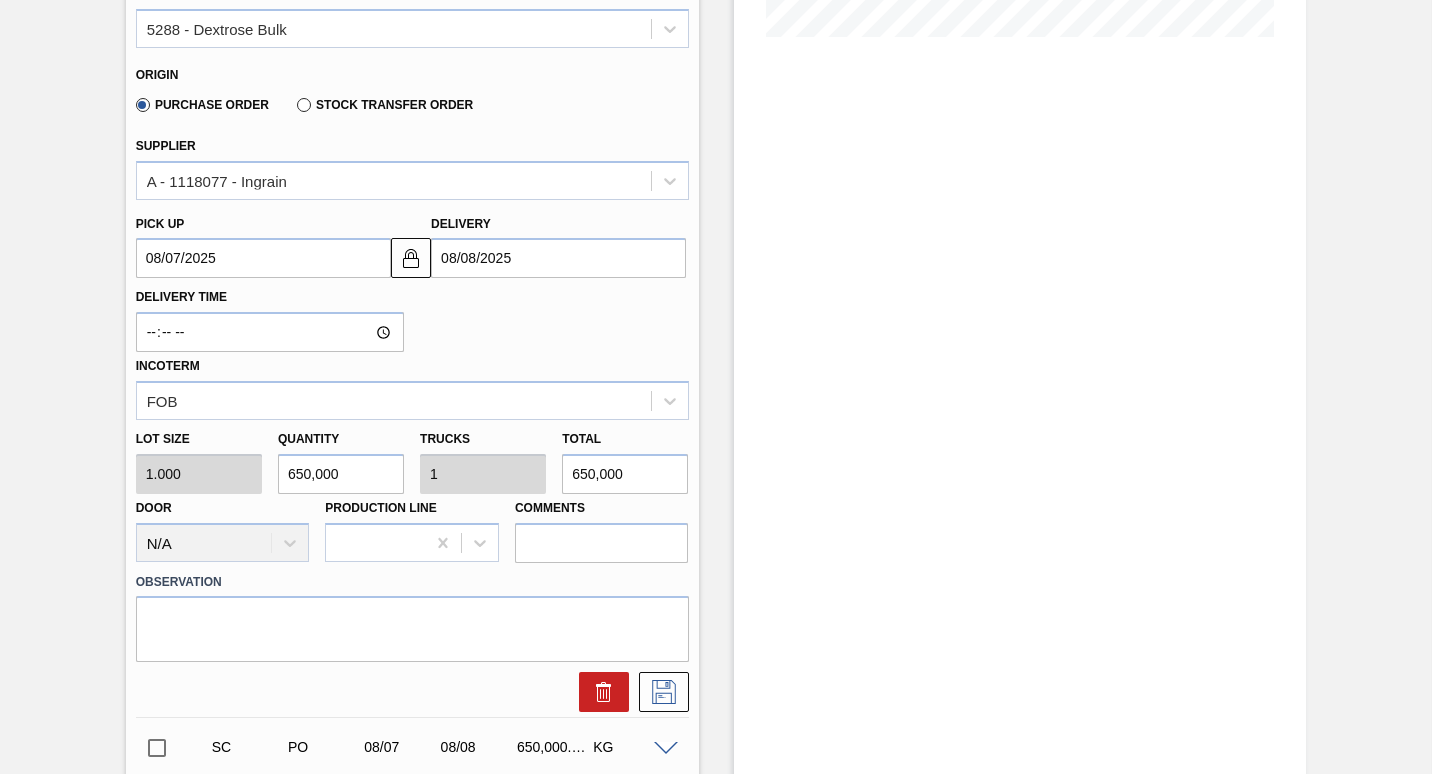 click on "08/07/2025" at bounding box center [263, 258] 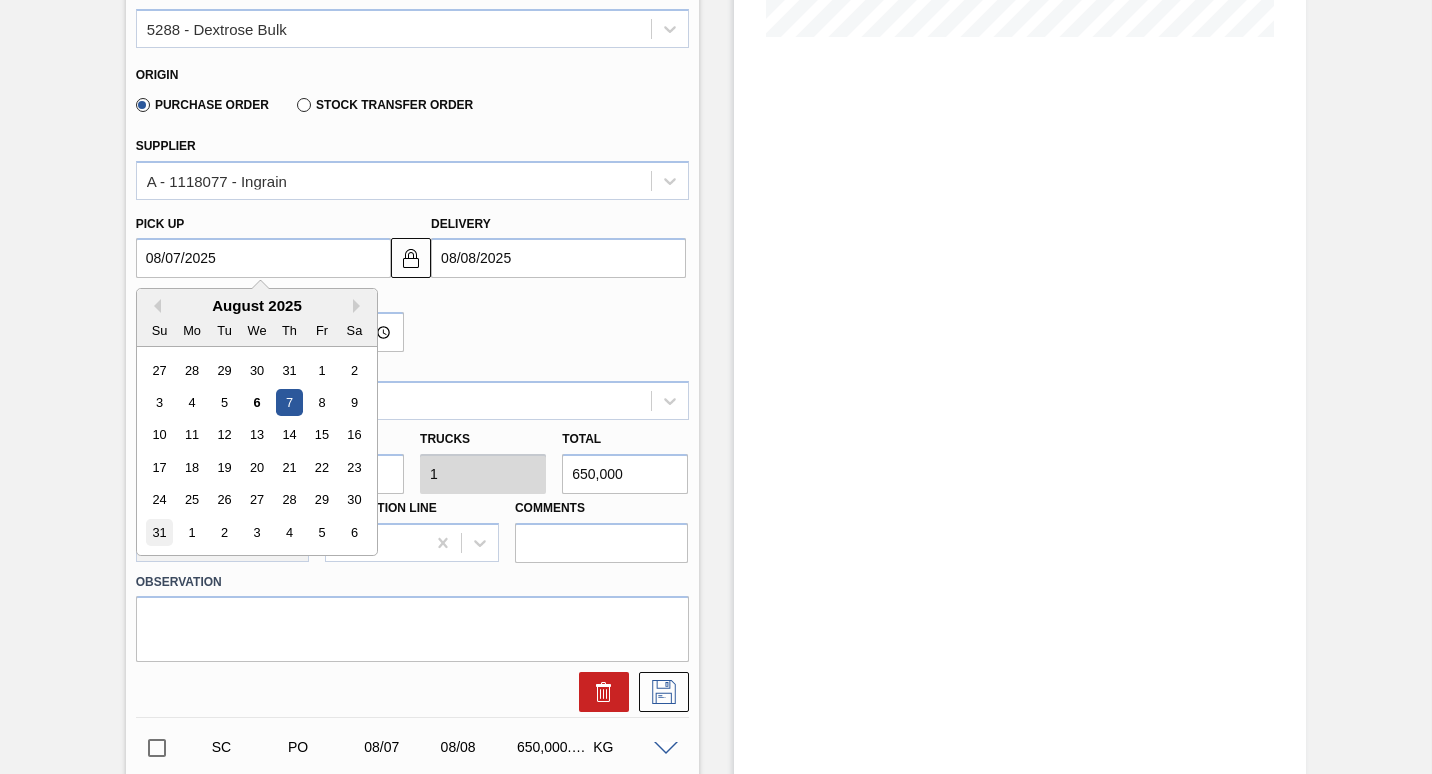 click on "31" at bounding box center (159, 532) 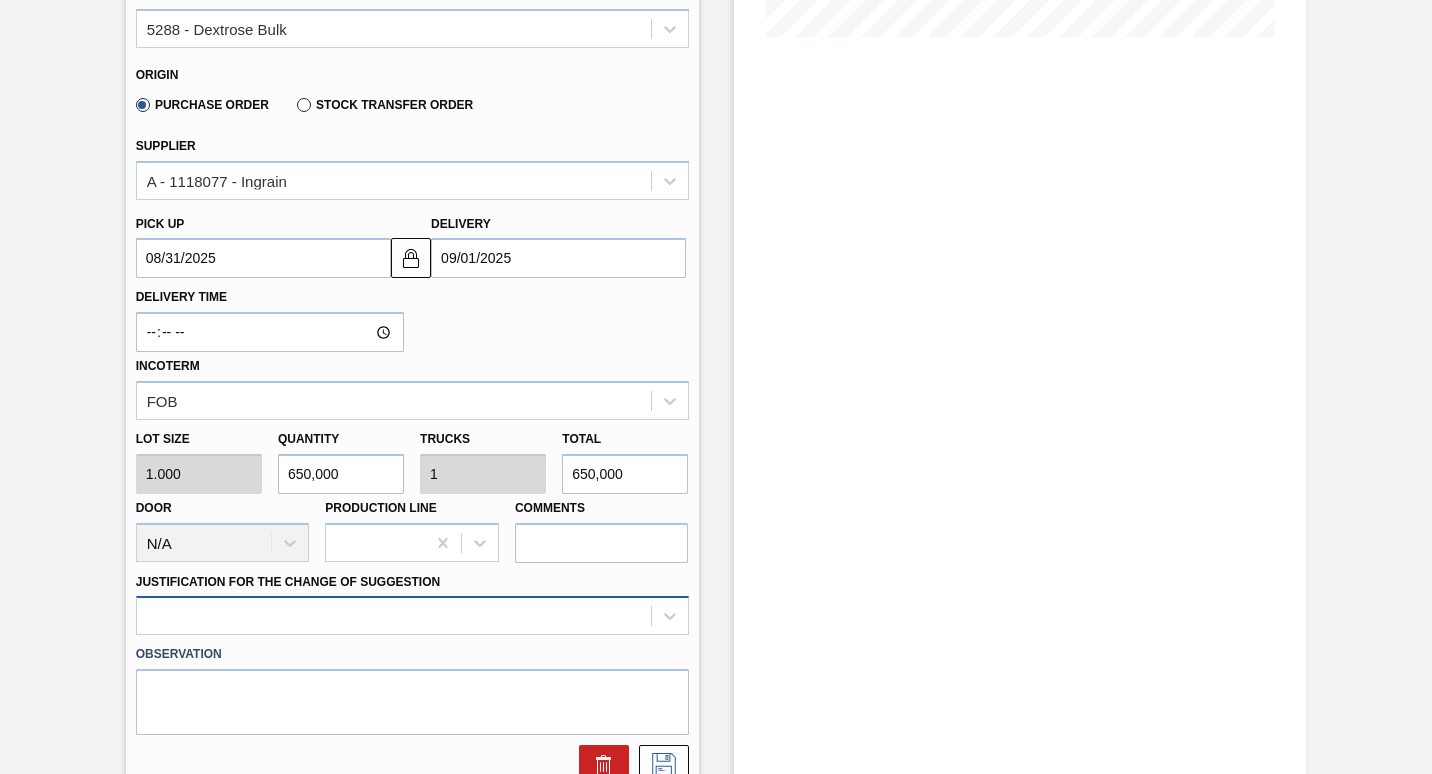 click at bounding box center (412, 615) 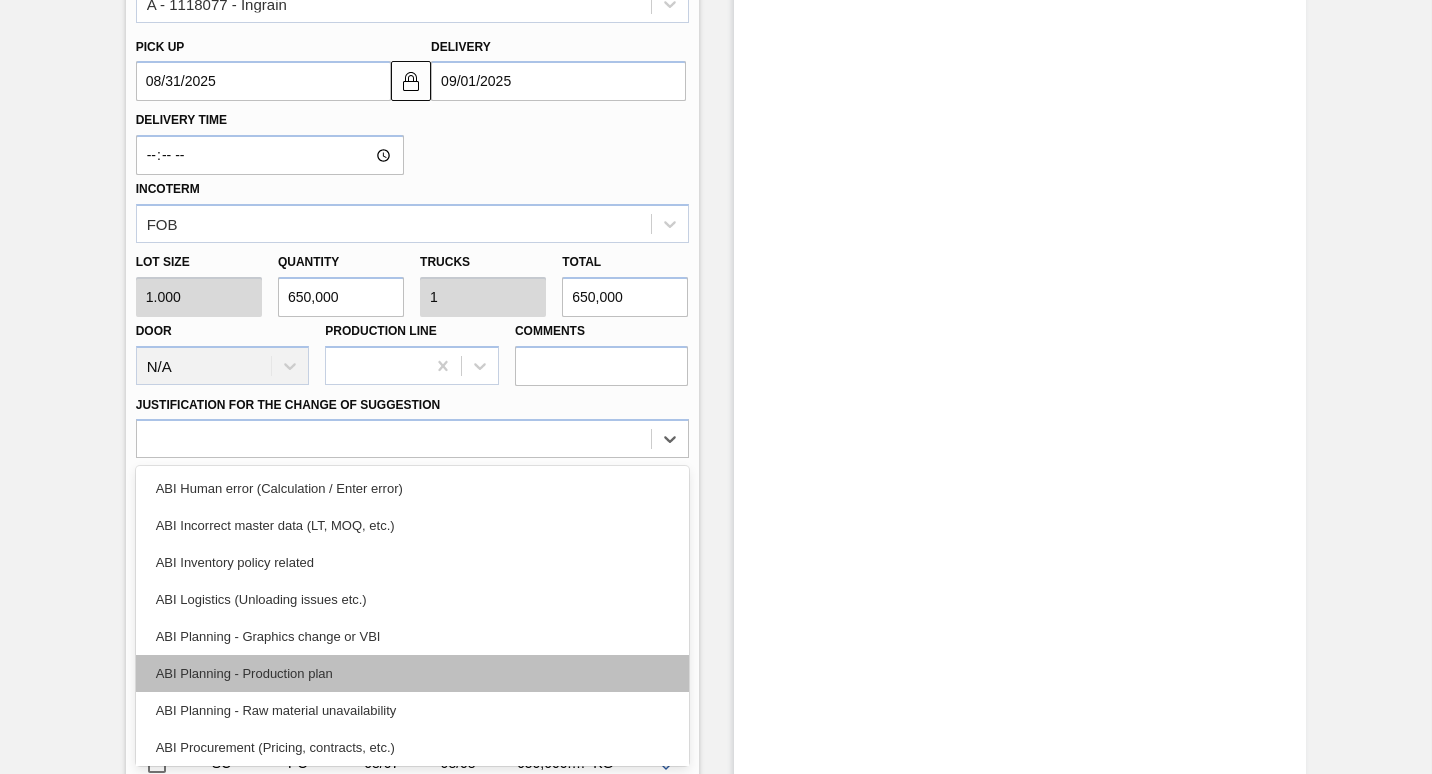 click on "ABI Planning - Production plan" at bounding box center (412, 673) 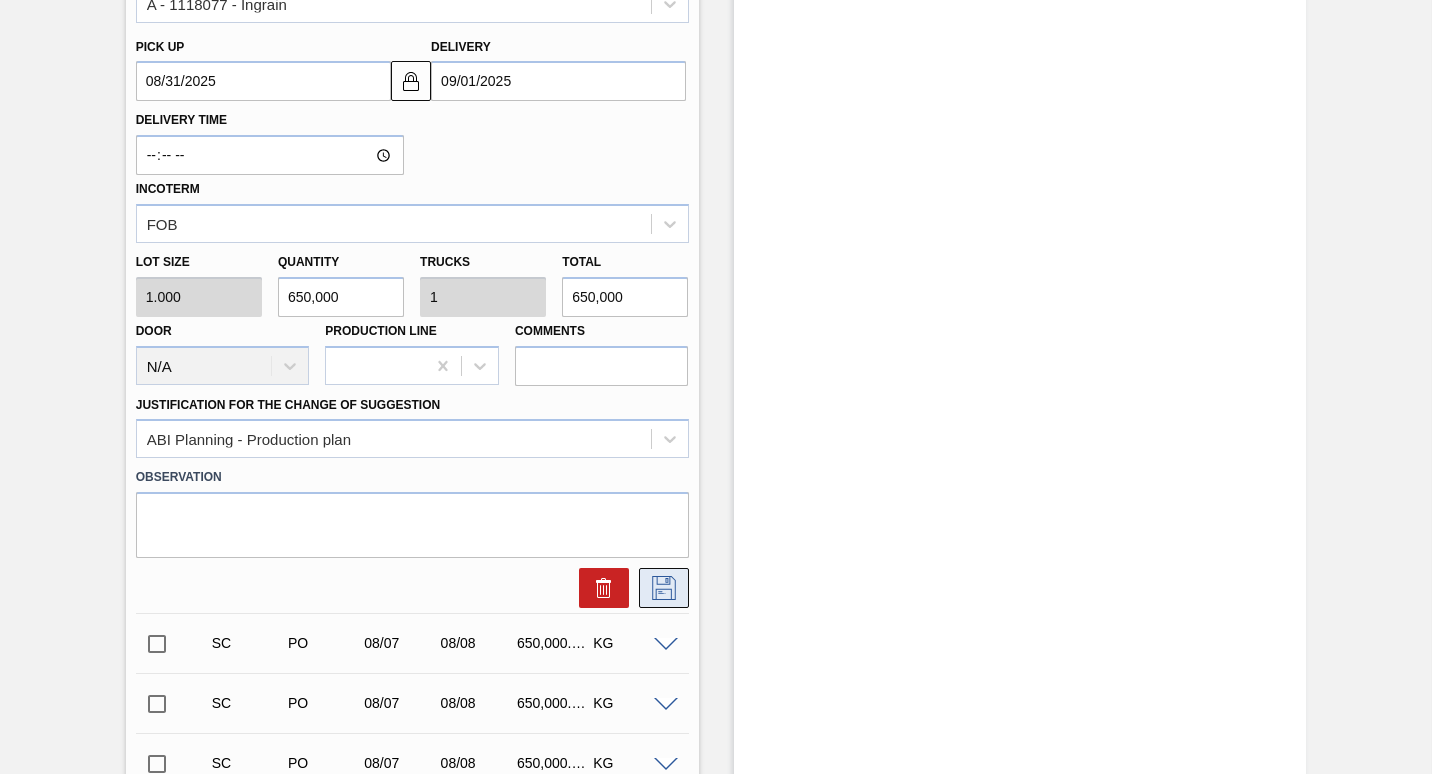 click 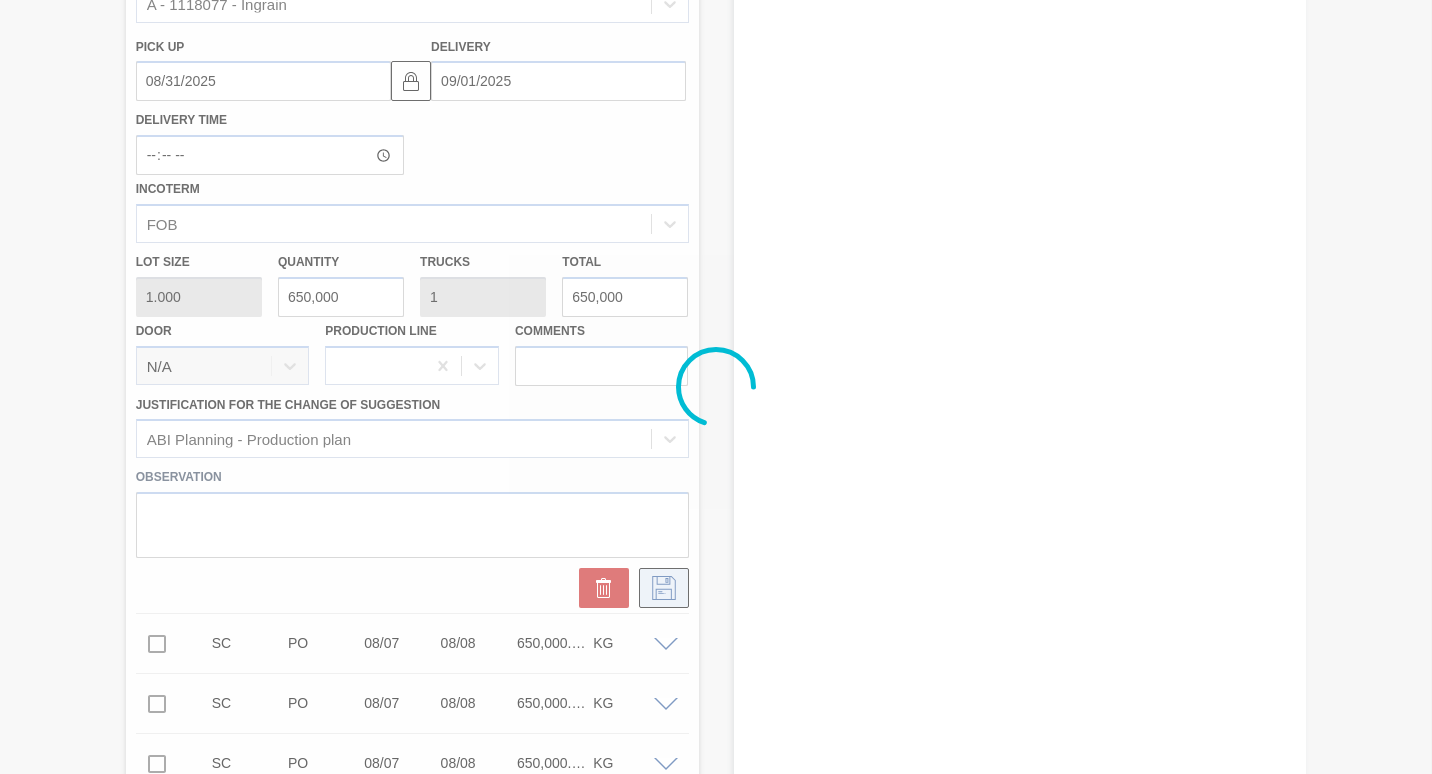 checkbox on "true" 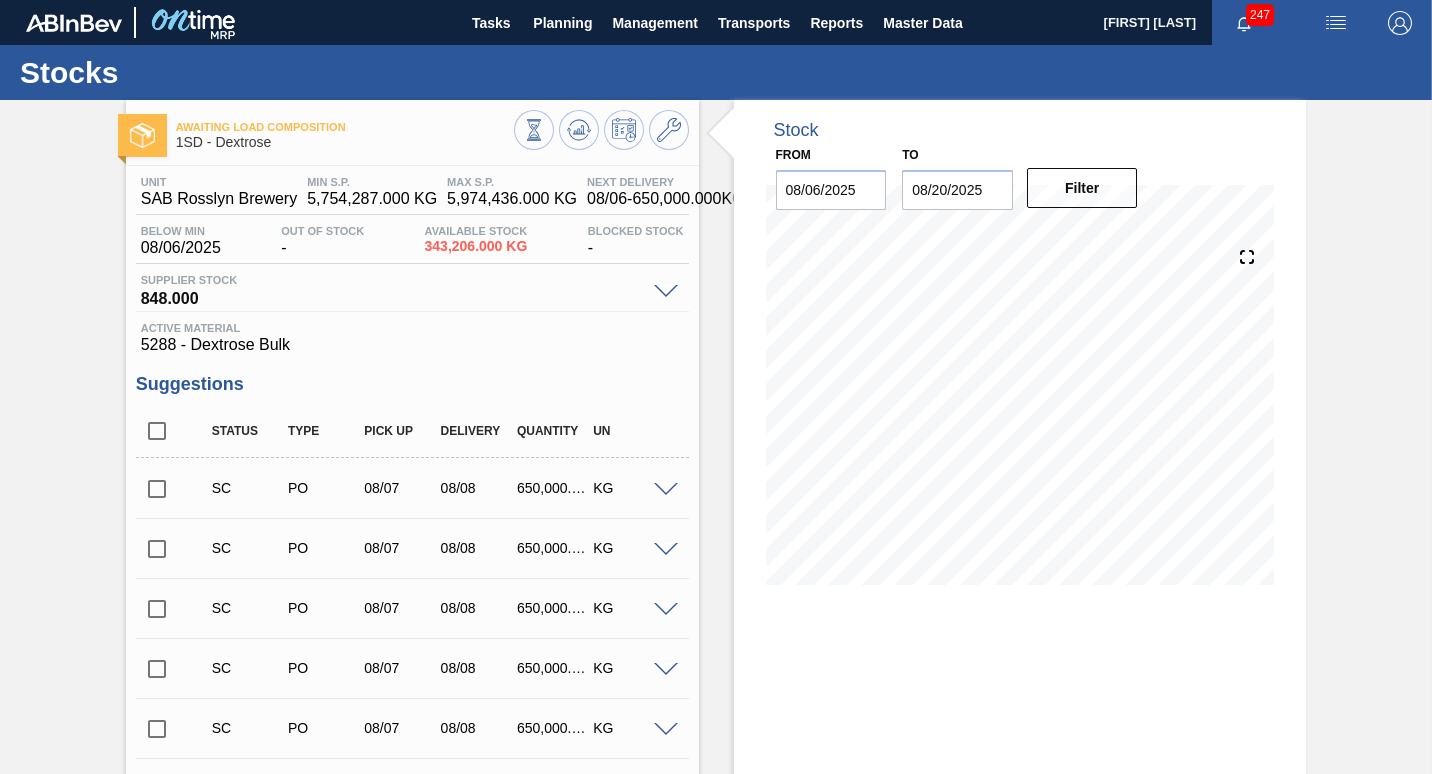 scroll, scrollTop: 400, scrollLeft: 0, axis: vertical 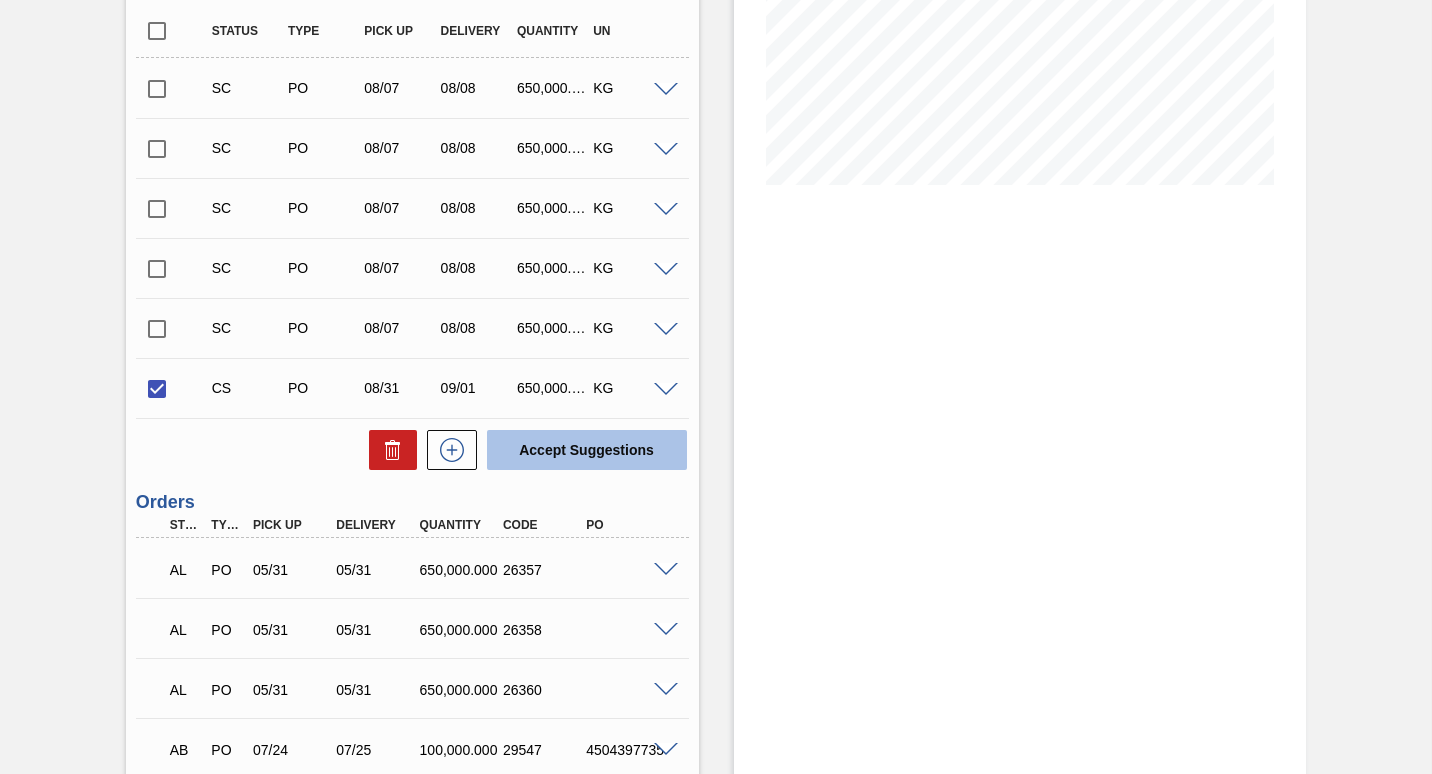 click on "Accept Suggestions" at bounding box center [587, 450] 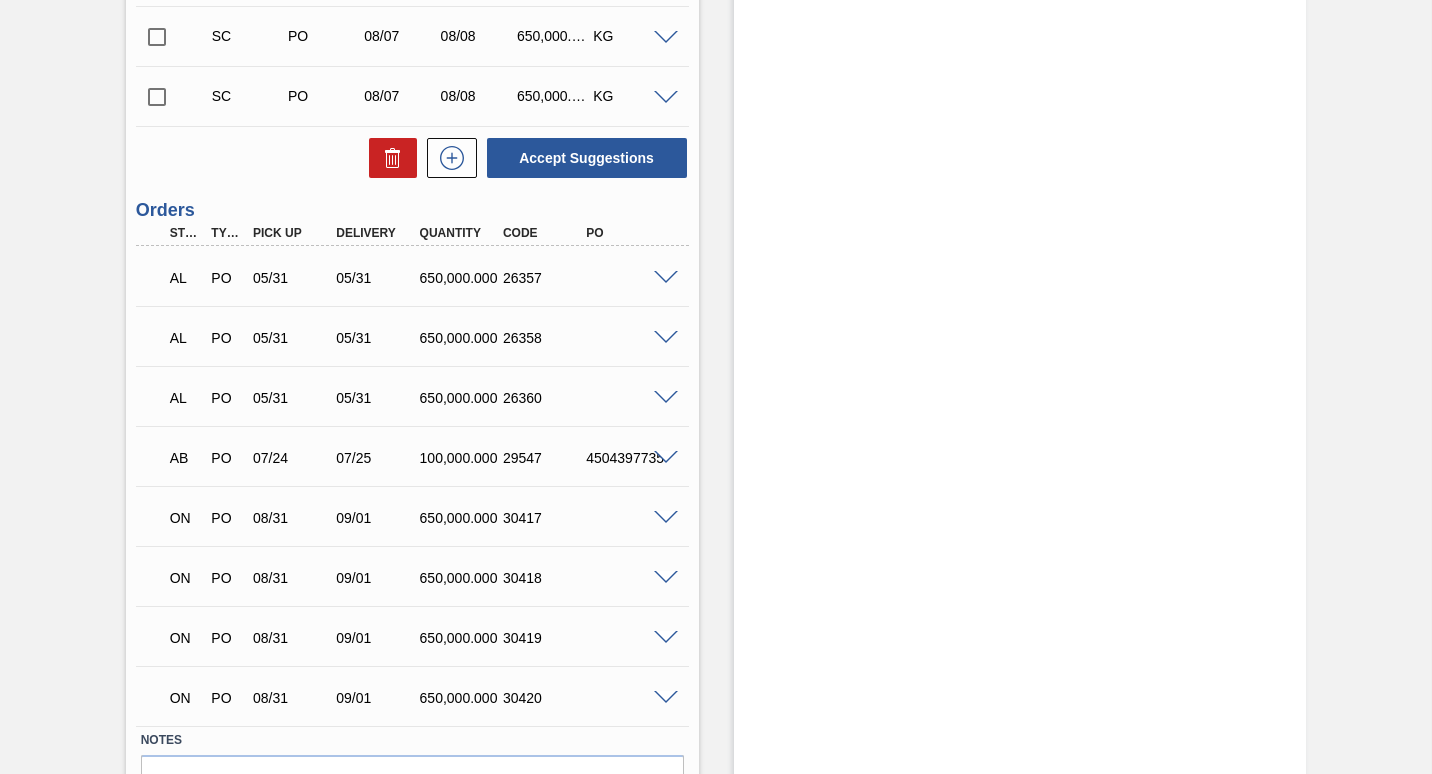 scroll, scrollTop: 700, scrollLeft: 0, axis: vertical 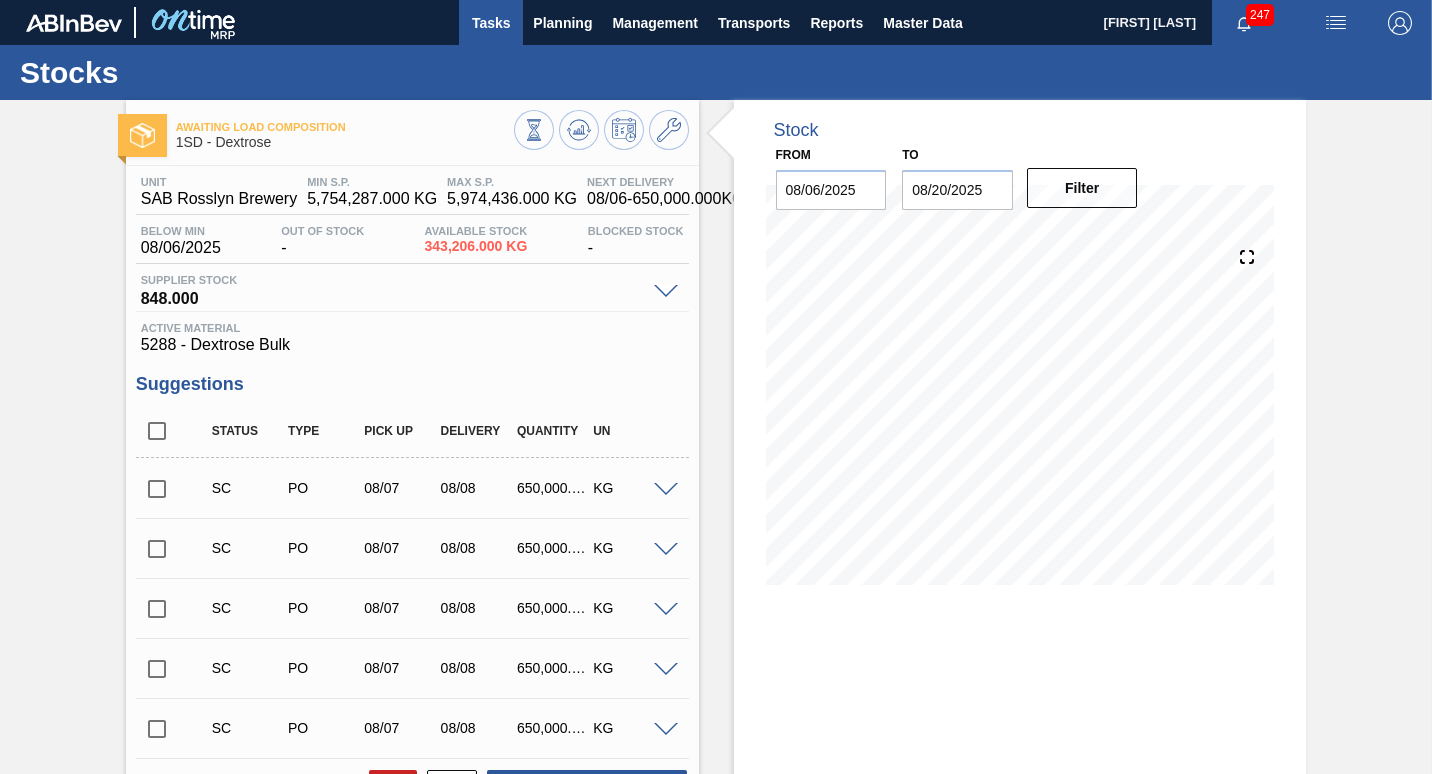click on "Tasks" at bounding box center [491, 23] 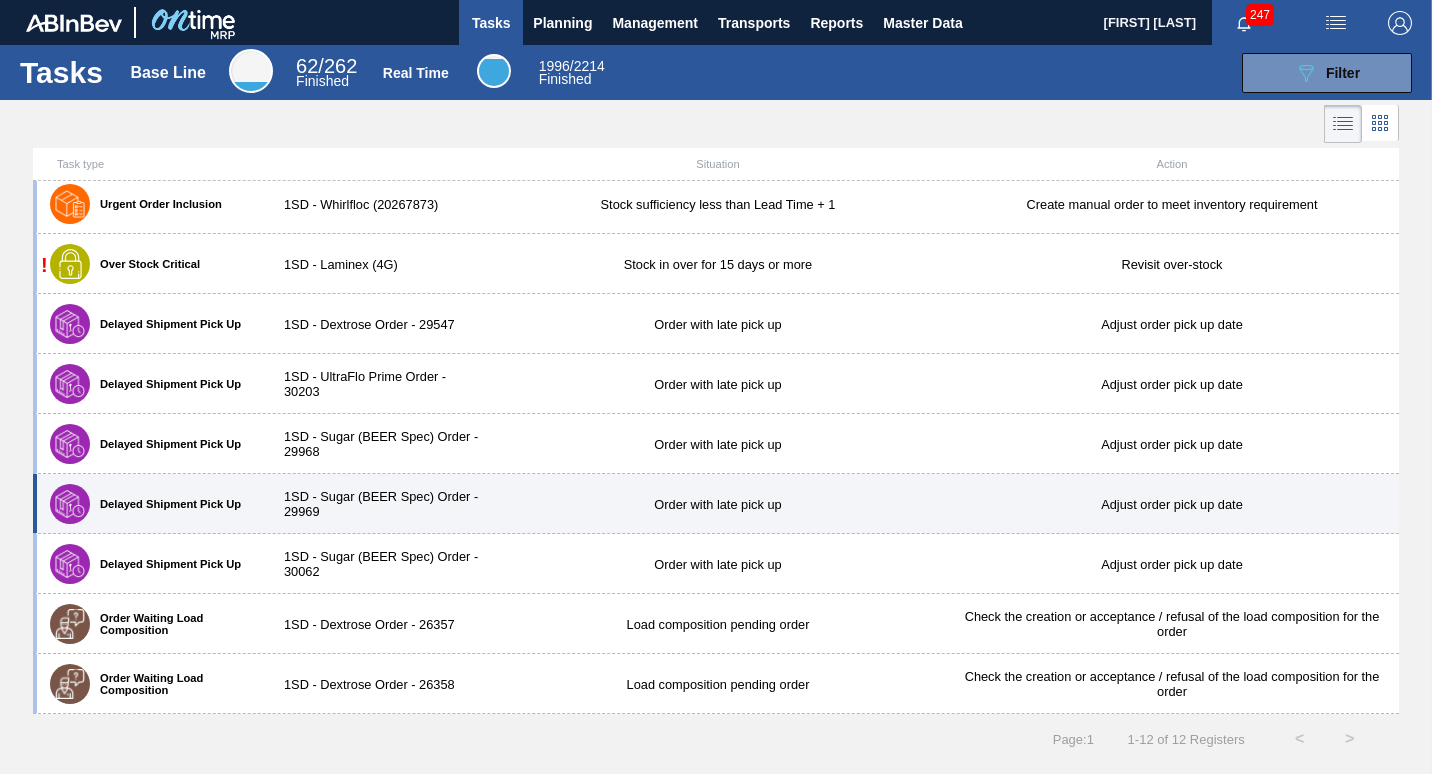 scroll, scrollTop: 0, scrollLeft: 0, axis: both 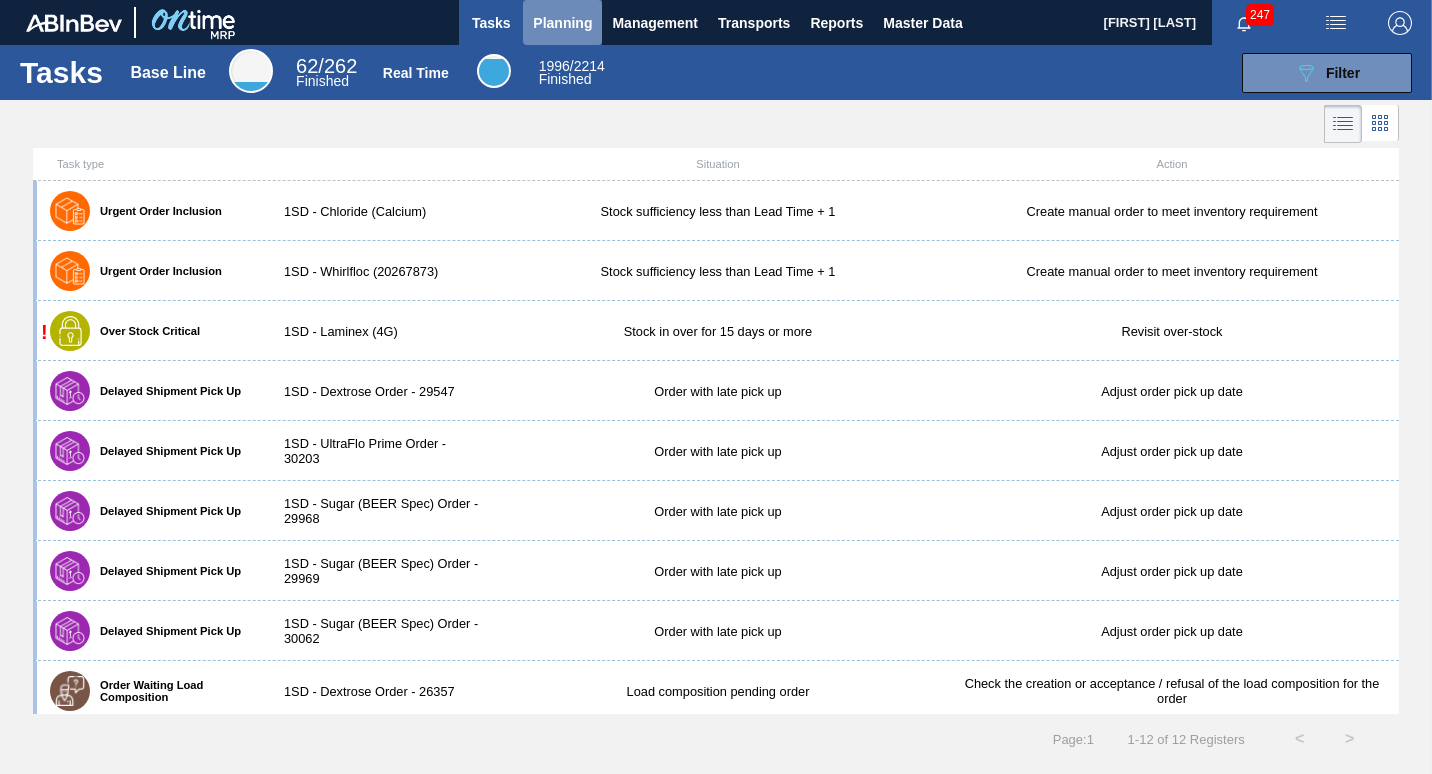 click on "Planning" at bounding box center [562, 23] 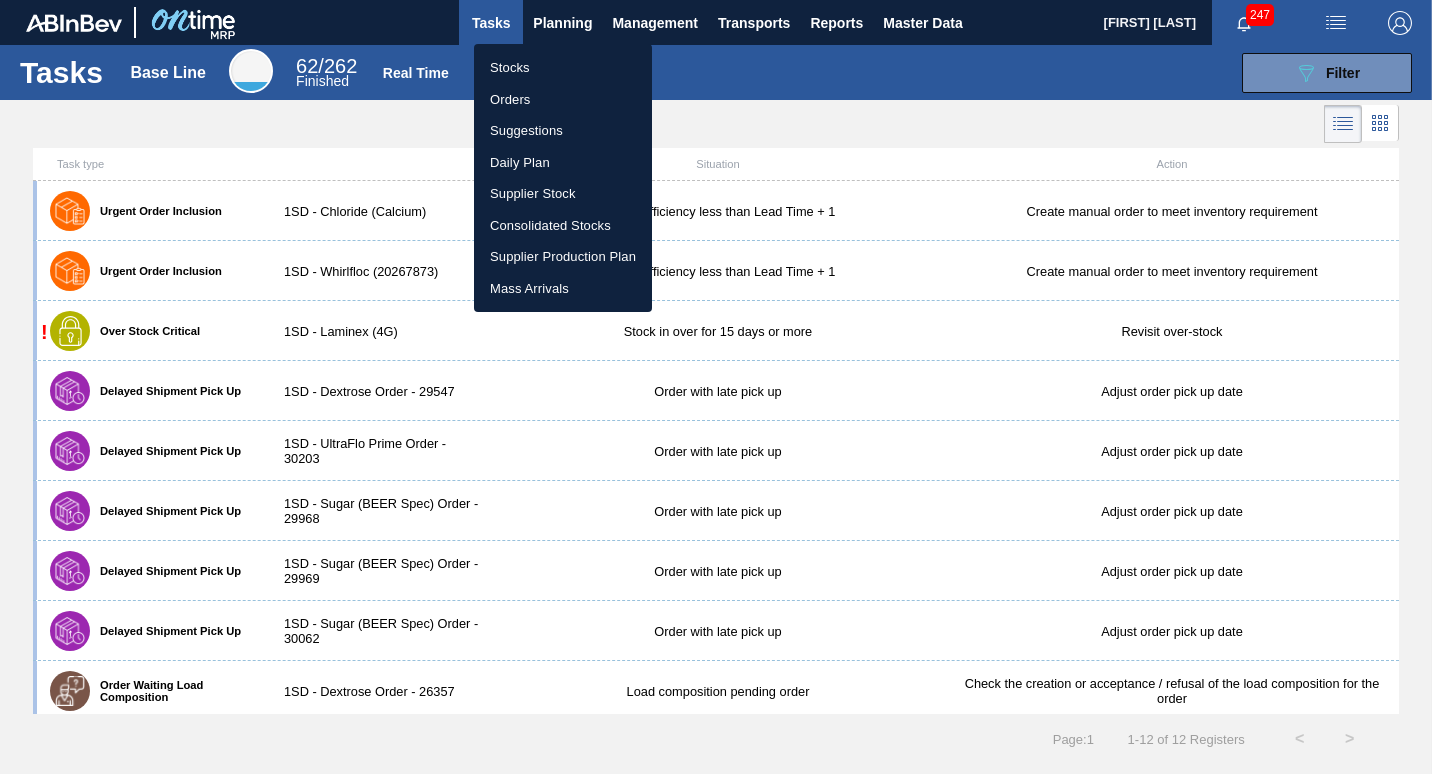 click on "Orders" at bounding box center (563, 100) 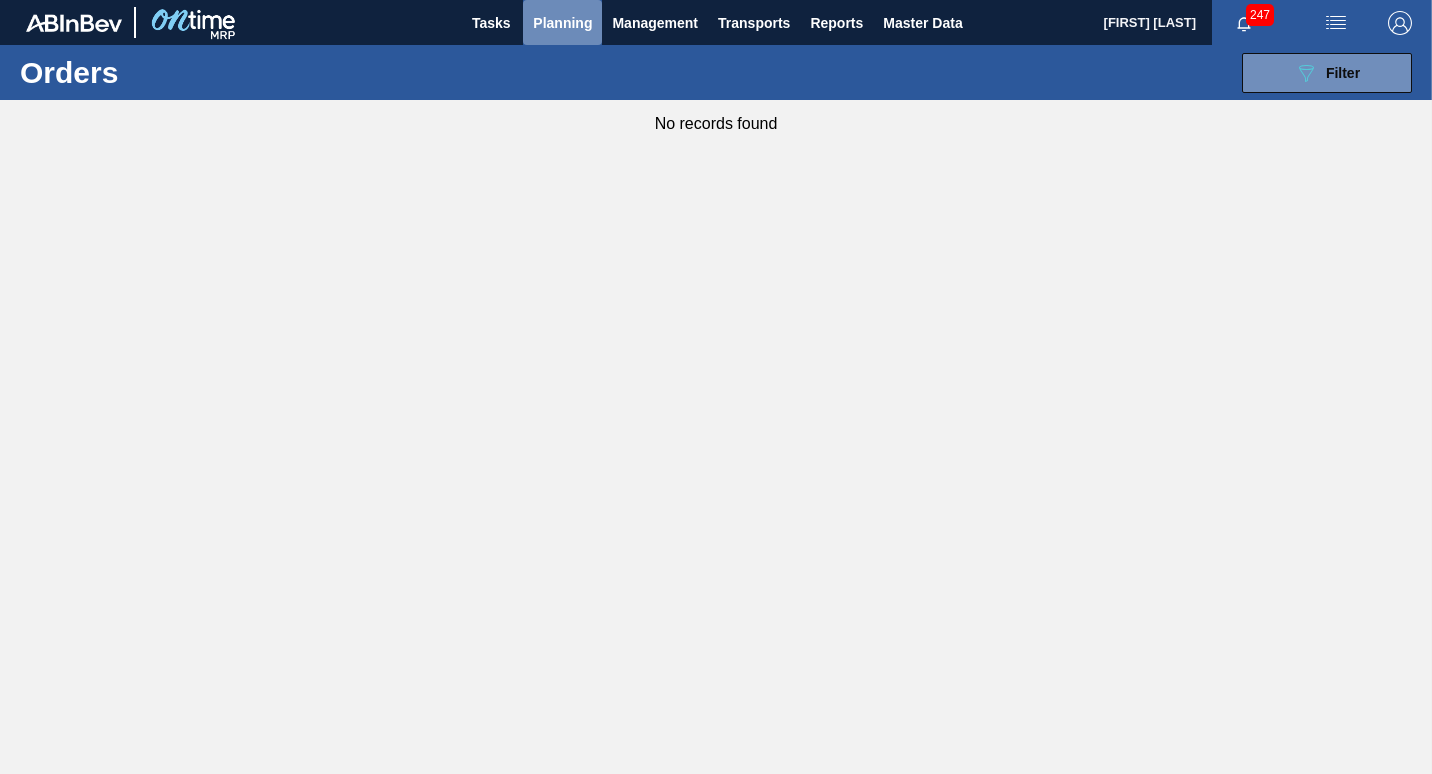 click on "Planning" at bounding box center (562, 23) 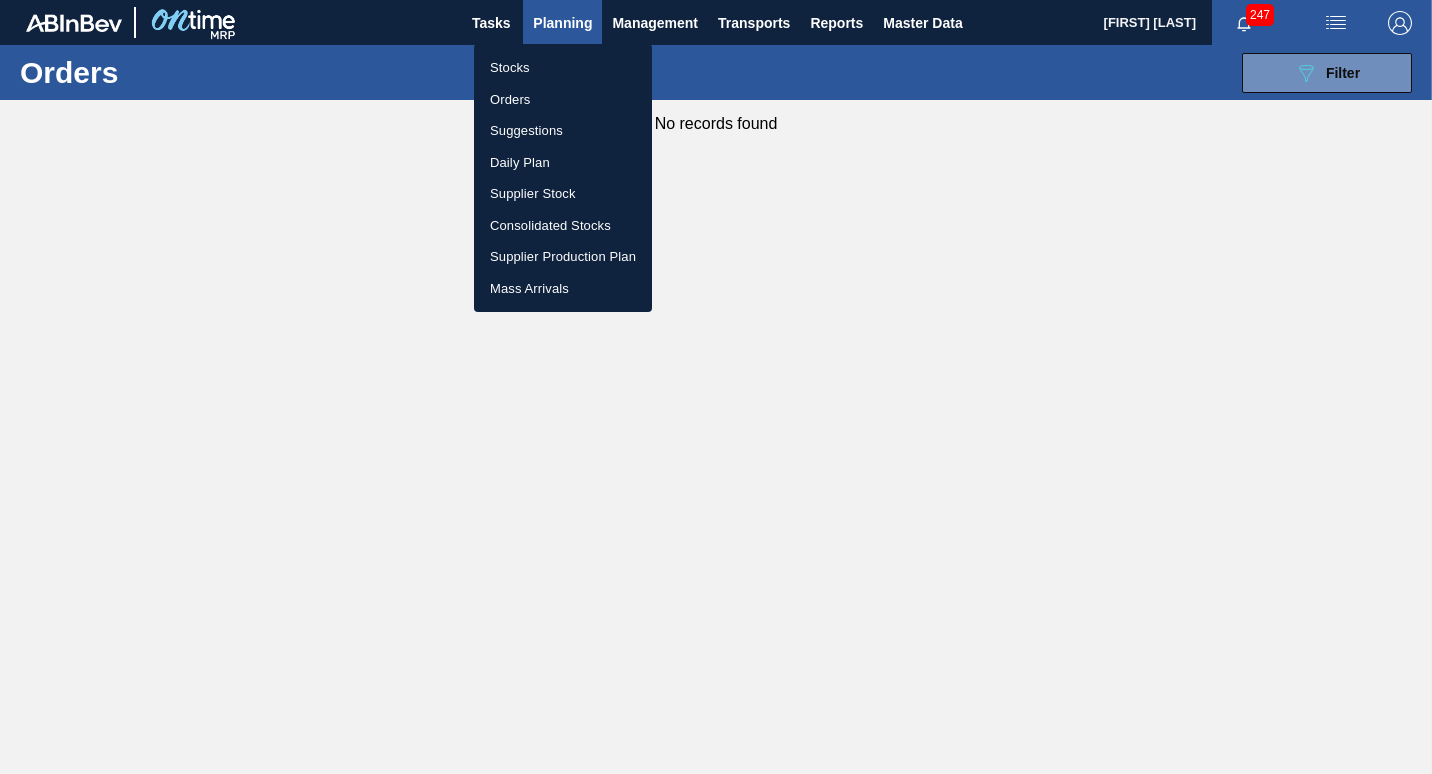 click on "Stocks" at bounding box center (563, 68) 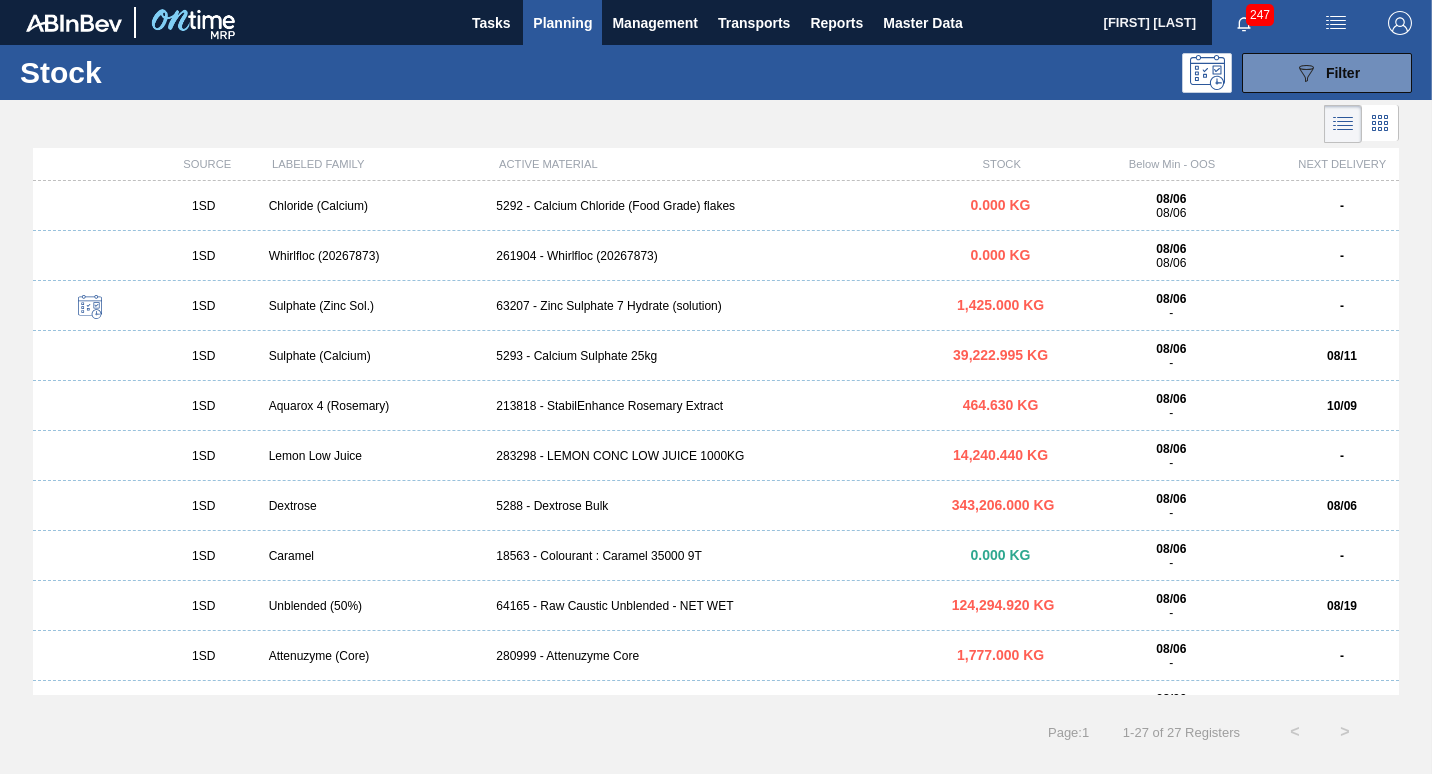 click 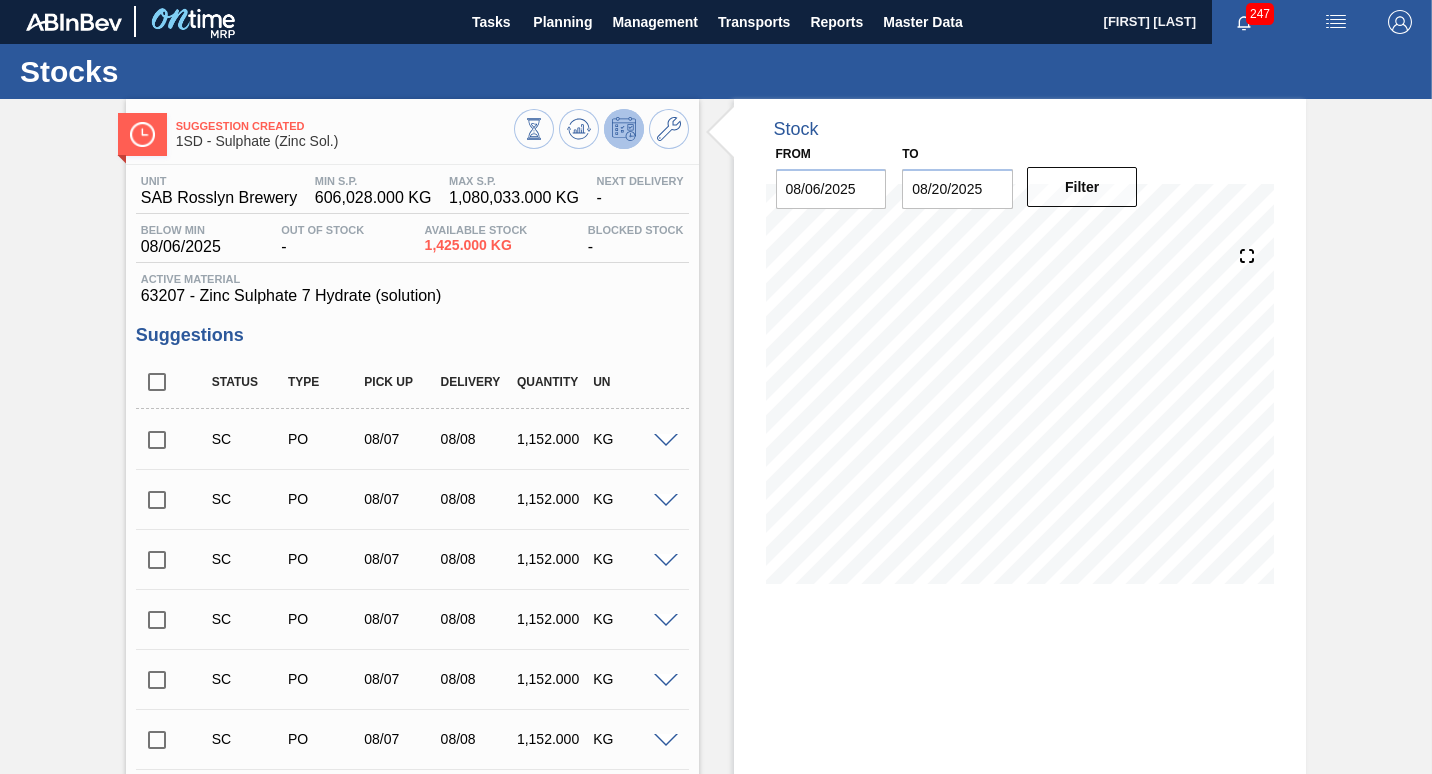 scroll, scrollTop: 0, scrollLeft: 0, axis: both 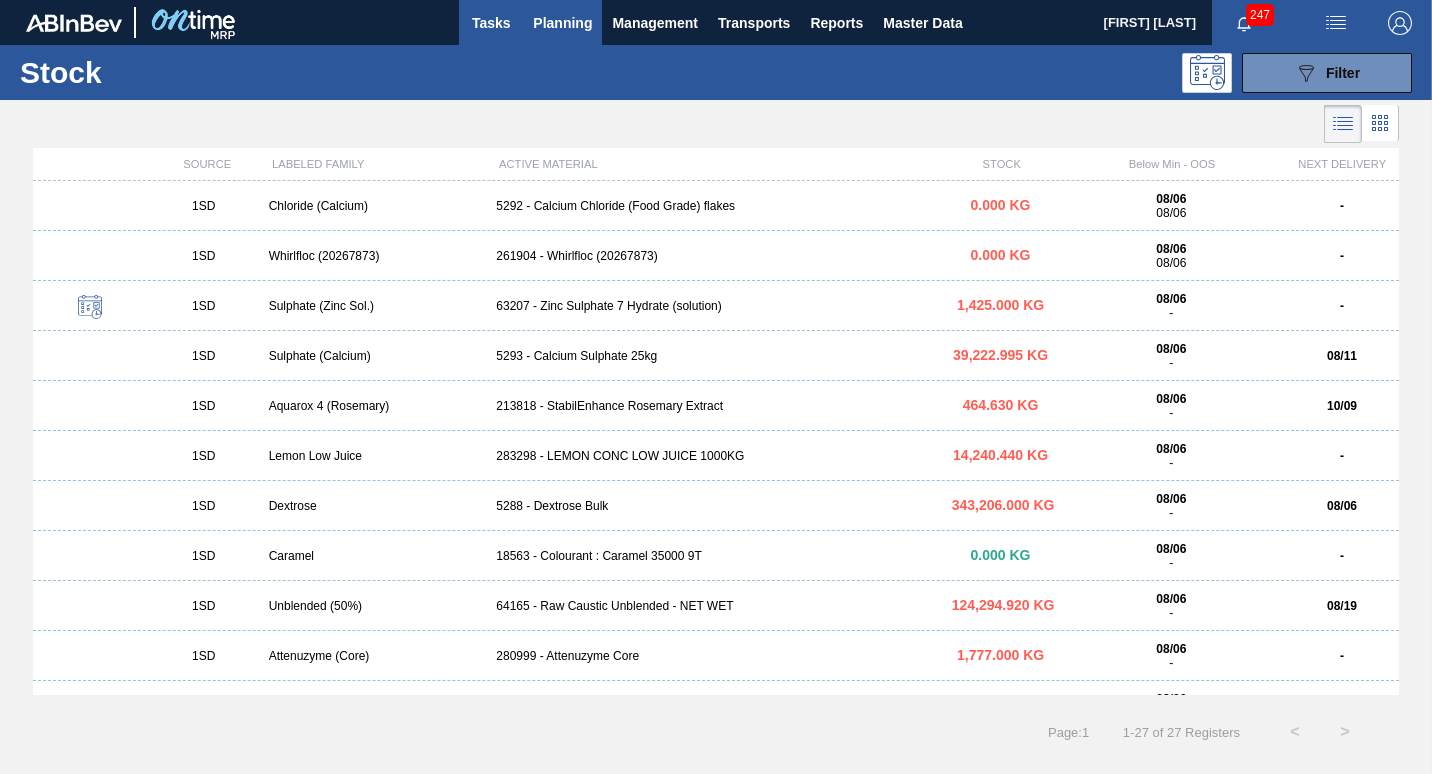 click on "Tasks" at bounding box center (491, 23) 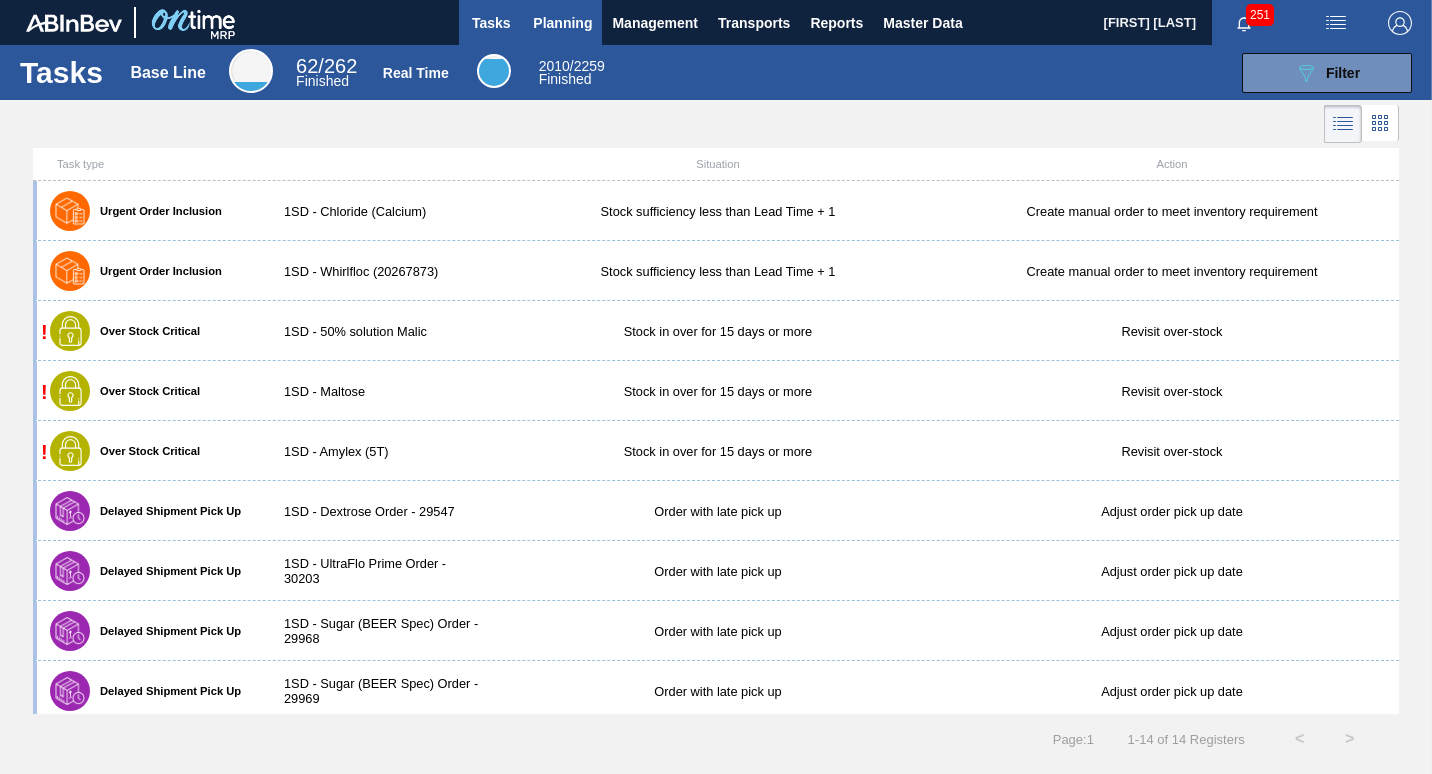 click on "Planning" at bounding box center [562, 23] 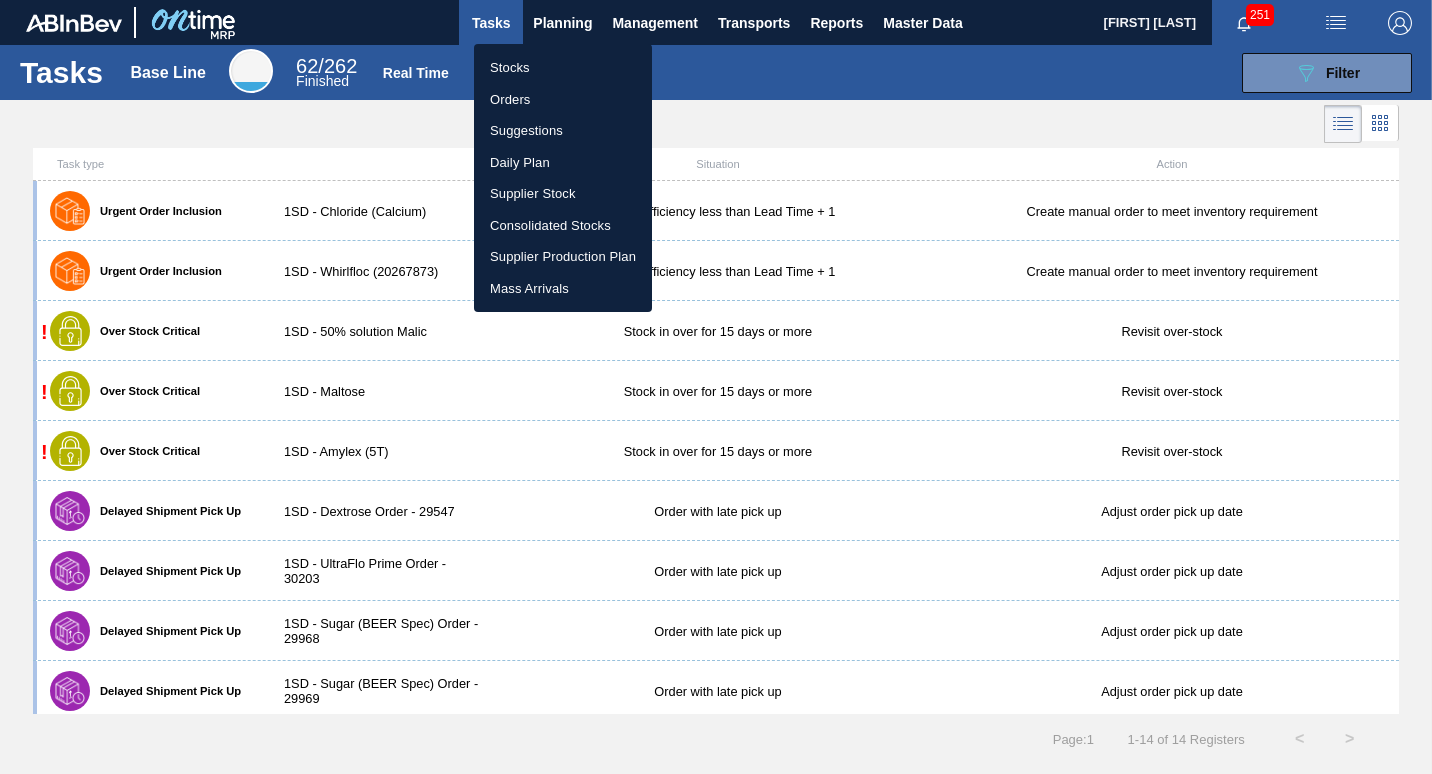 click on "Daily Plan" at bounding box center [563, 163] 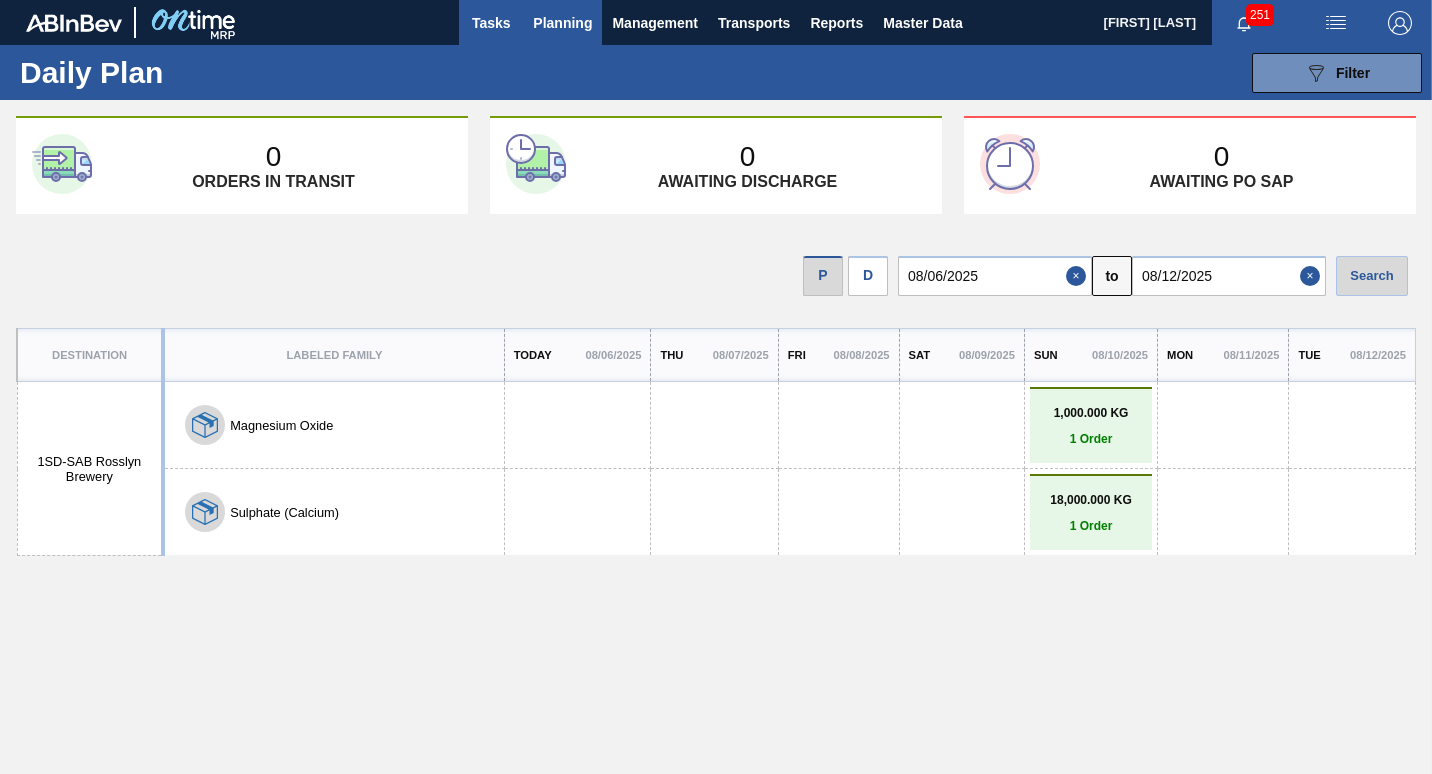 click on "Tasks" at bounding box center [491, 23] 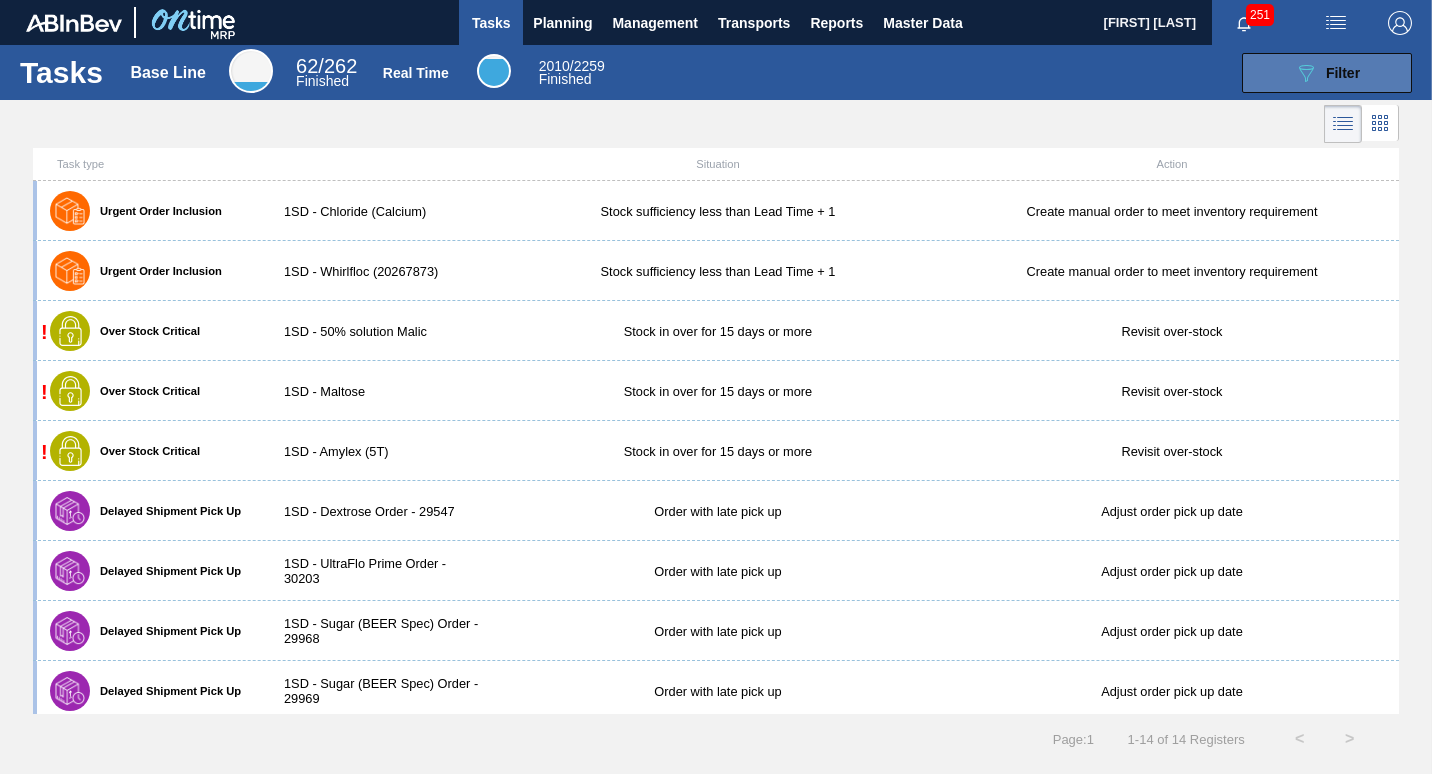 click on "089F7B8B-B2A5-4AFE-B5C0-19BA573D28AC Filter" at bounding box center (1327, 73) 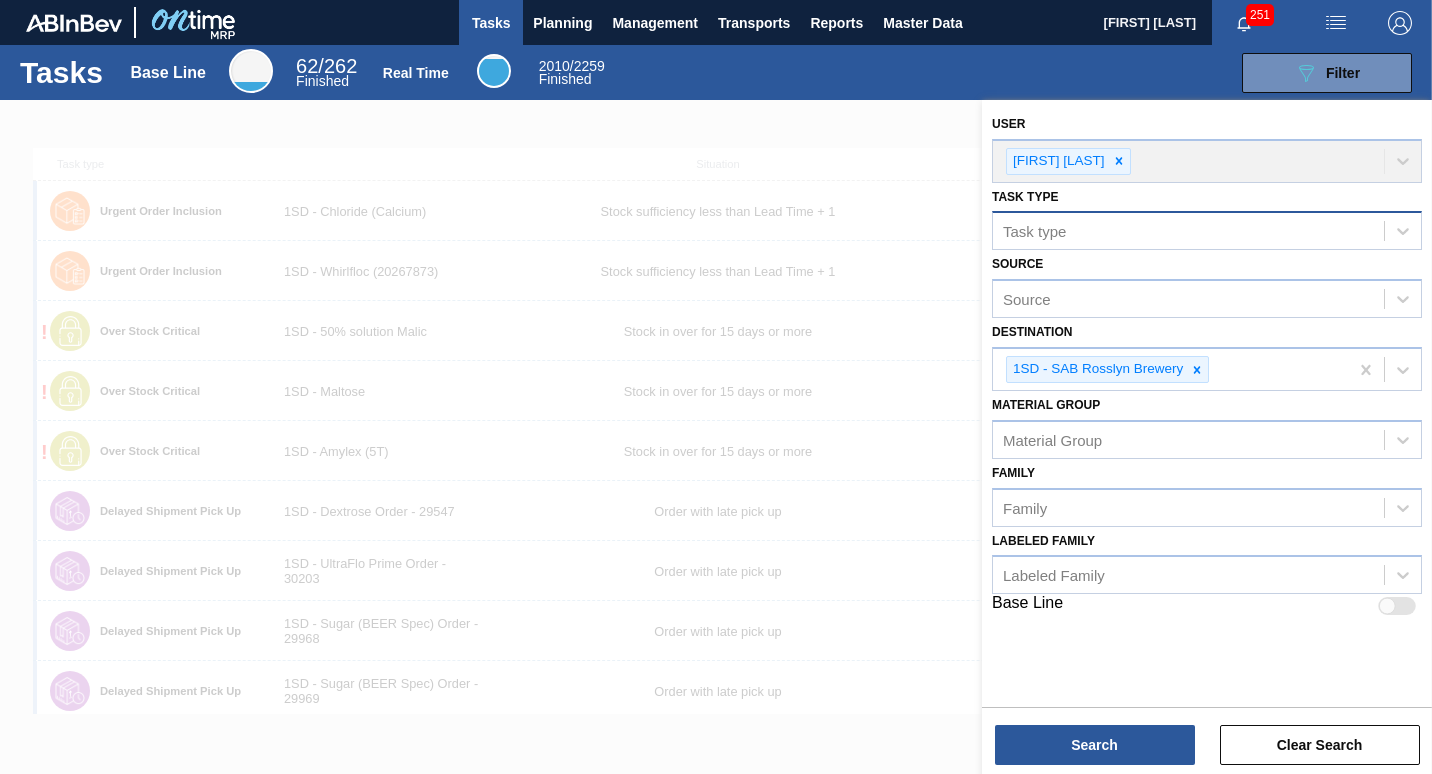 click on "Task type" at bounding box center [1188, 231] 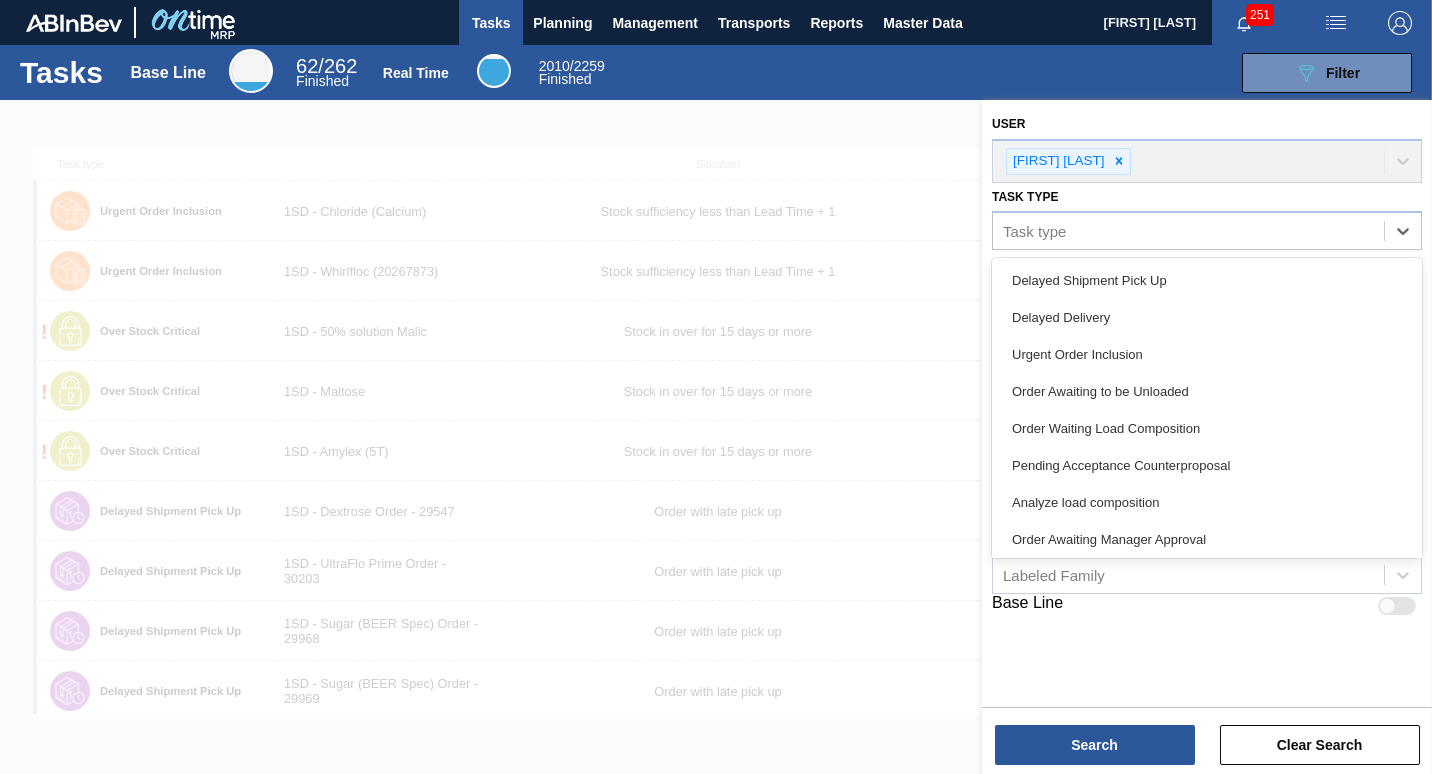click at bounding box center (716, 487) 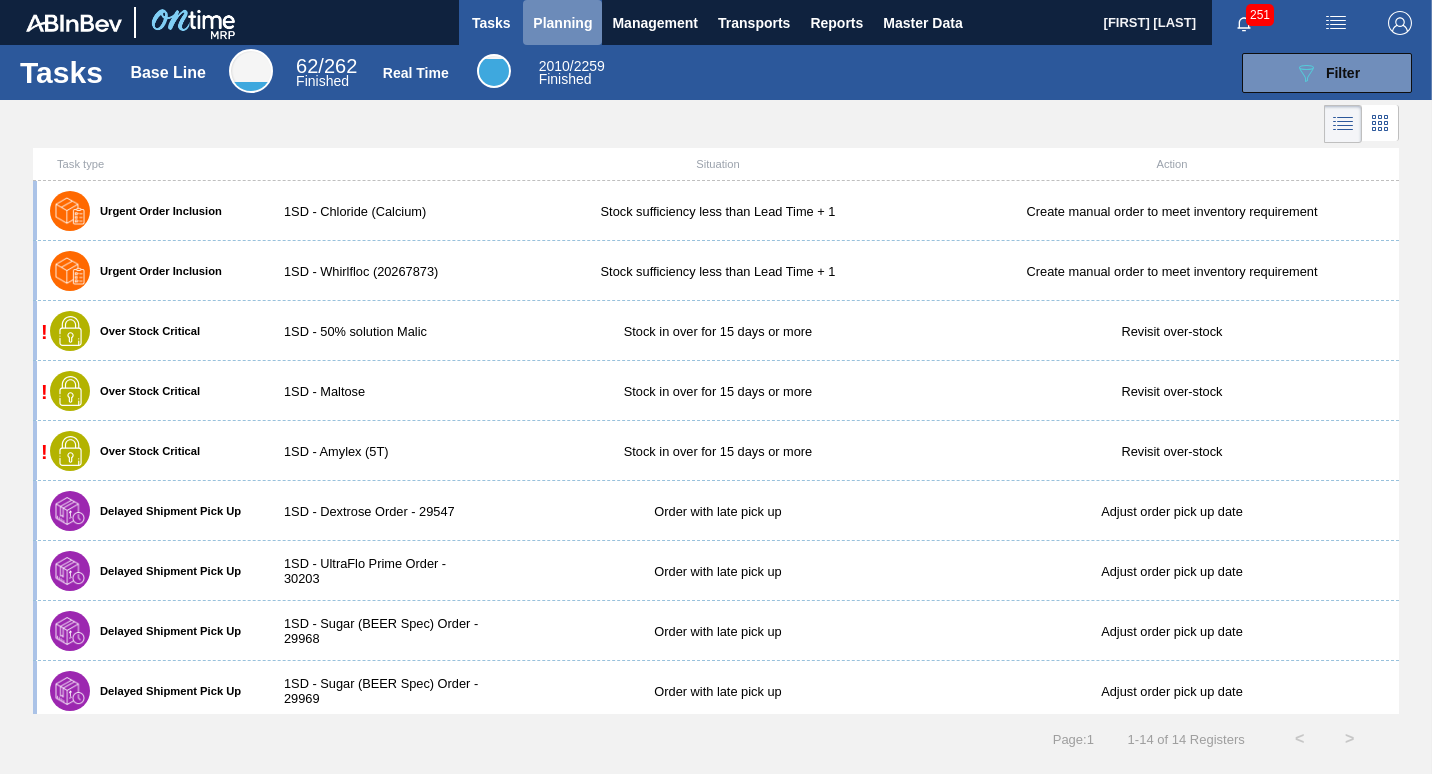 click on "Planning" at bounding box center [562, 23] 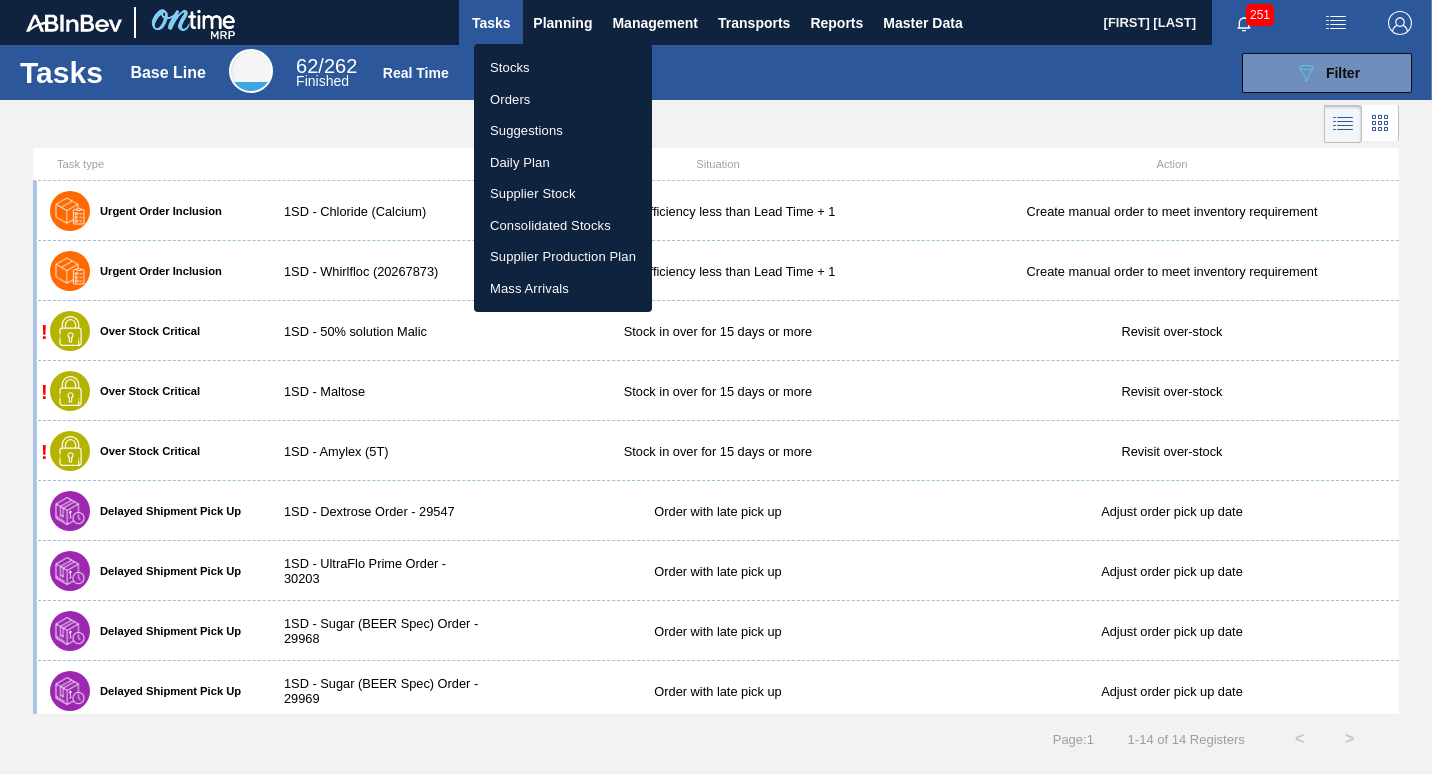click on "Supplier Stock" at bounding box center [563, 194] 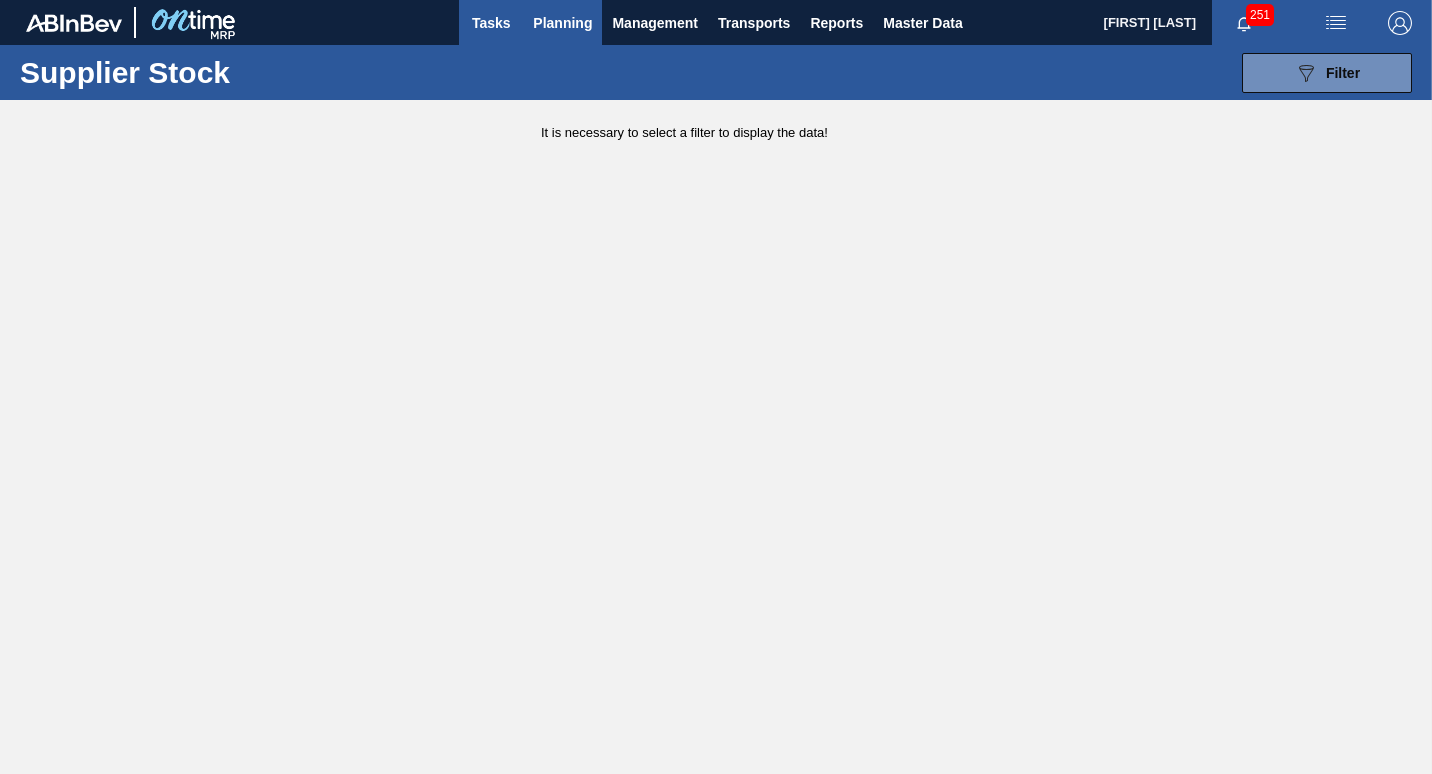 click on "Tasks" at bounding box center (491, 23) 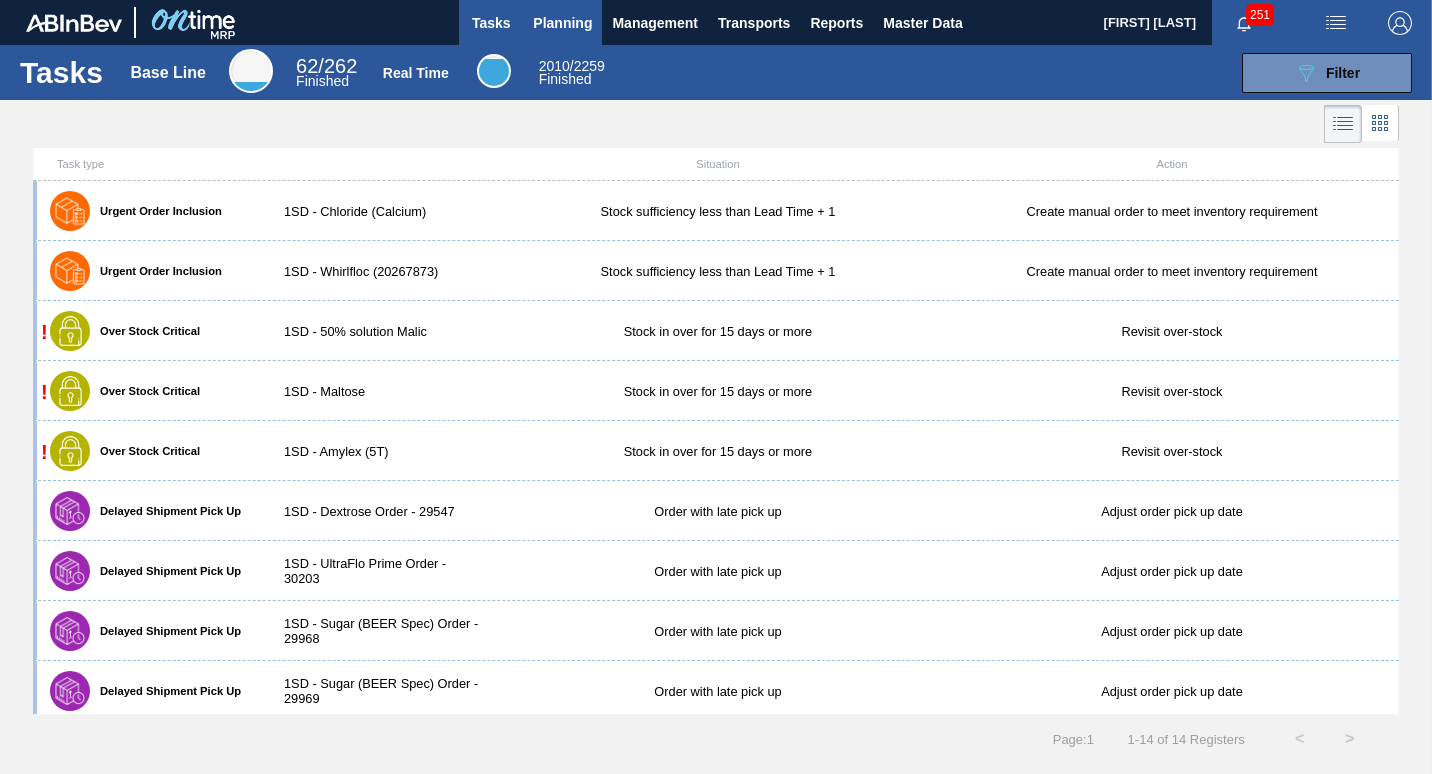 click on "Planning" at bounding box center [562, 23] 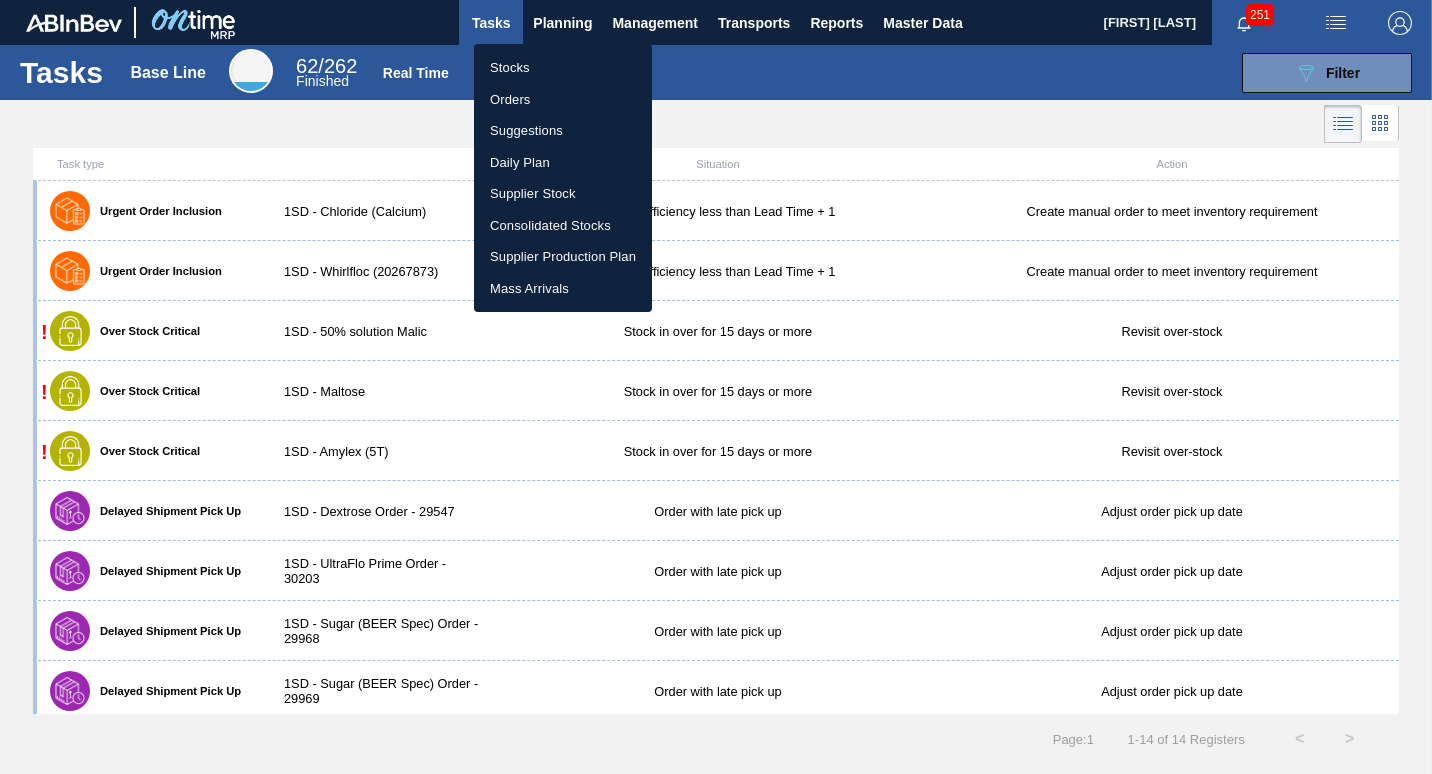 click on "Orders" at bounding box center (563, 100) 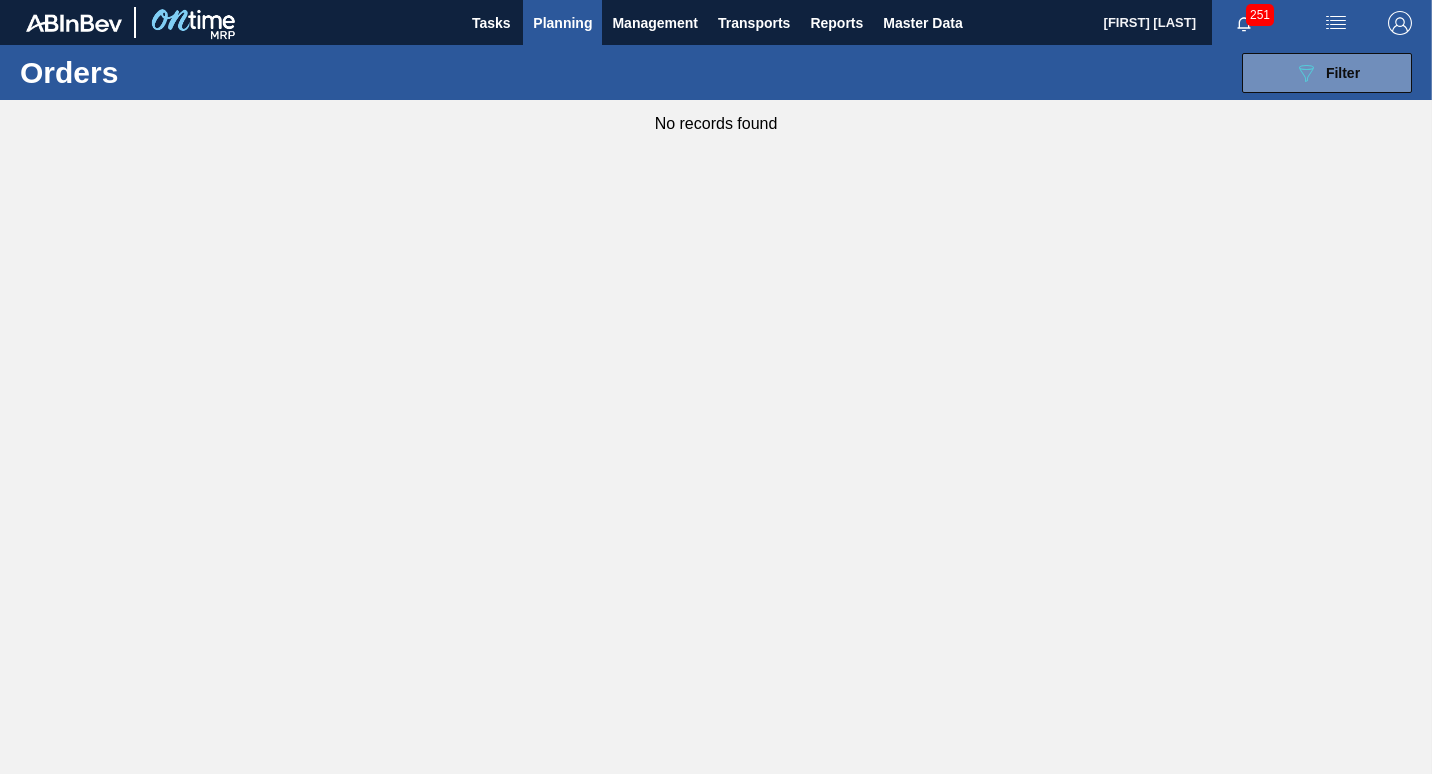 click on "Planning" at bounding box center (562, 23) 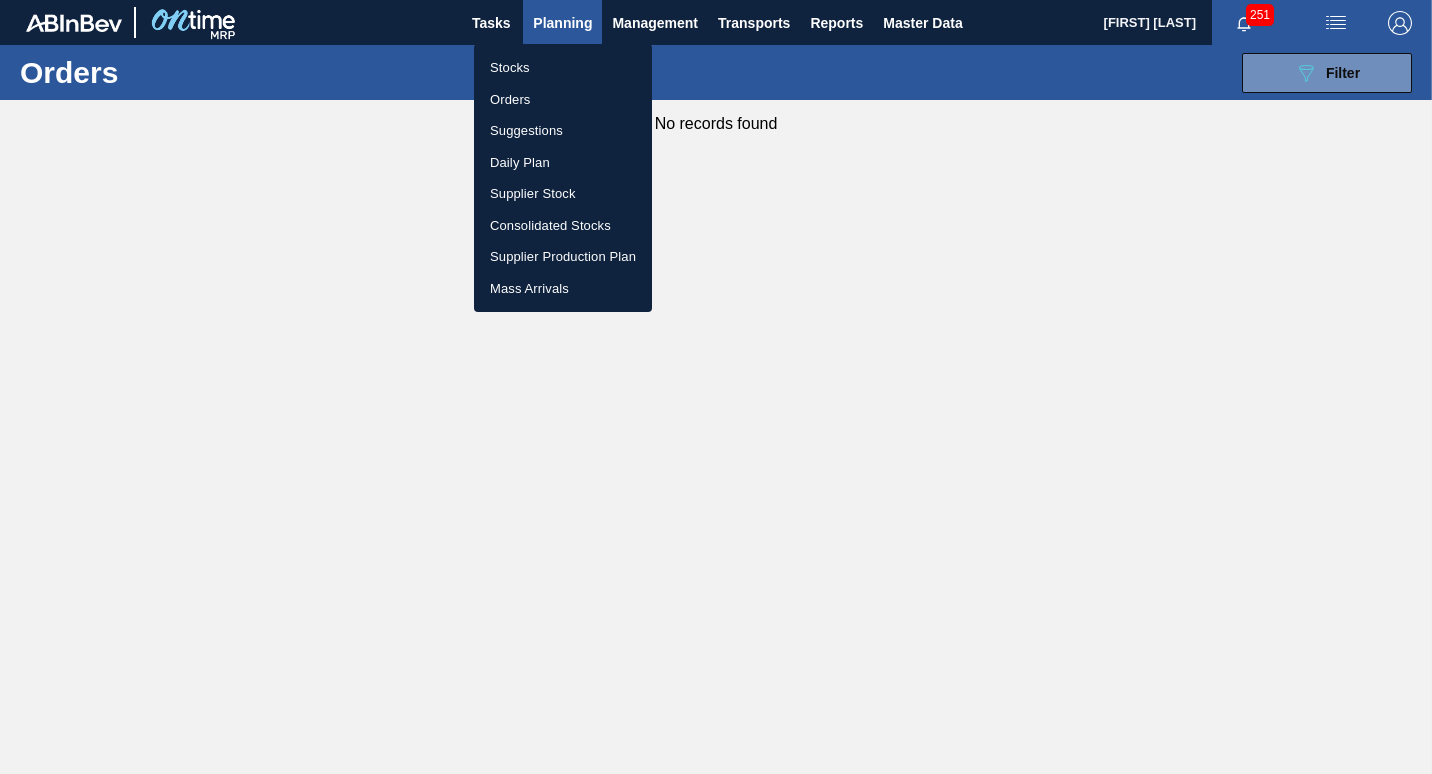 click on "Stocks" at bounding box center [563, 68] 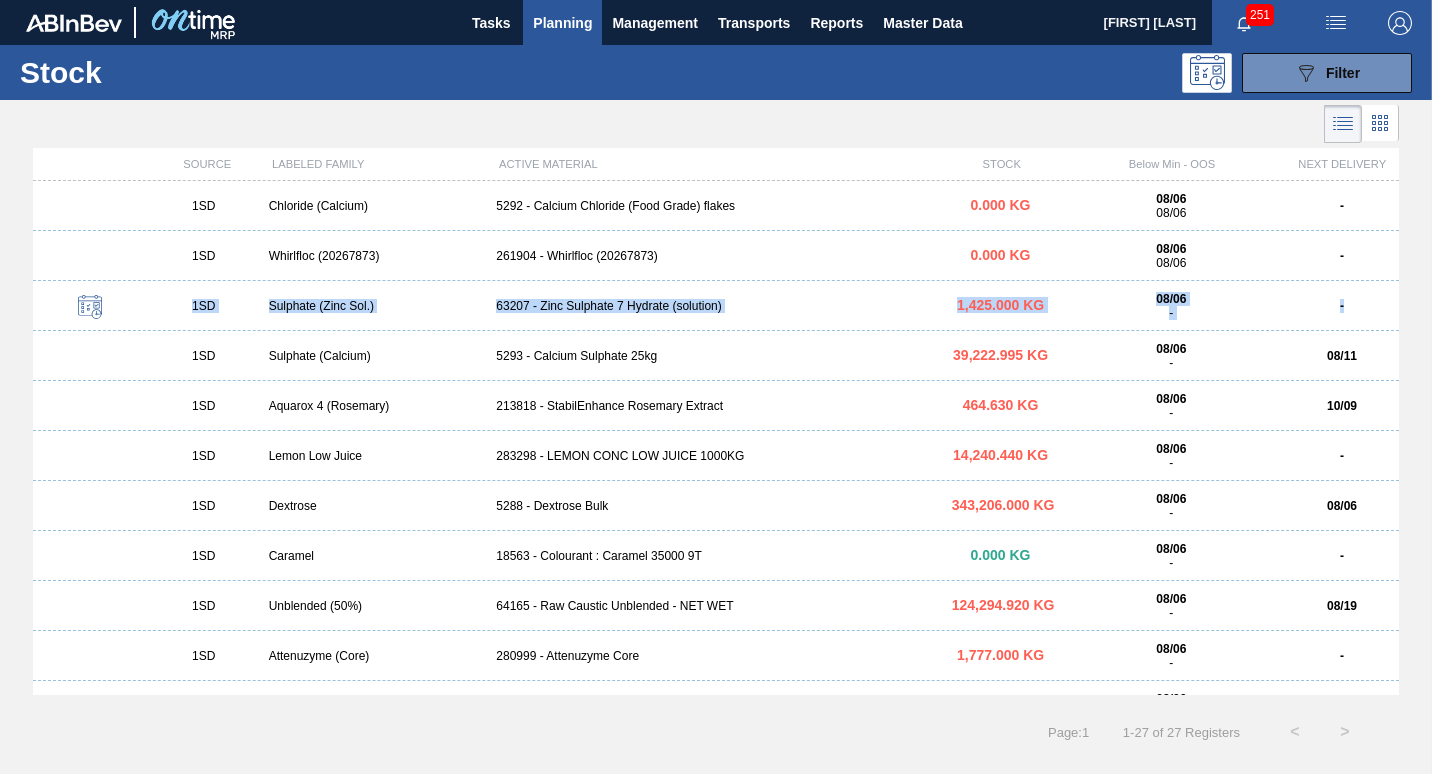 drag, startPoint x: 1399, startPoint y: 255, endPoint x: 1342, endPoint y: 215, distance: 69.63476 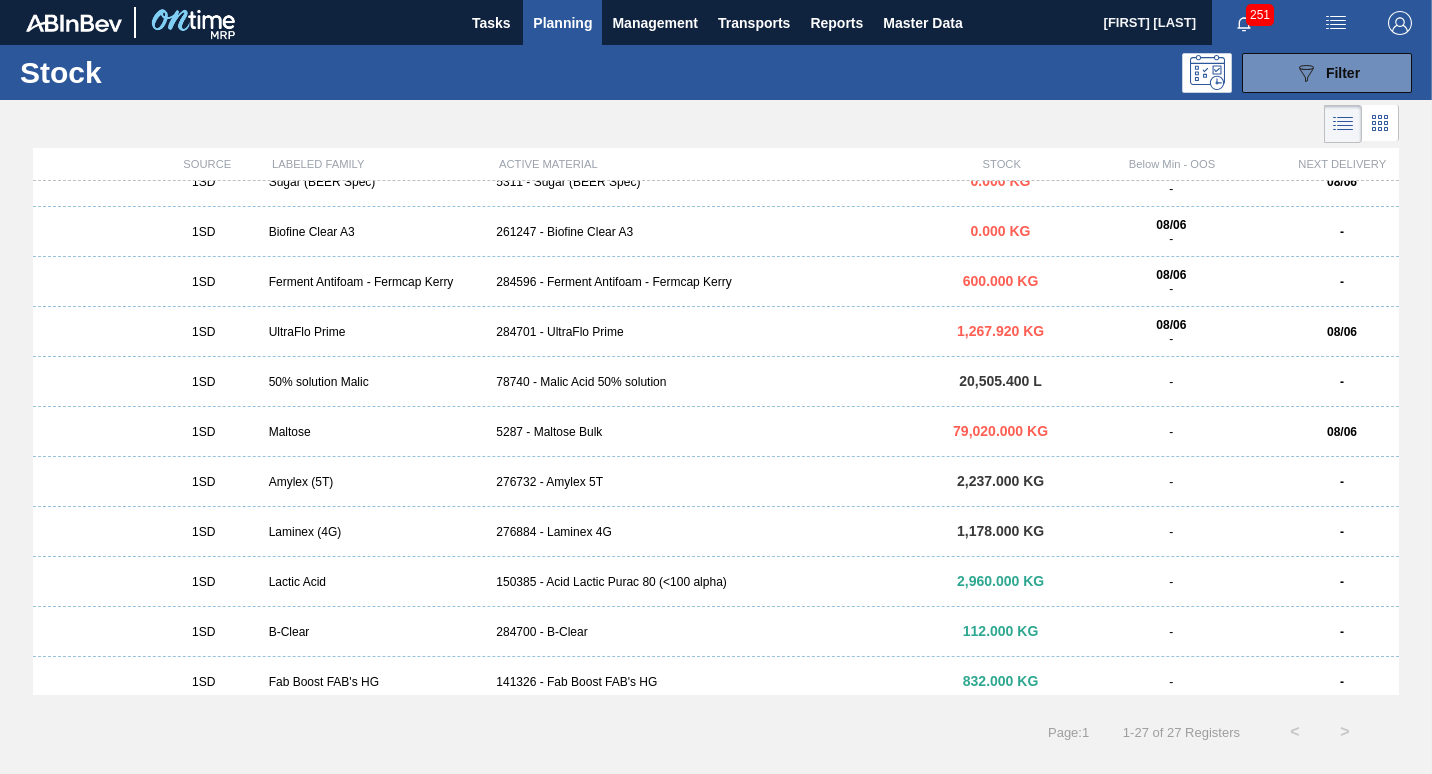 scroll, scrollTop: 836, scrollLeft: 0, axis: vertical 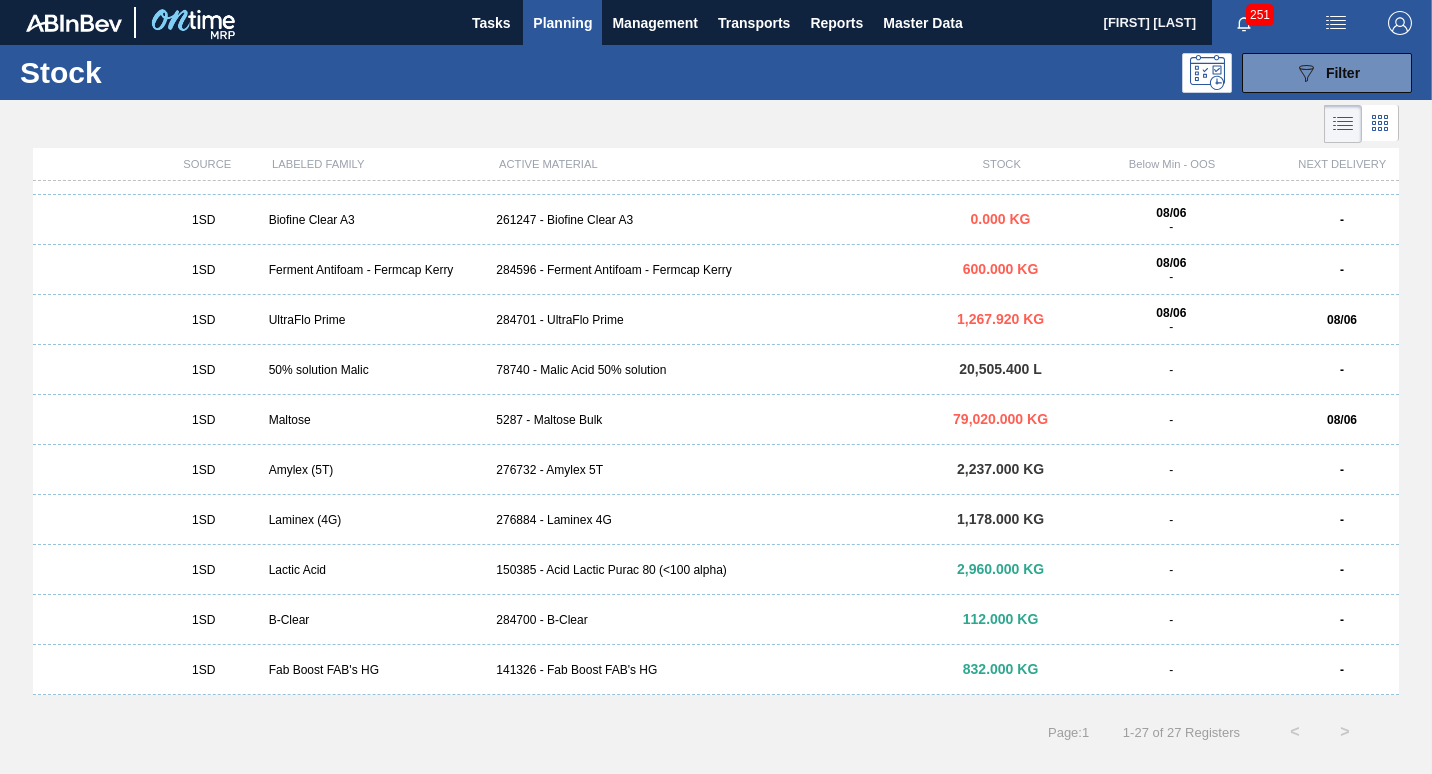 click on "Planning" at bounding box center (562, 23) 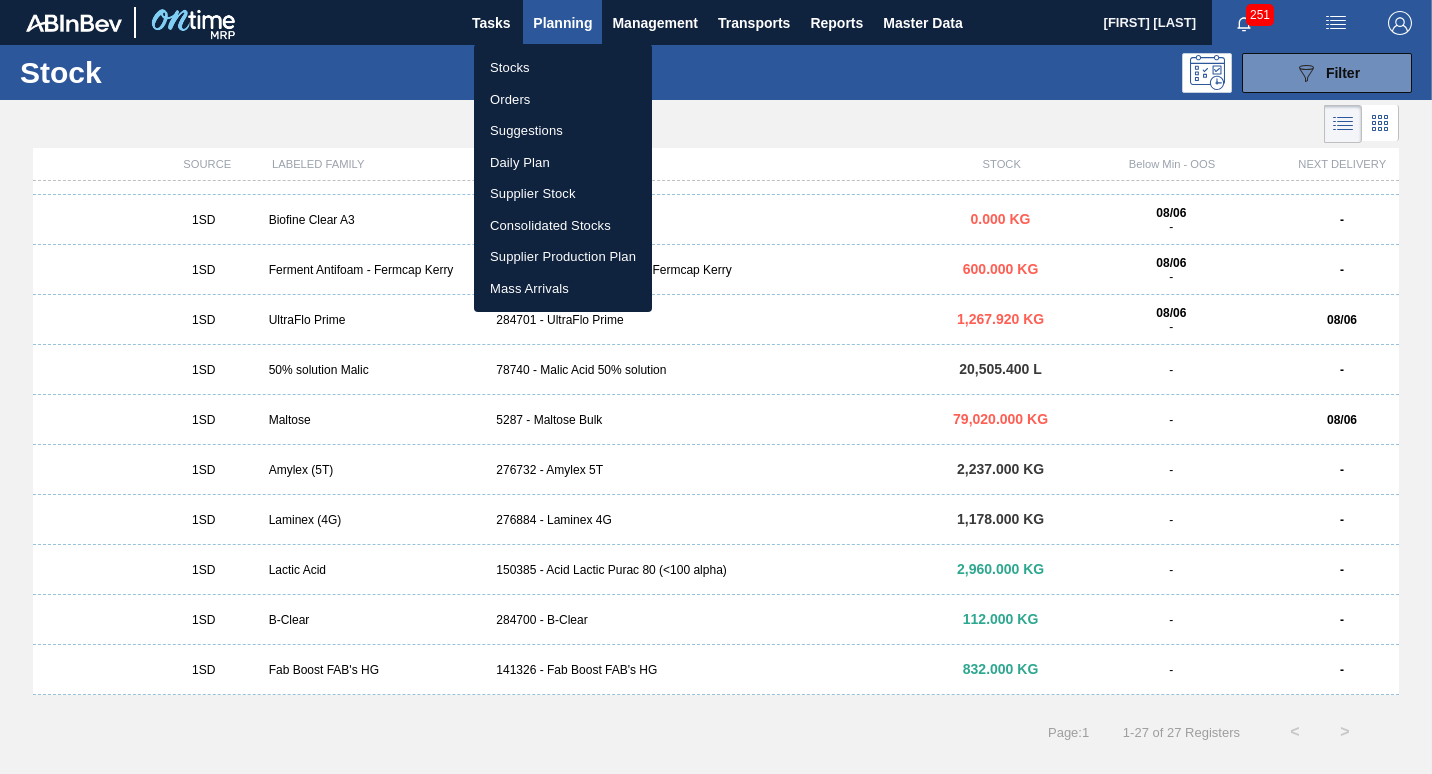click on "Orders" at bounding box center [563, 100] 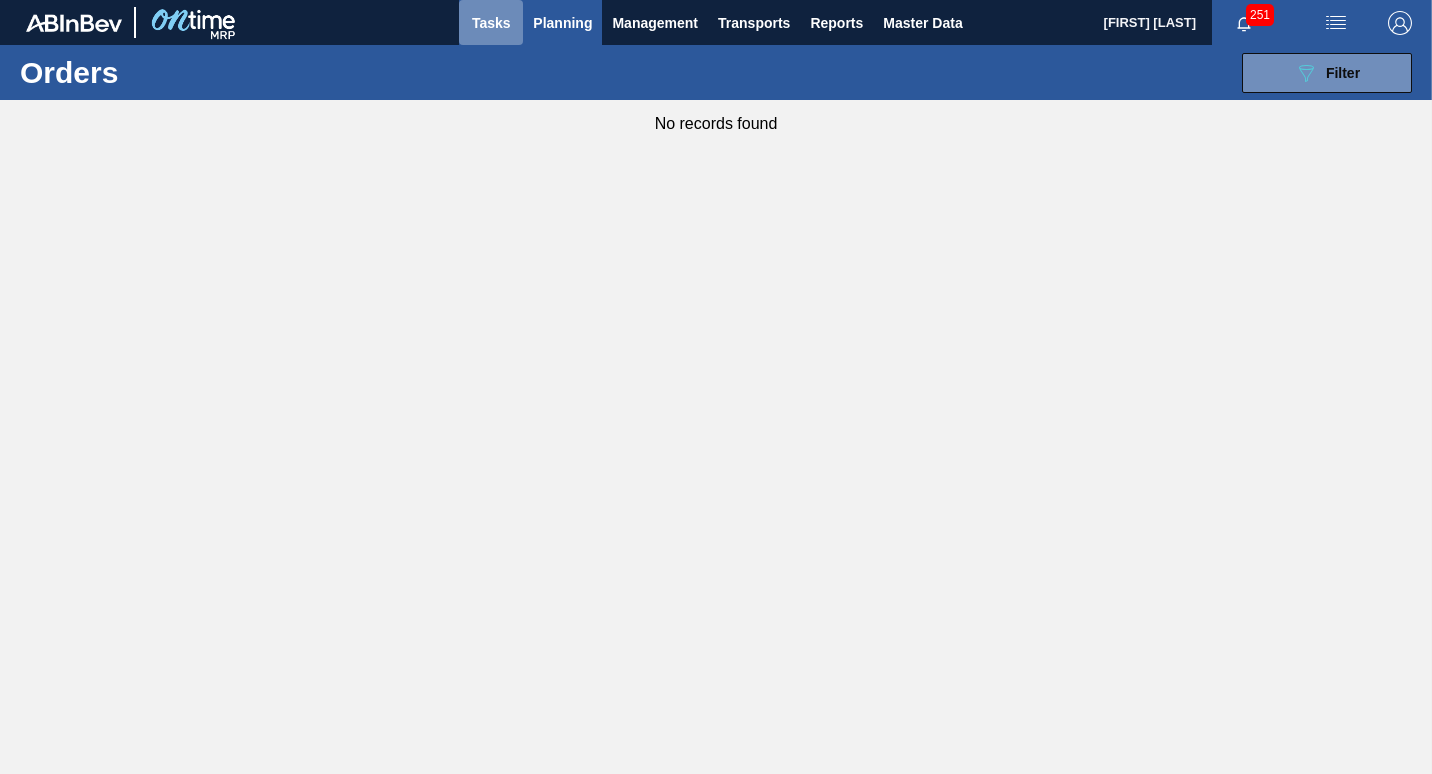 click on "Tasks" at bounding box center (491, 23) 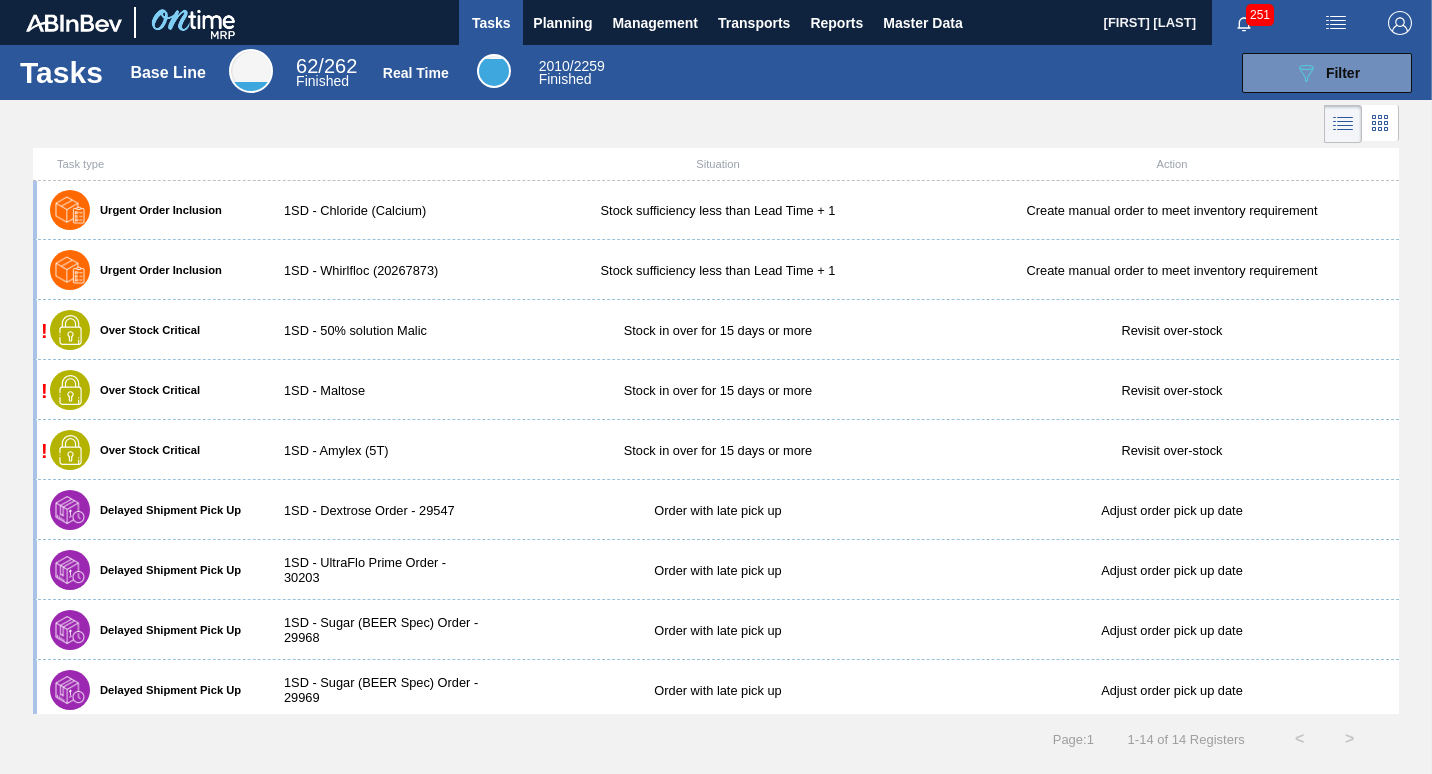 scroll, scrollTop: 0, scrollLeft: 0, axis: both 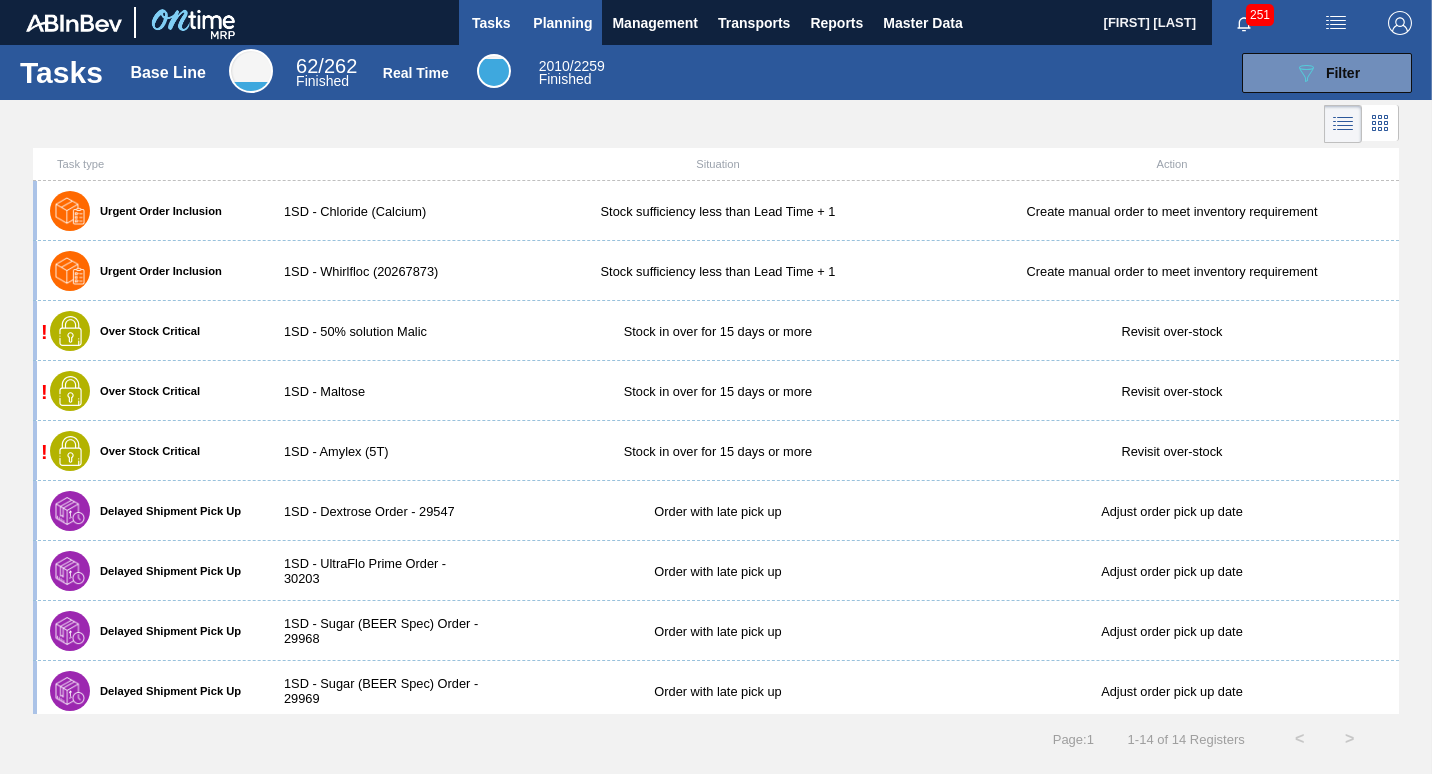 click on "Planning" at bounding box center (562, 23) 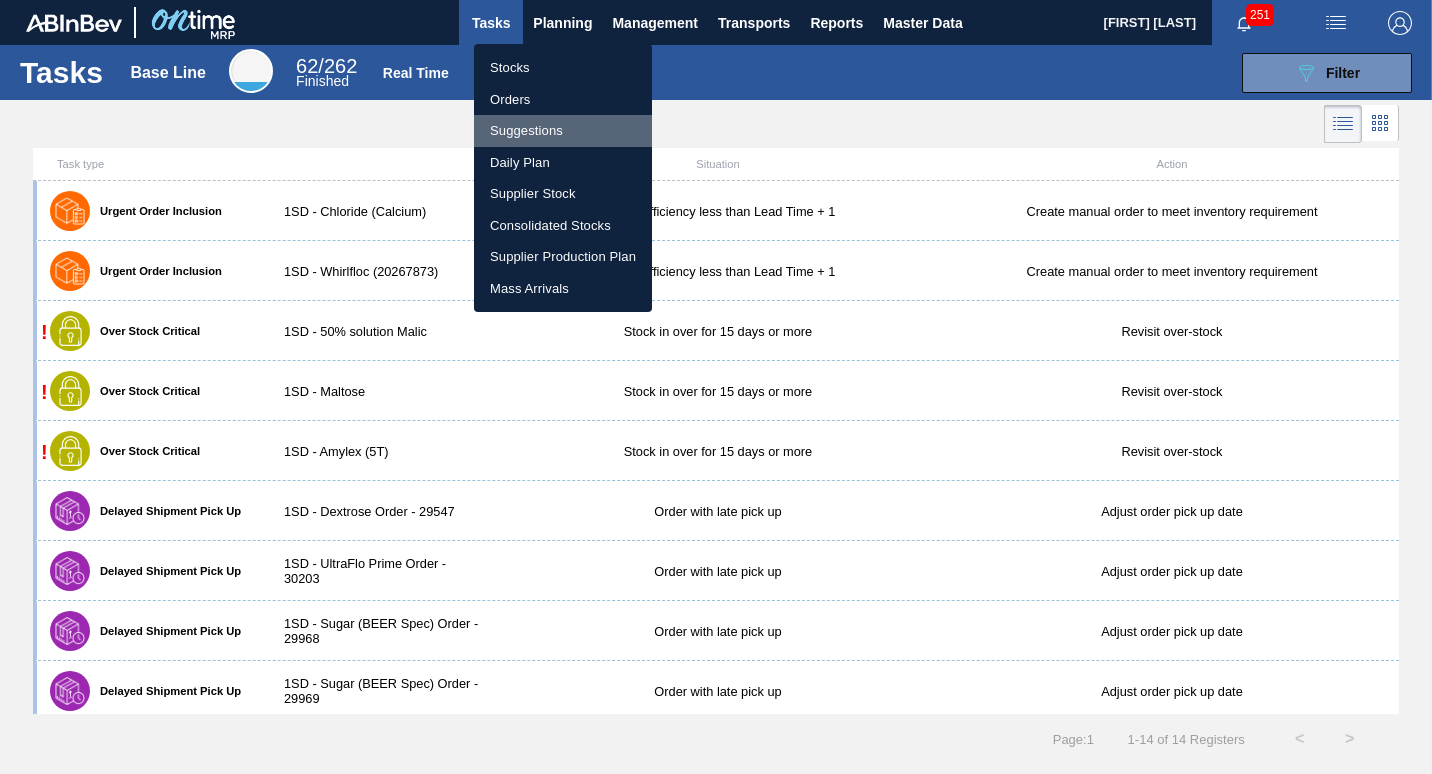 click on "Suggestions" at bounding box center (563, 131) 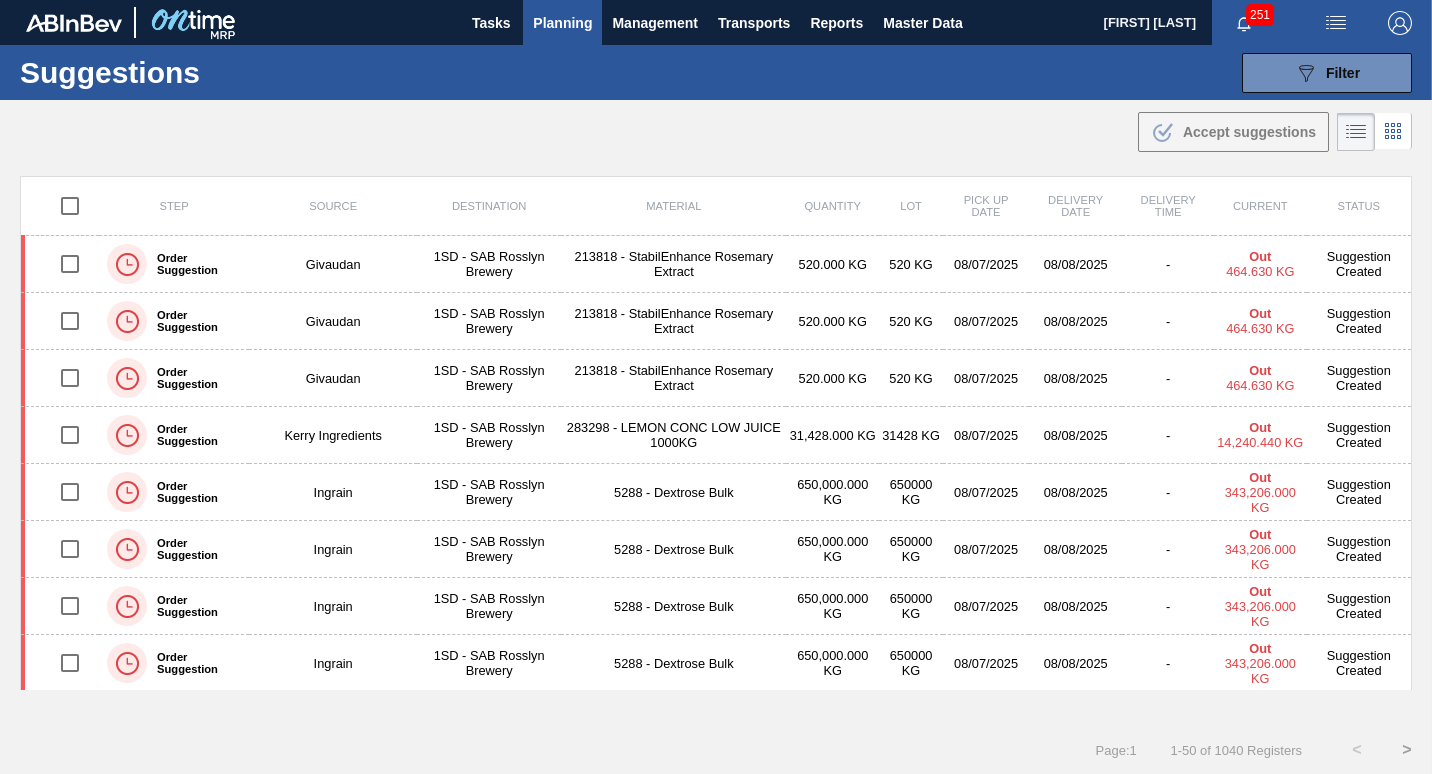 click on "Planning" at bounding box center (562, 23) 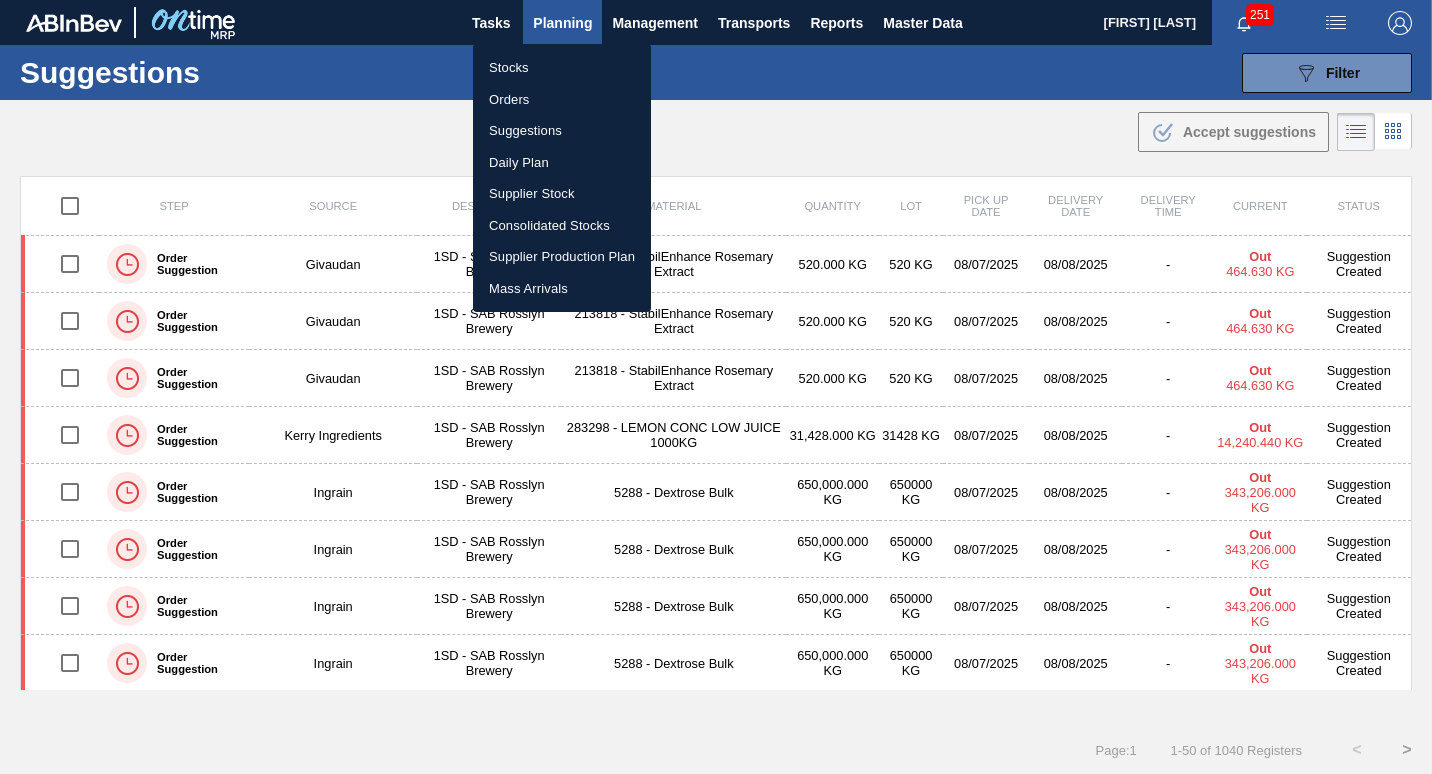 click on "Stocks" at bounding box center (562, 68) 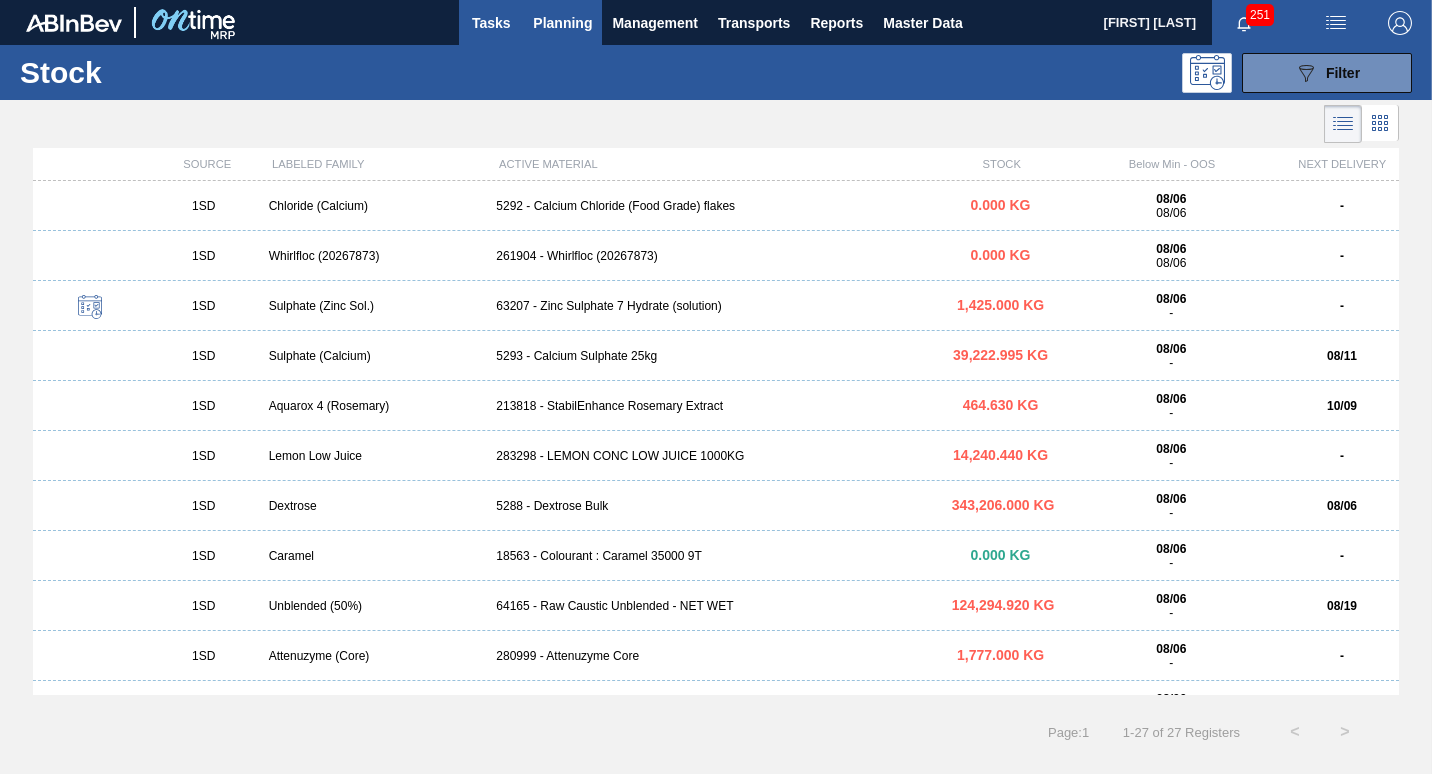 click on "Tasks" at bounding box center (491, 23) 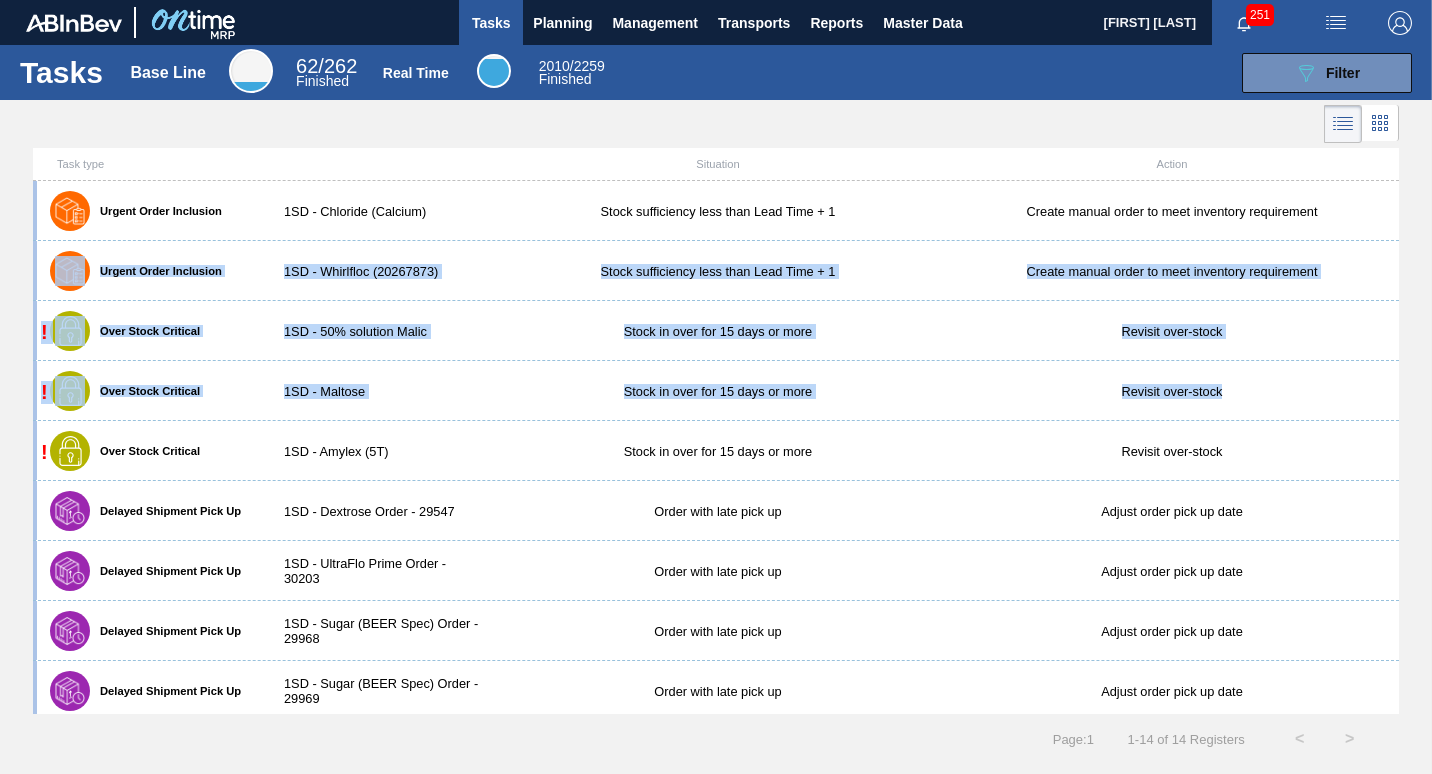 drag, startPoint x: 1399, startPoint y: 205, endPoint x: 1414, endPoint y: 360, distance: 155.72412 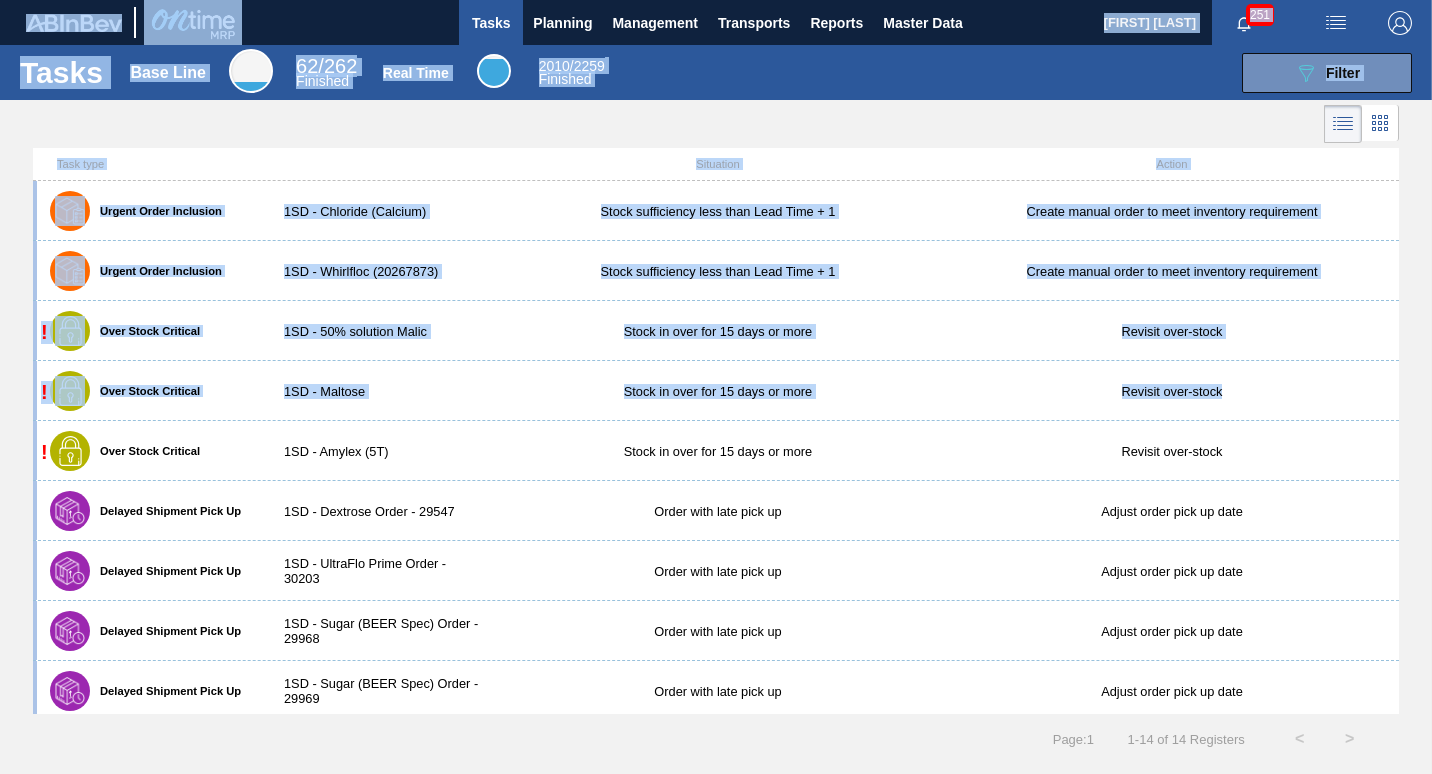 drag, startPoint x: 1414, startPoint y: 360, endPoint x: 1435, endPoint y: 387, distance: 34.20526 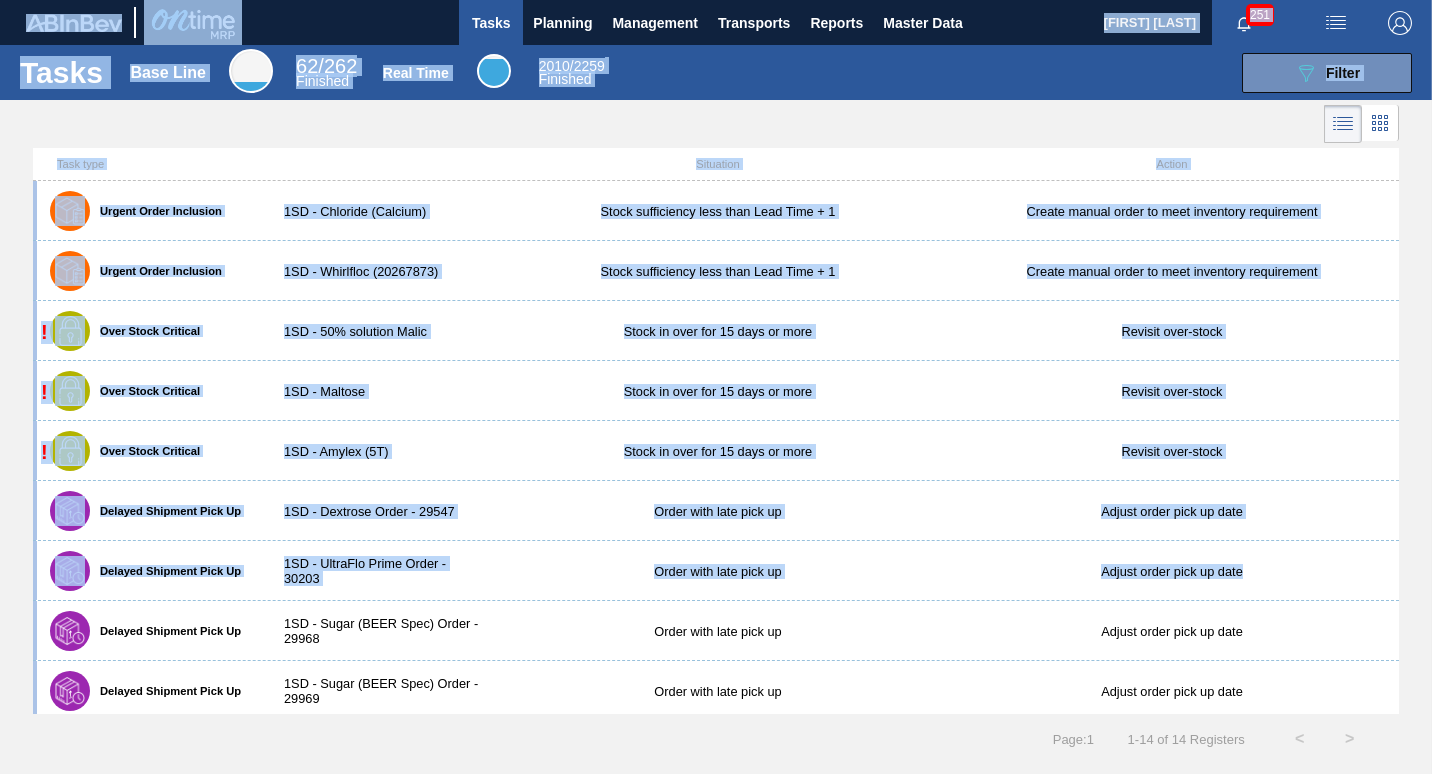 drag, startPoint x: 1435, startPoint y: 387, endPoint x: 1433, endPoint y: 557, distance: 170.01176 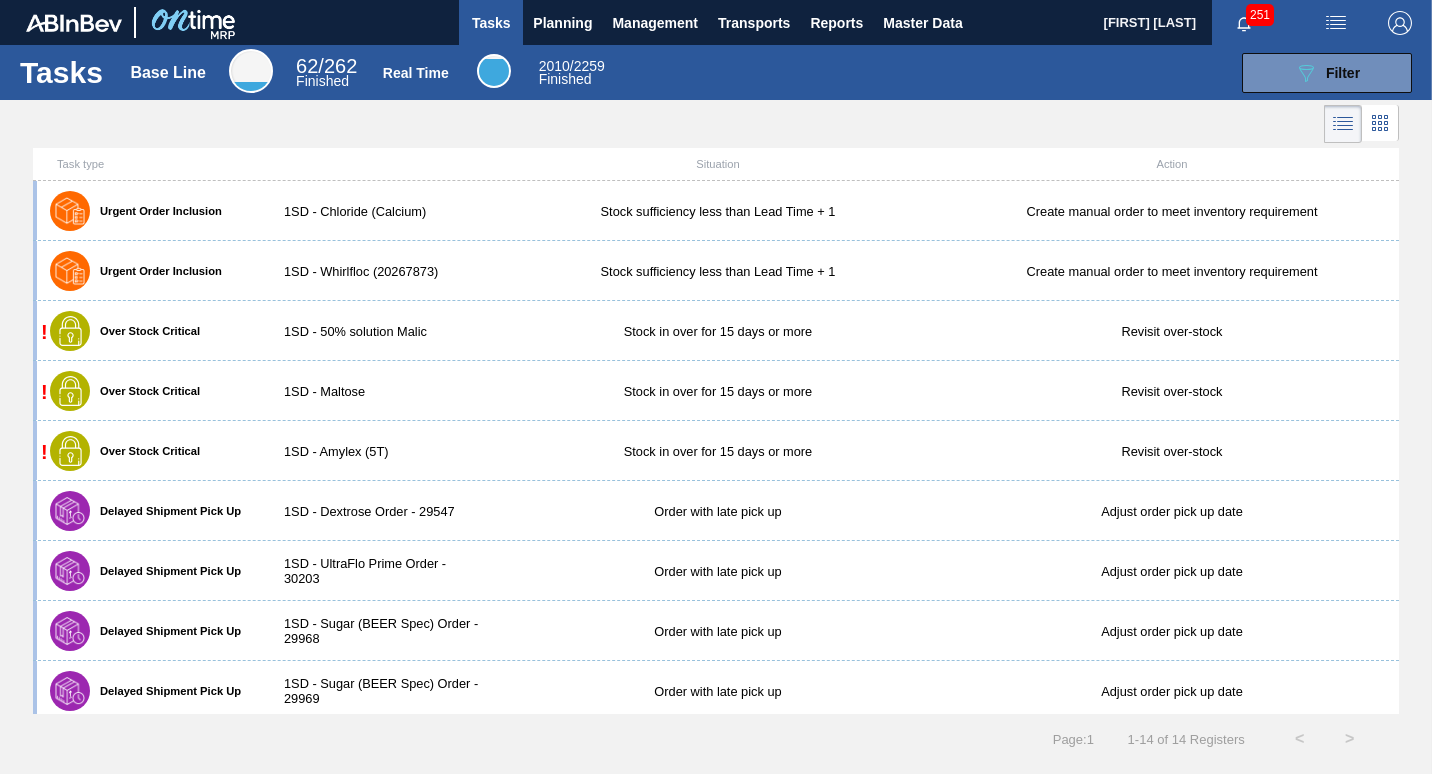 drag, startPoint x: 1433, startPoint y: 557, endPoint x: 1381, endPoint y: 713, distance: 164.43843 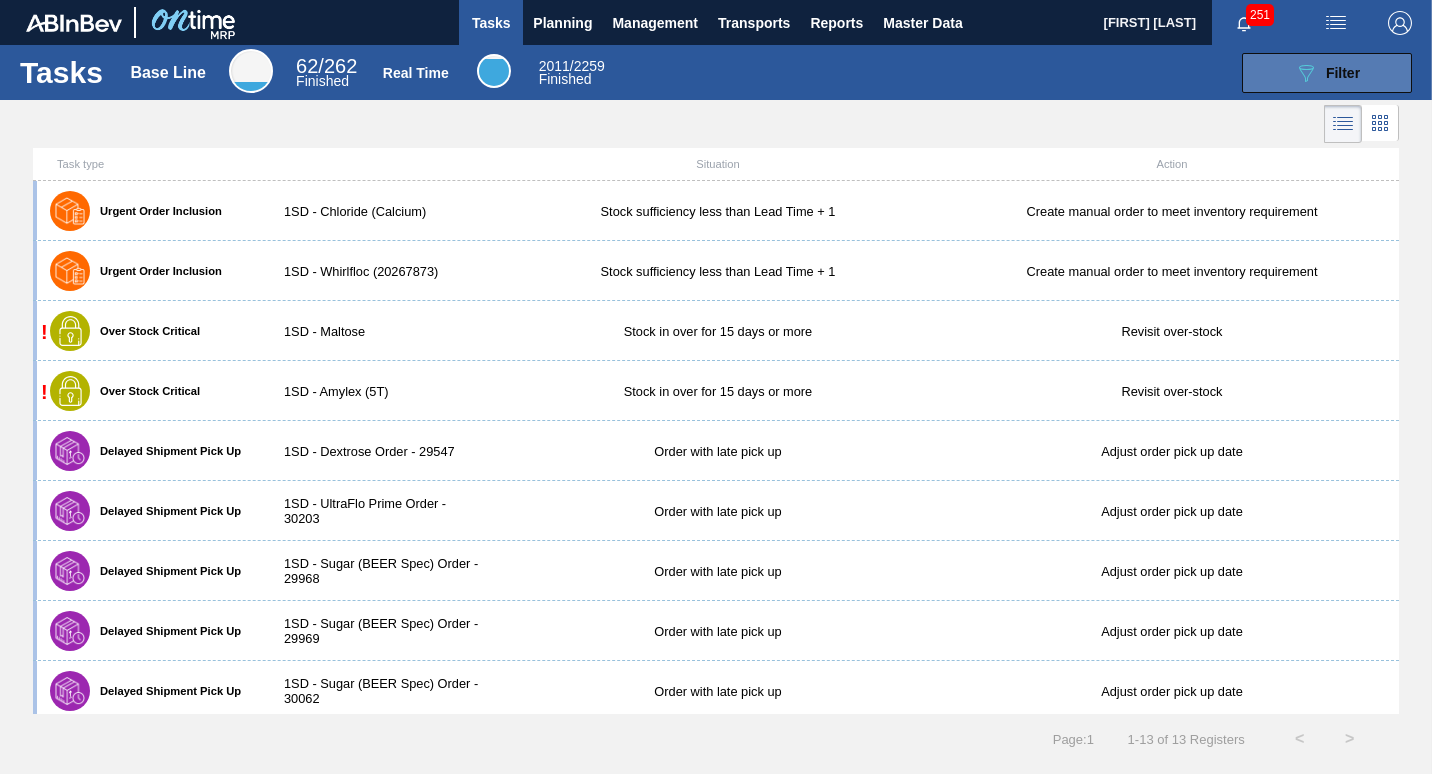 click on "089F7B8B-B2A5-4AFE-B5C0-19BA573D28AC Filter" at bounding box center [1327, 73] 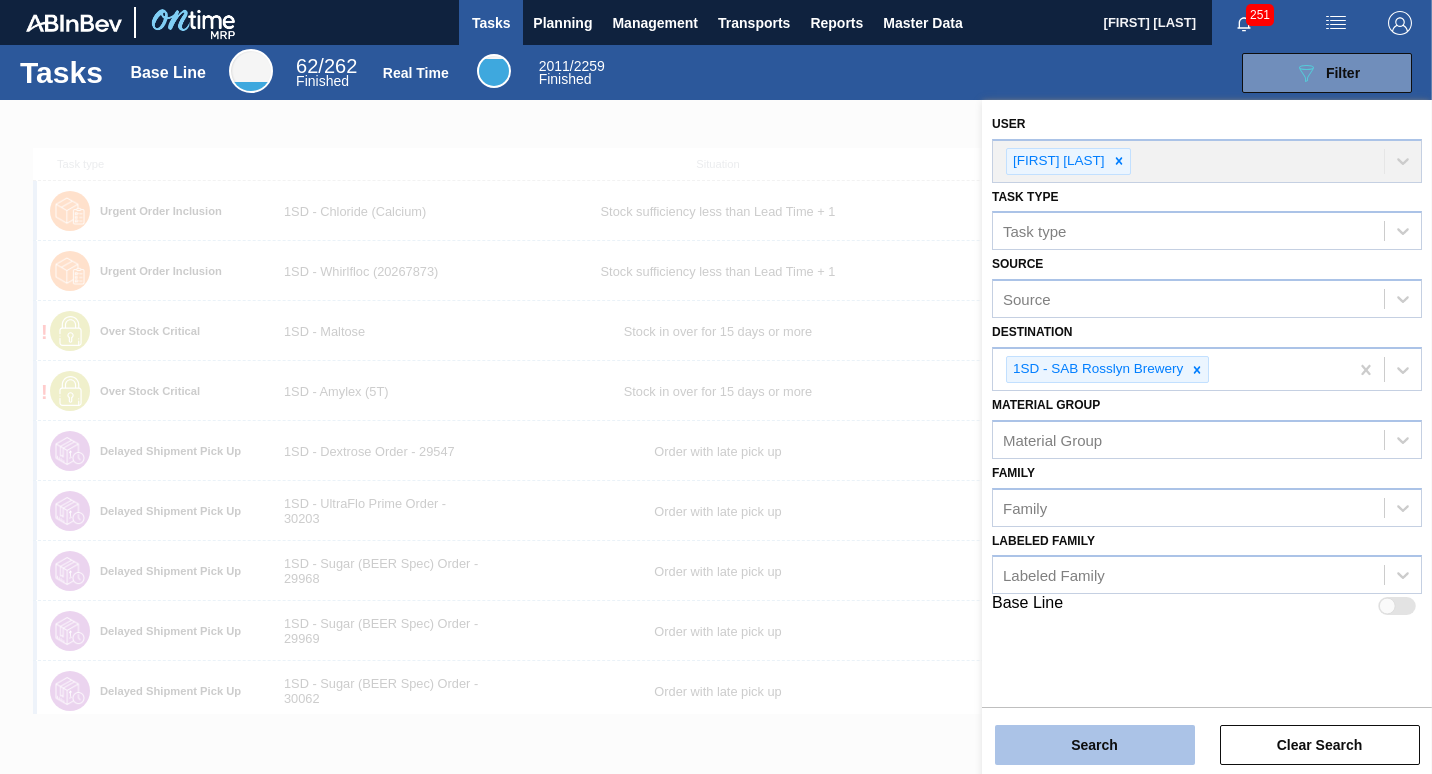 click on "Search" at bounding box center (1095, 745) 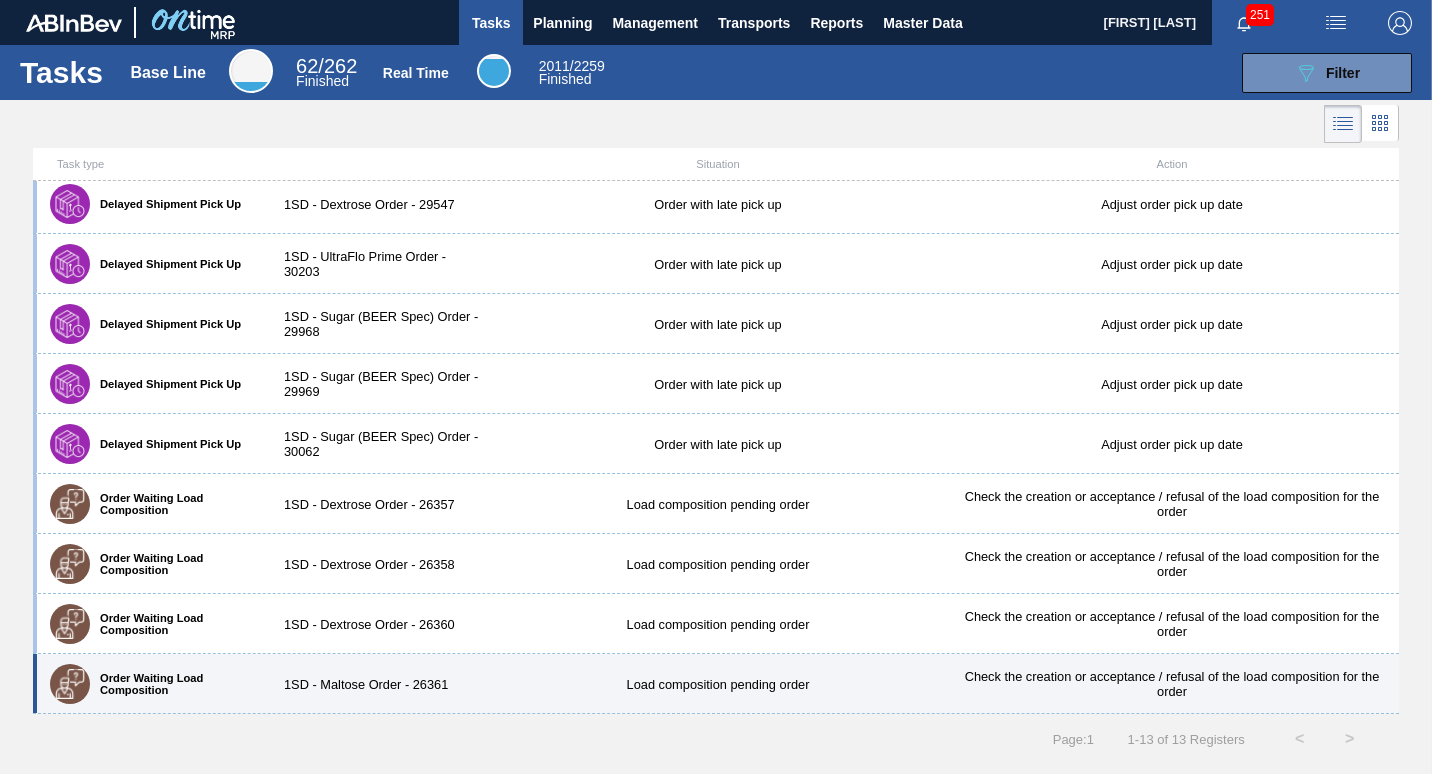 scroll, scrollTop: 47, scrollLeft: 0, axis: vertical 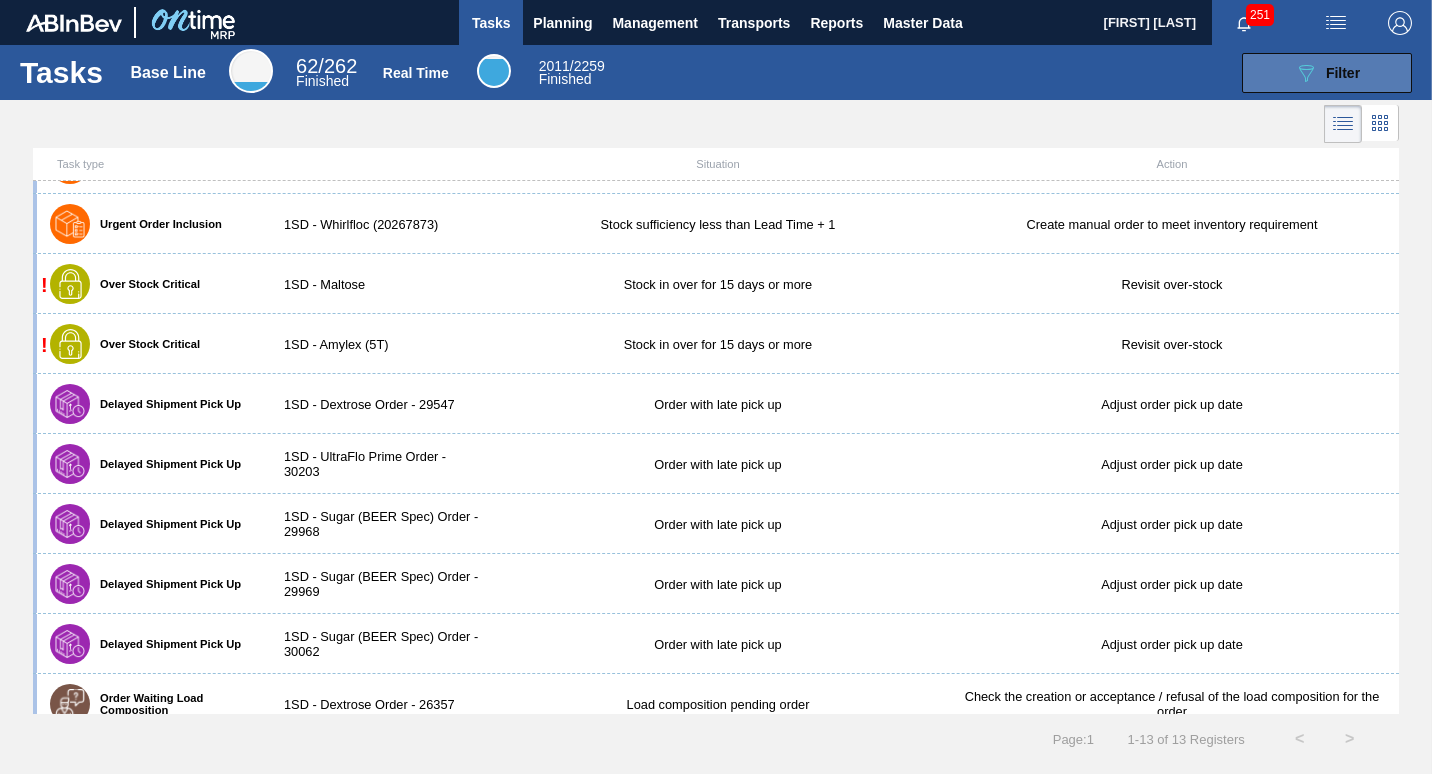 click on "Filter" at bounding box center [1343, 73] 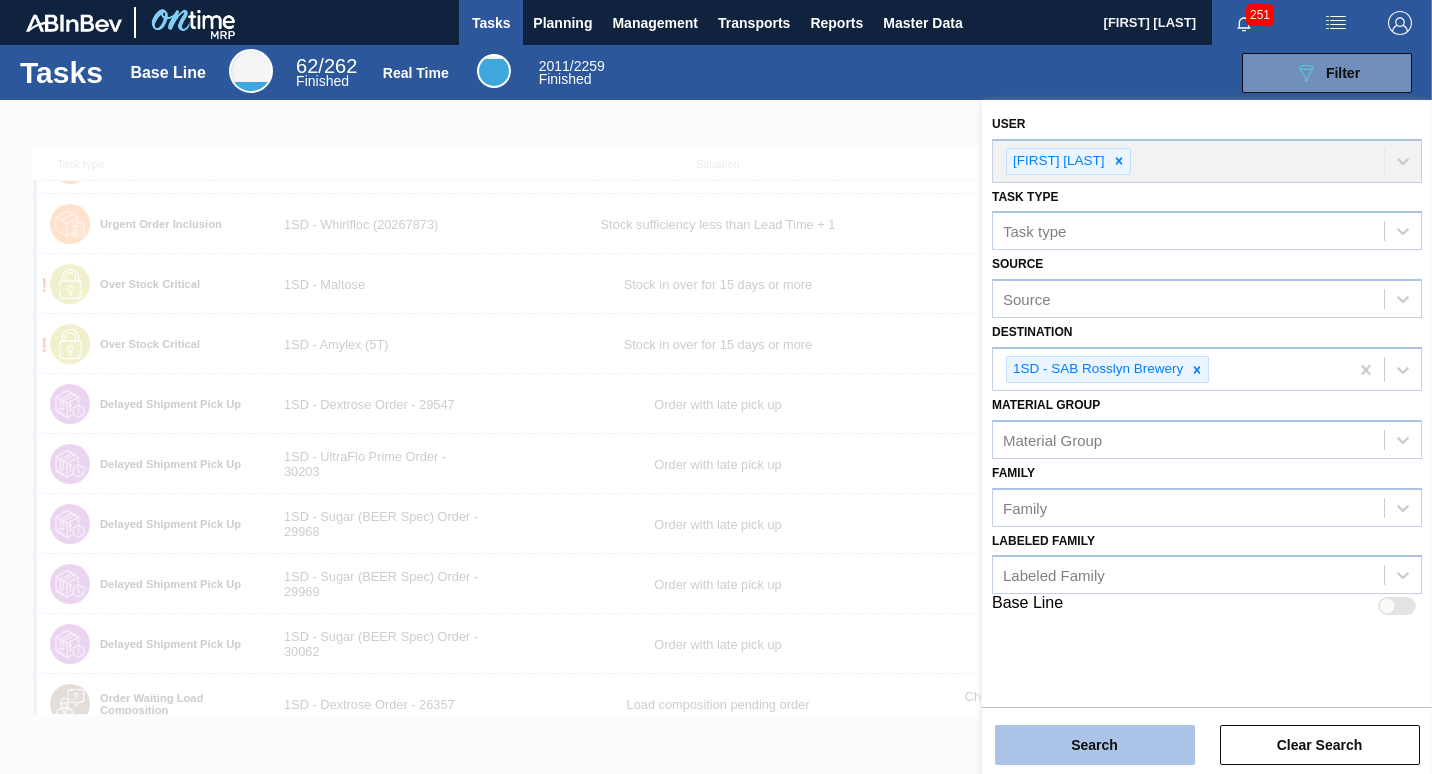 click on "Search" at bounding box center [1095, 745] 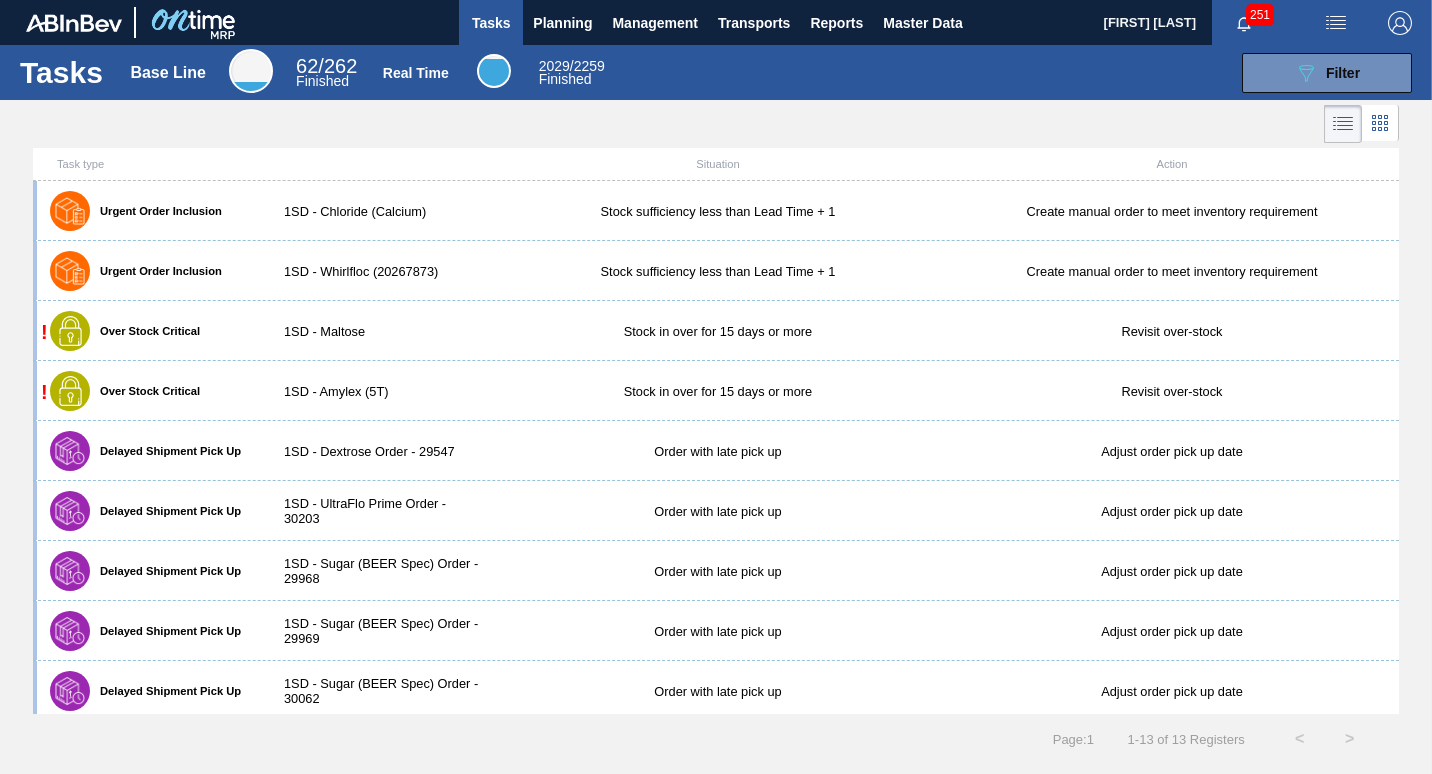 click on "Tasks" at bounding box center [491, 23] 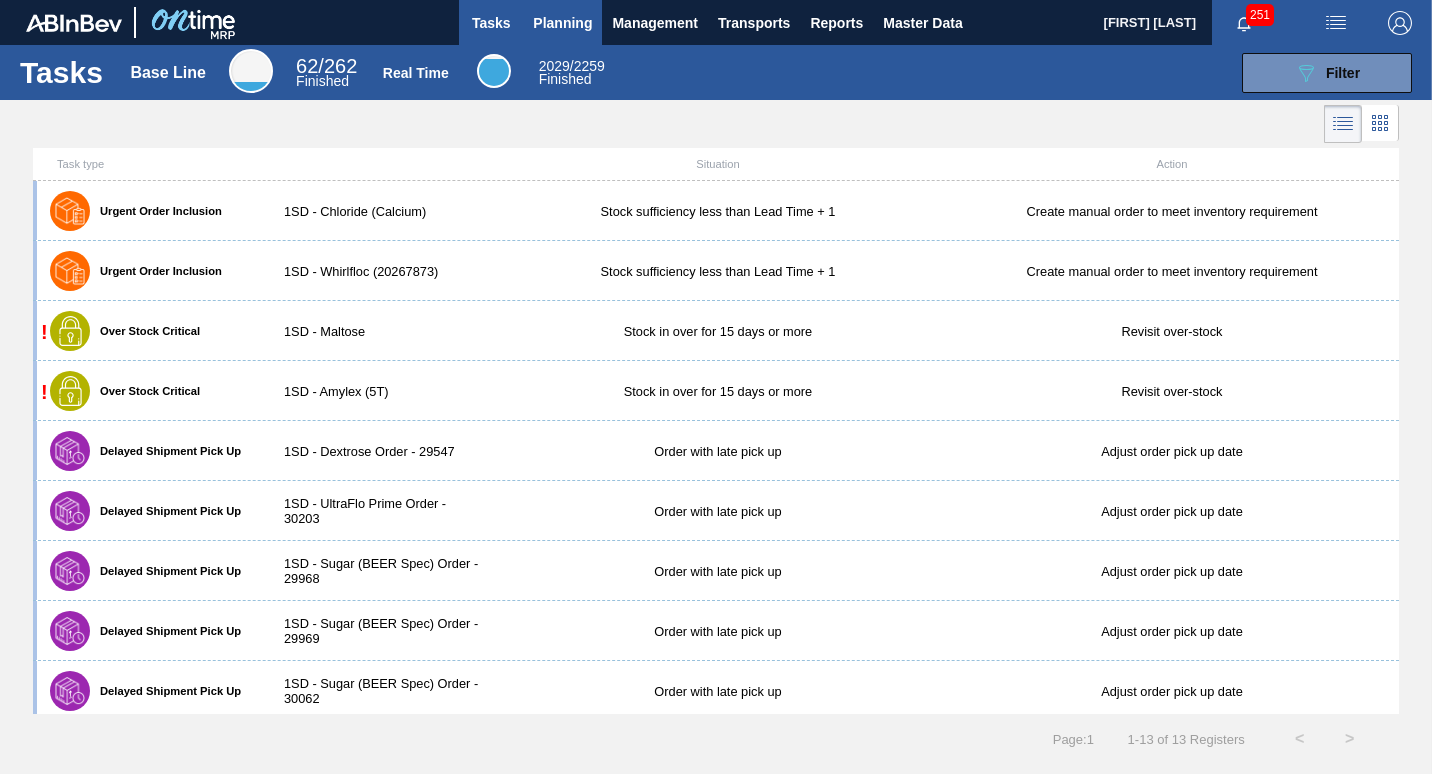 click on "Planning" at bounding box center (562, 23) 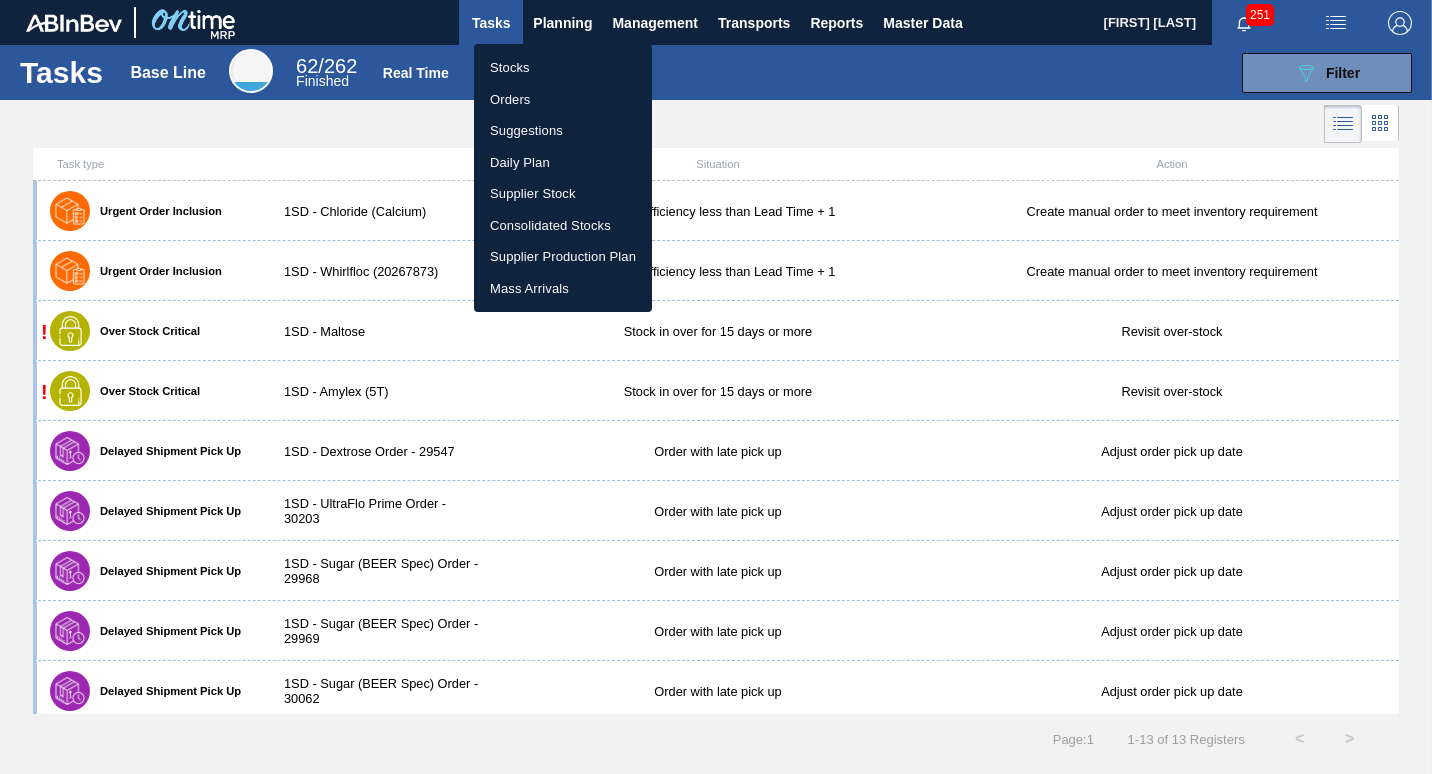 click on "Stocks" at bounding box center (563, 68) 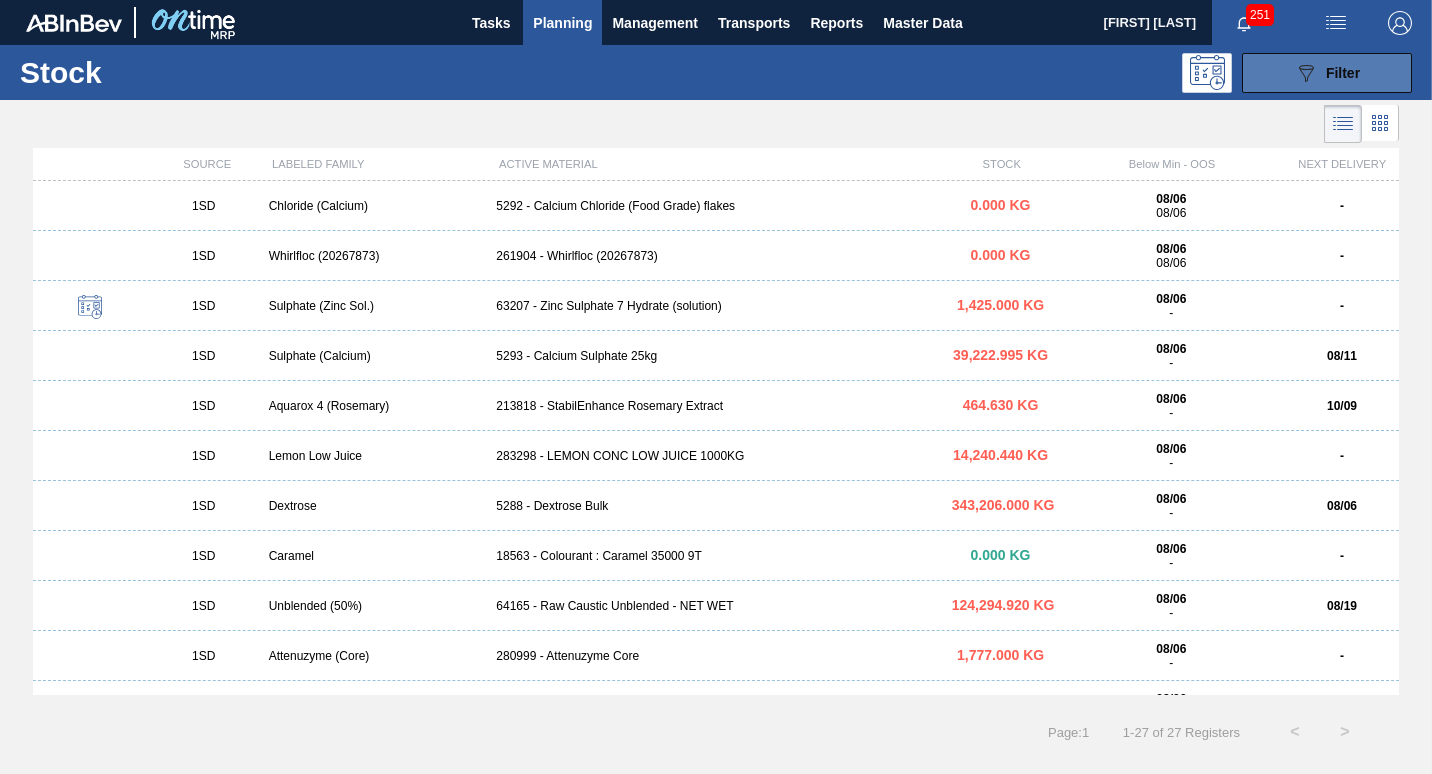 click on "Filter" at bounding box center [1343, 73] 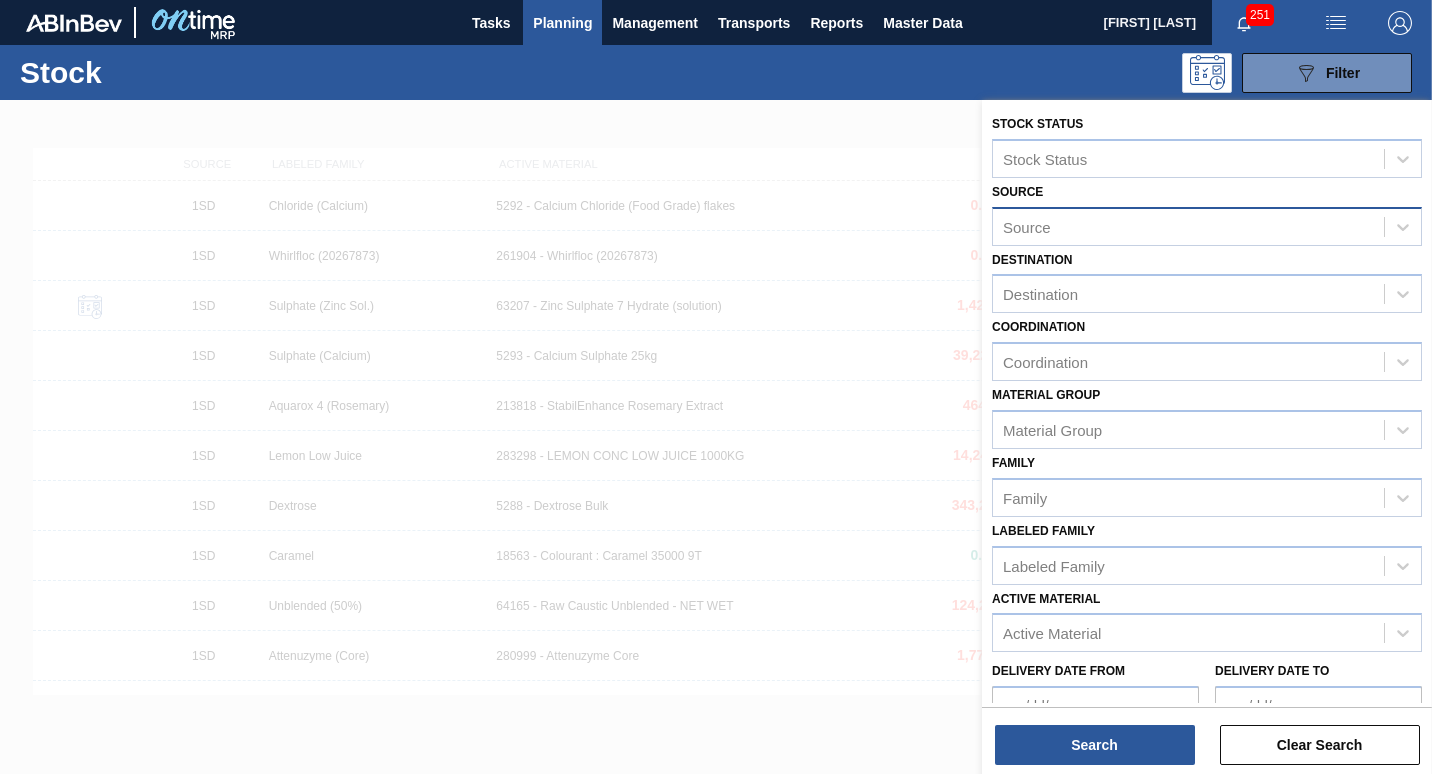 click on "Source" at bounding box center [1188, 226] 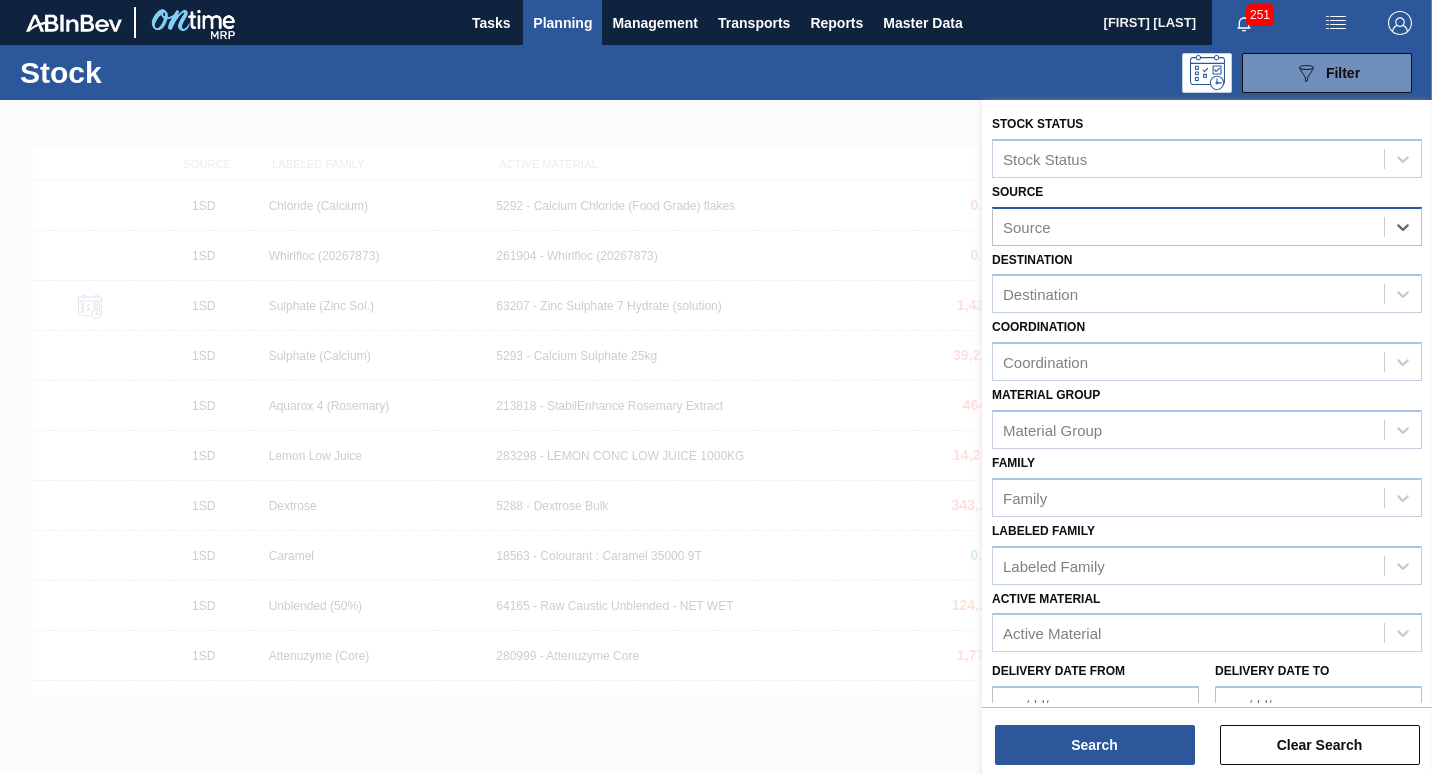 click on "Source" at bounding box center (1188, 226) 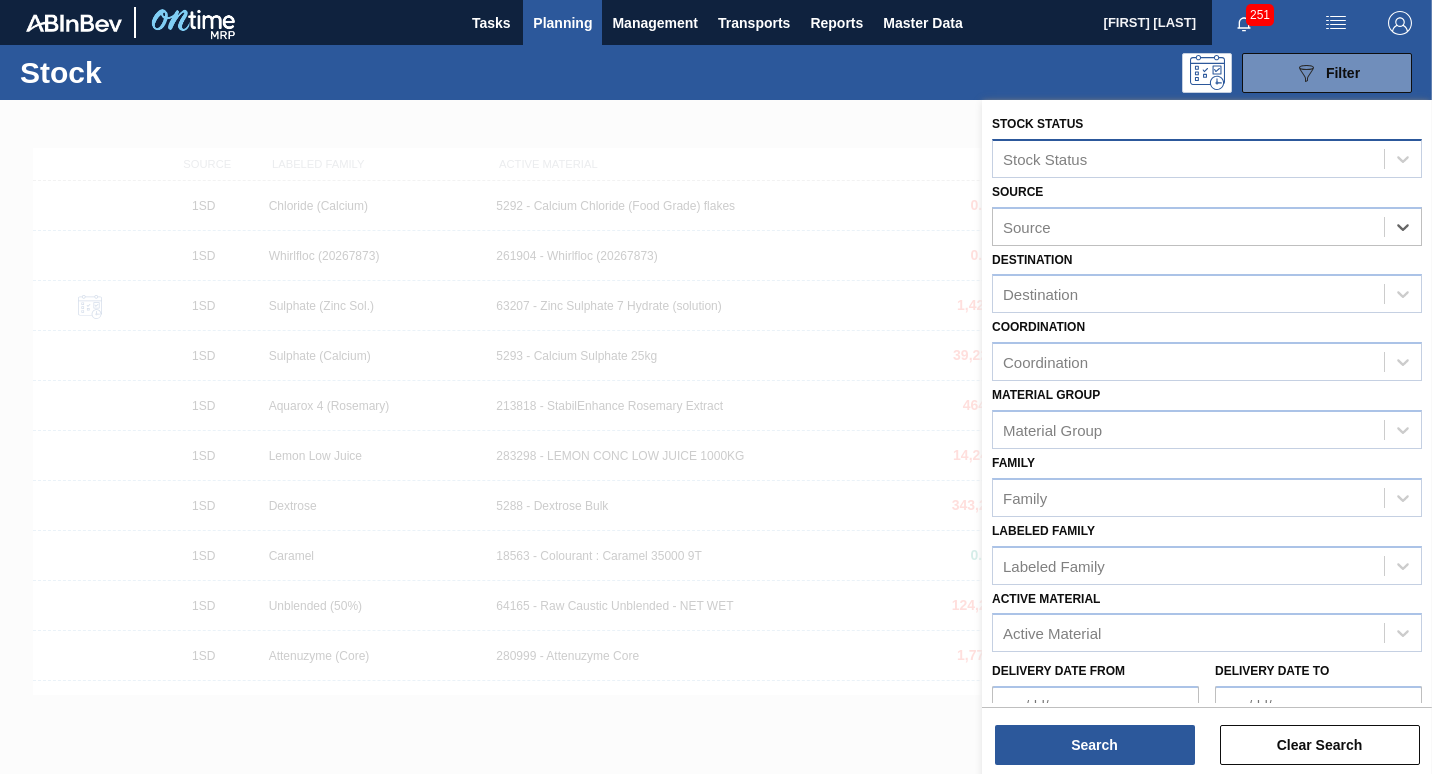click on "Stock Status" at bounding box center [1188, 158] 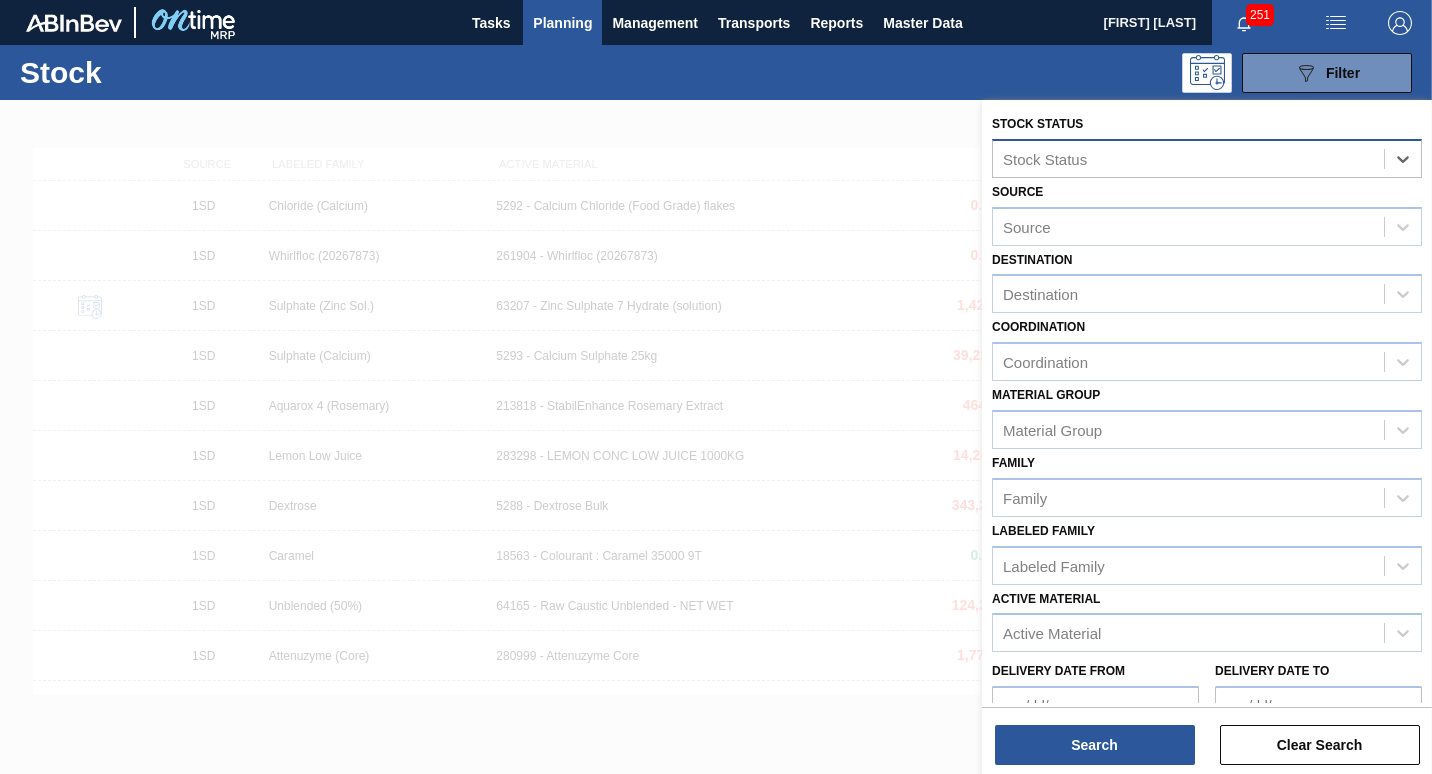 click on "Stock Status" at bounding box center (1188, 158) 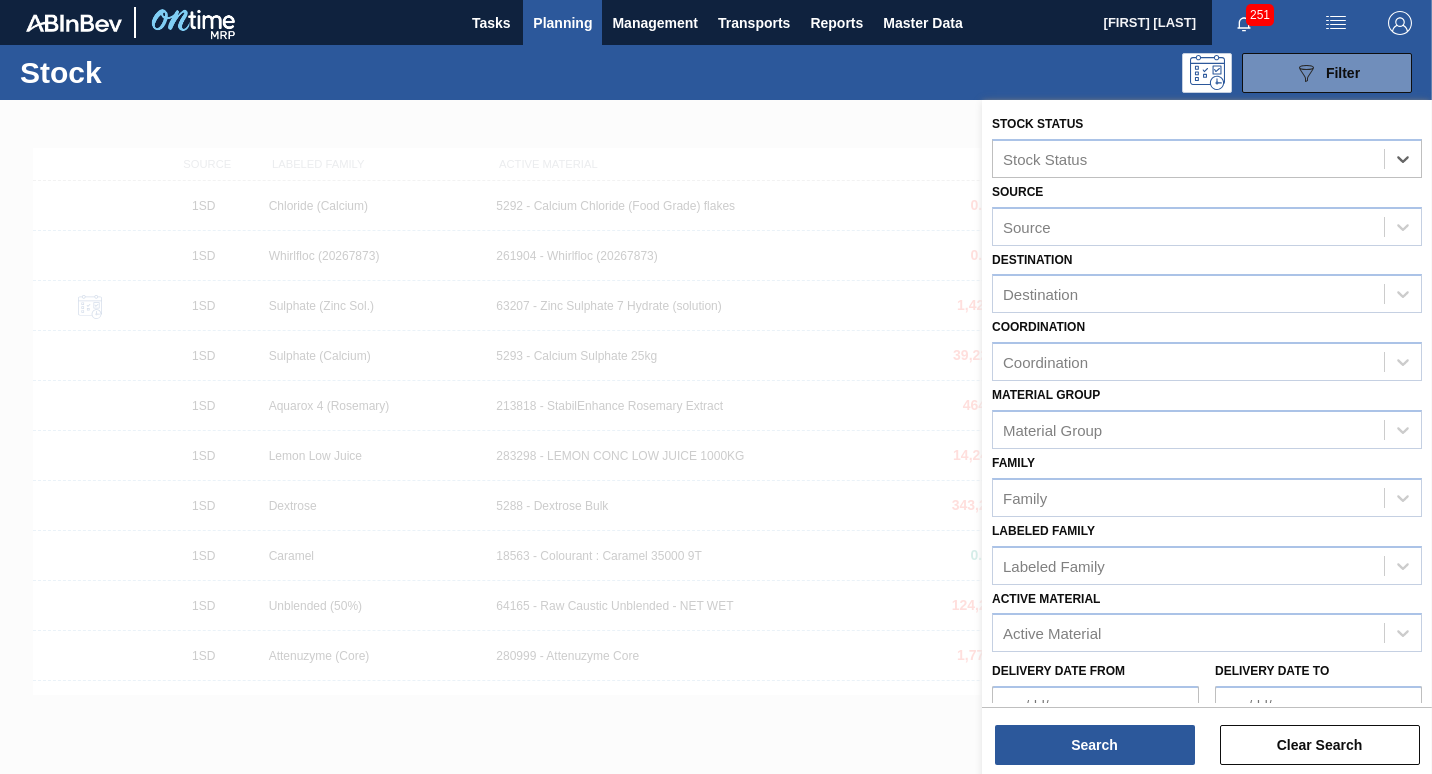 click on "Planning" at bounding box center [562, 22] 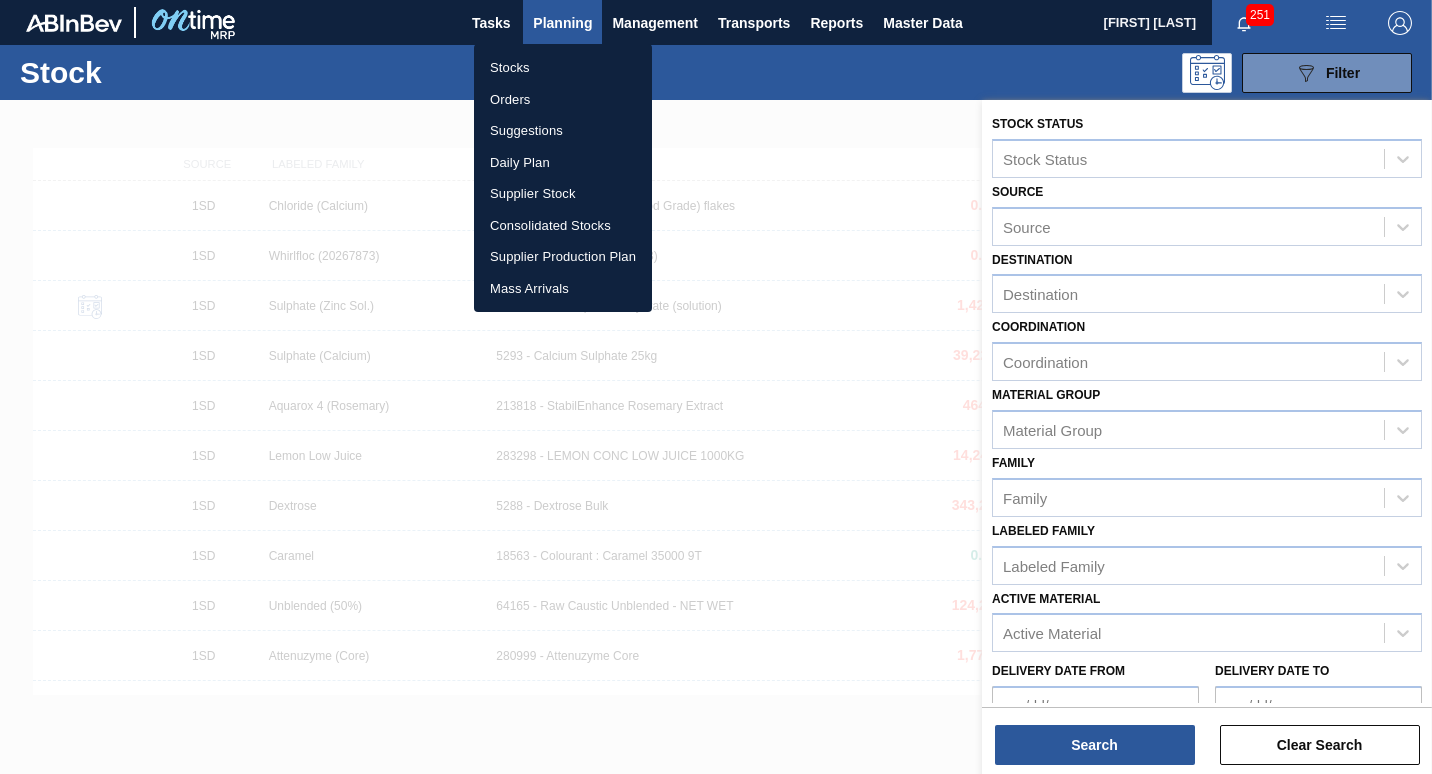 click on "Orders" at bounding box center (563, 100) 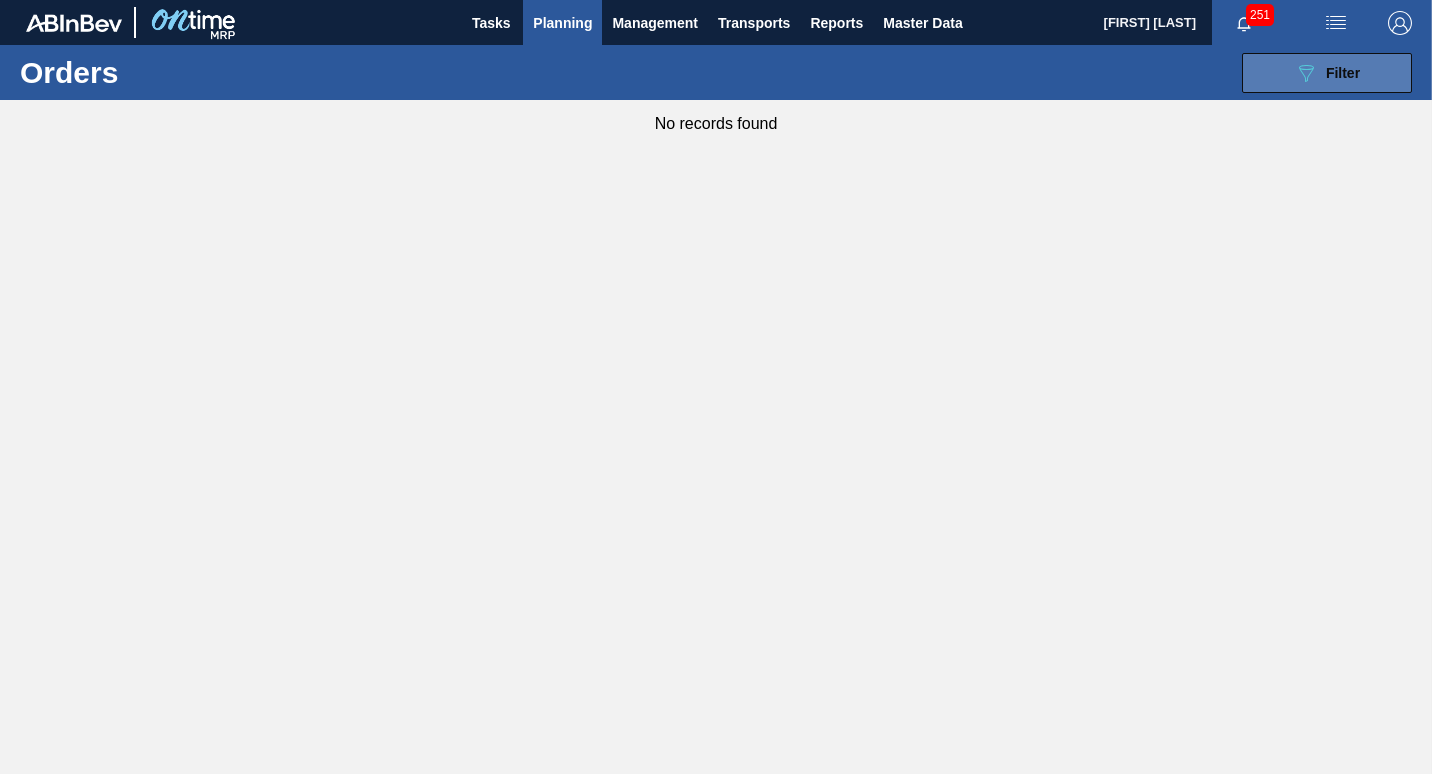 click on "Filter" at bounding box center [1343, 73] 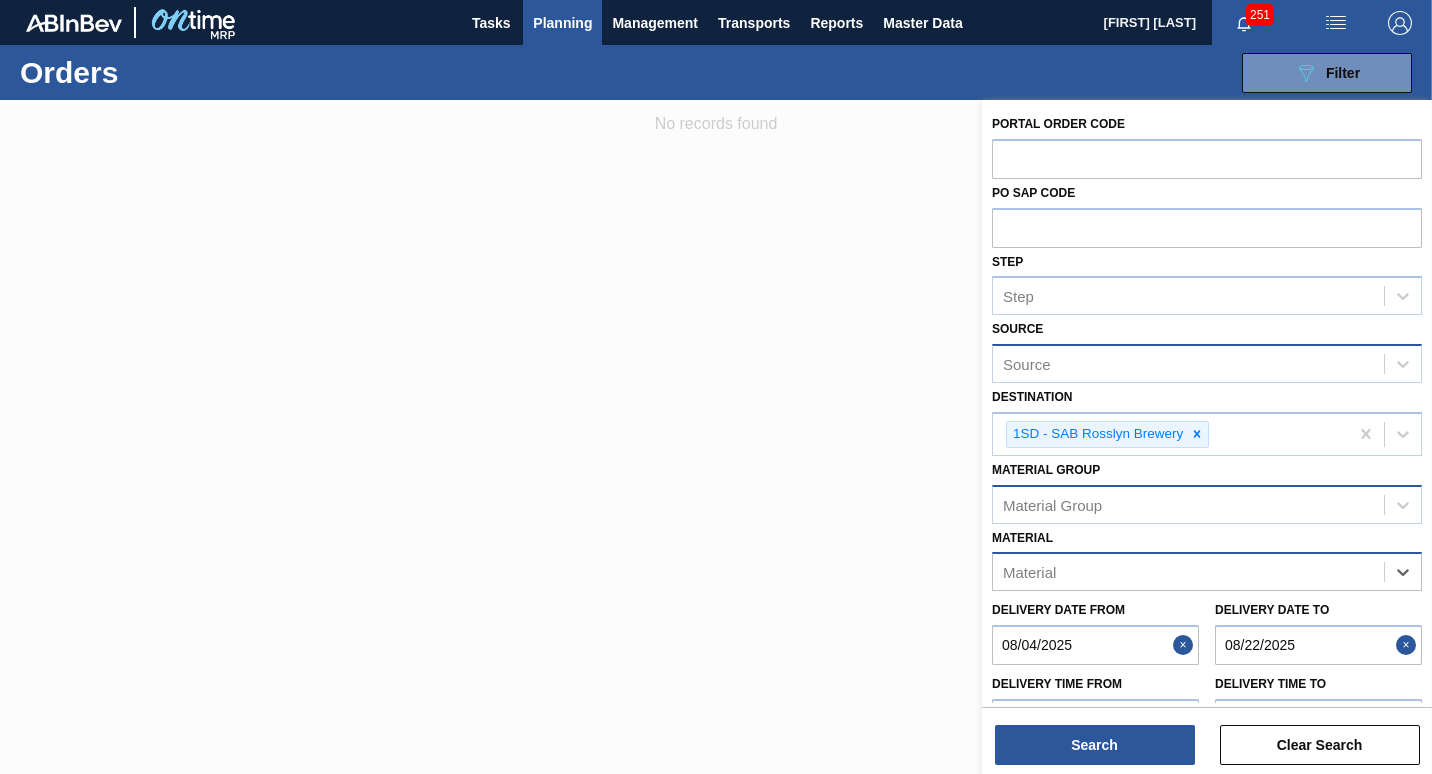 click at bounding box center (1186, 645) 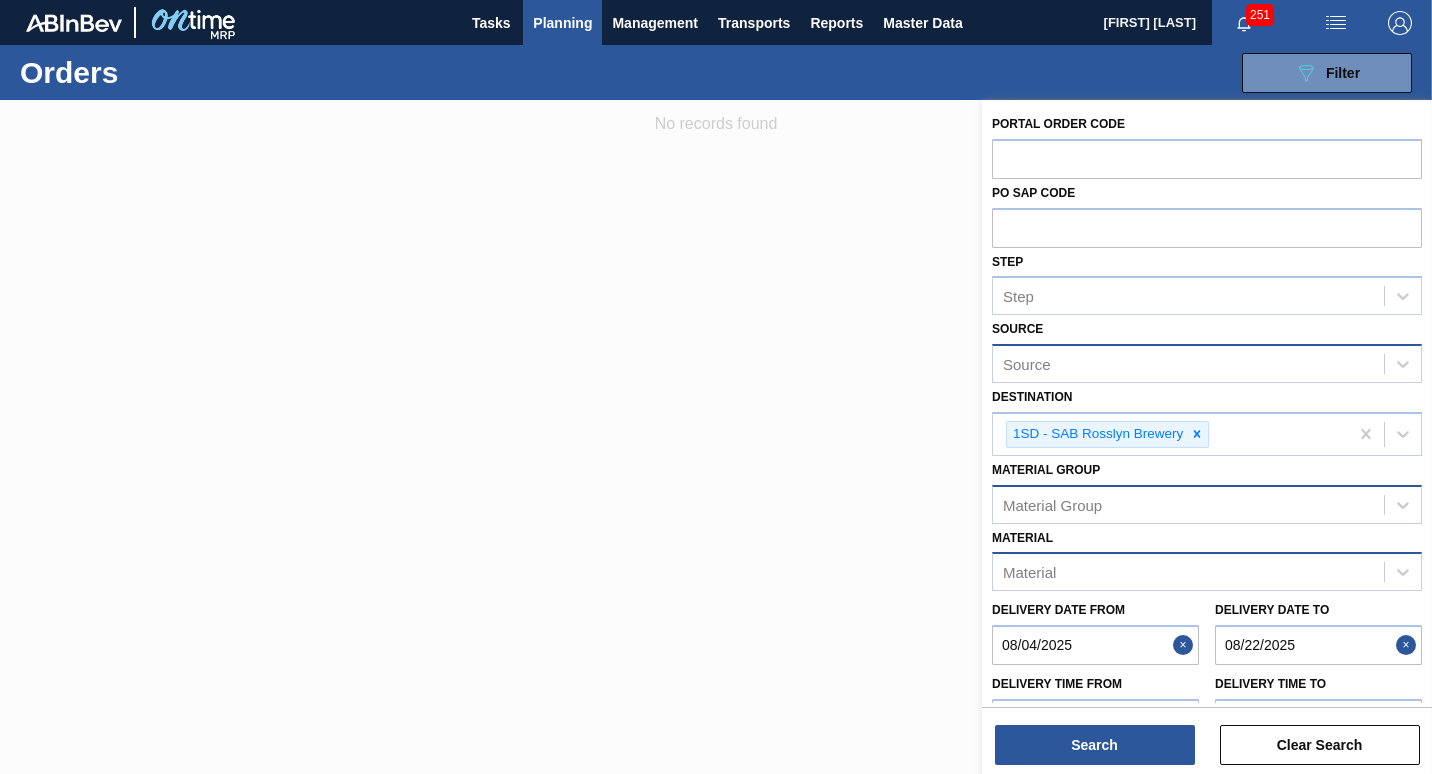 type 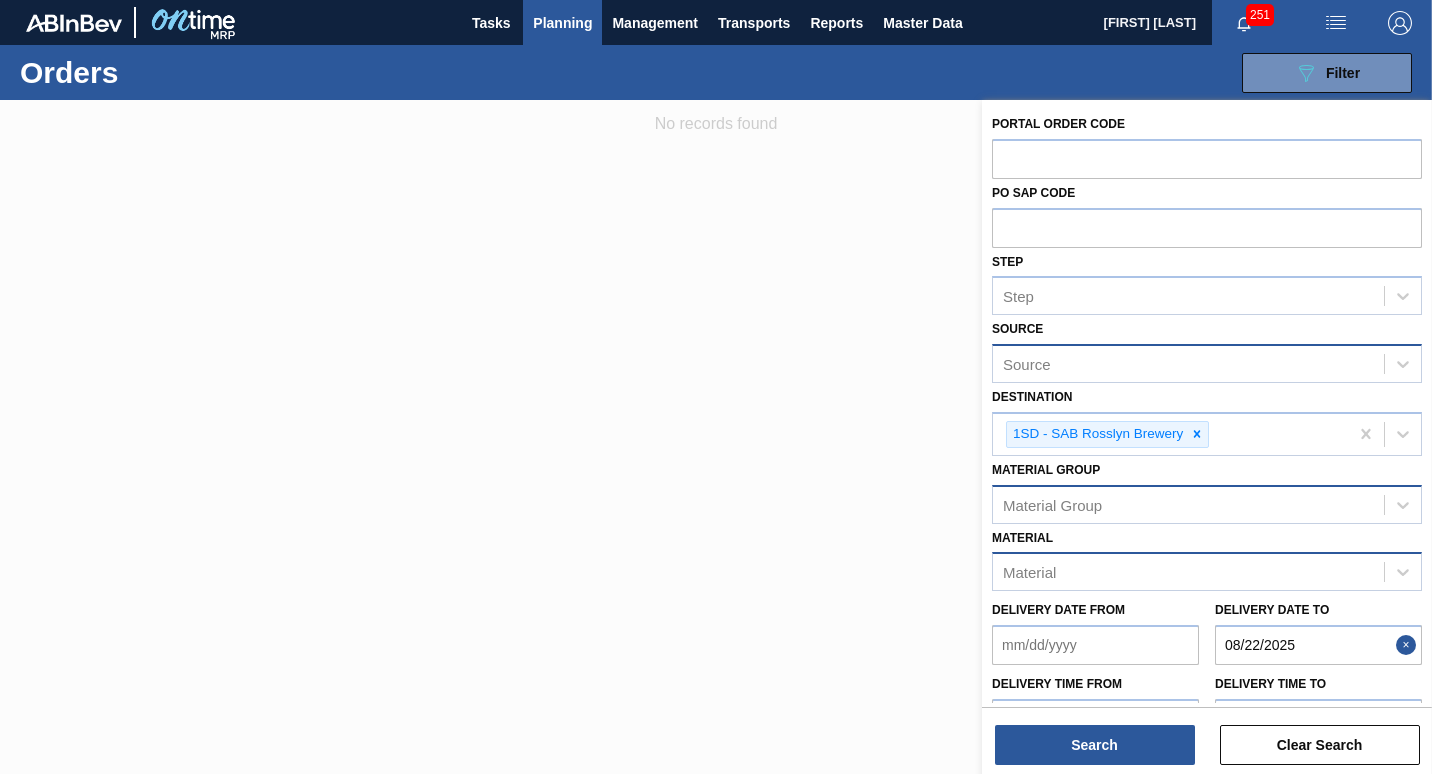 click at bounding box center (1409, 645) 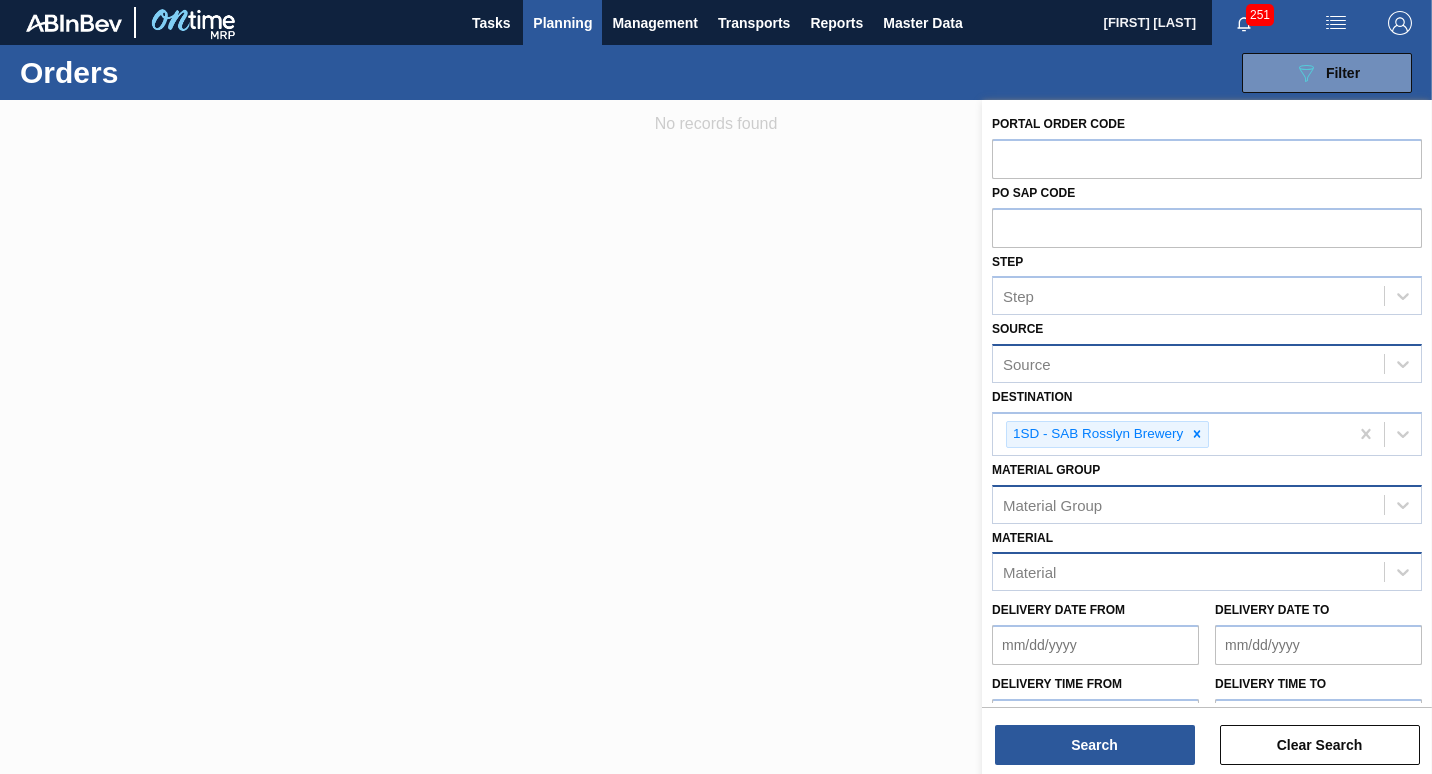 type 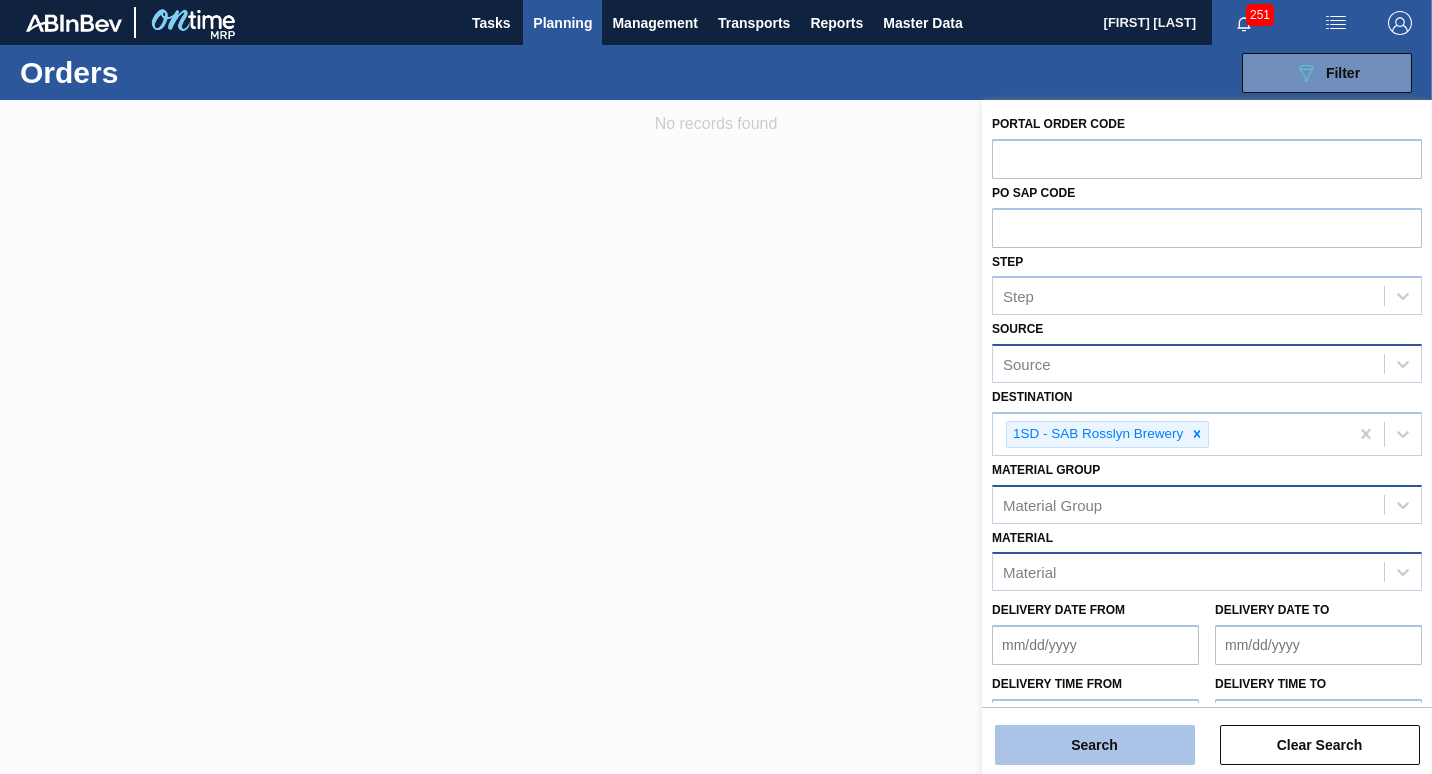 click on "Search" at bounding box center (1095, 745) 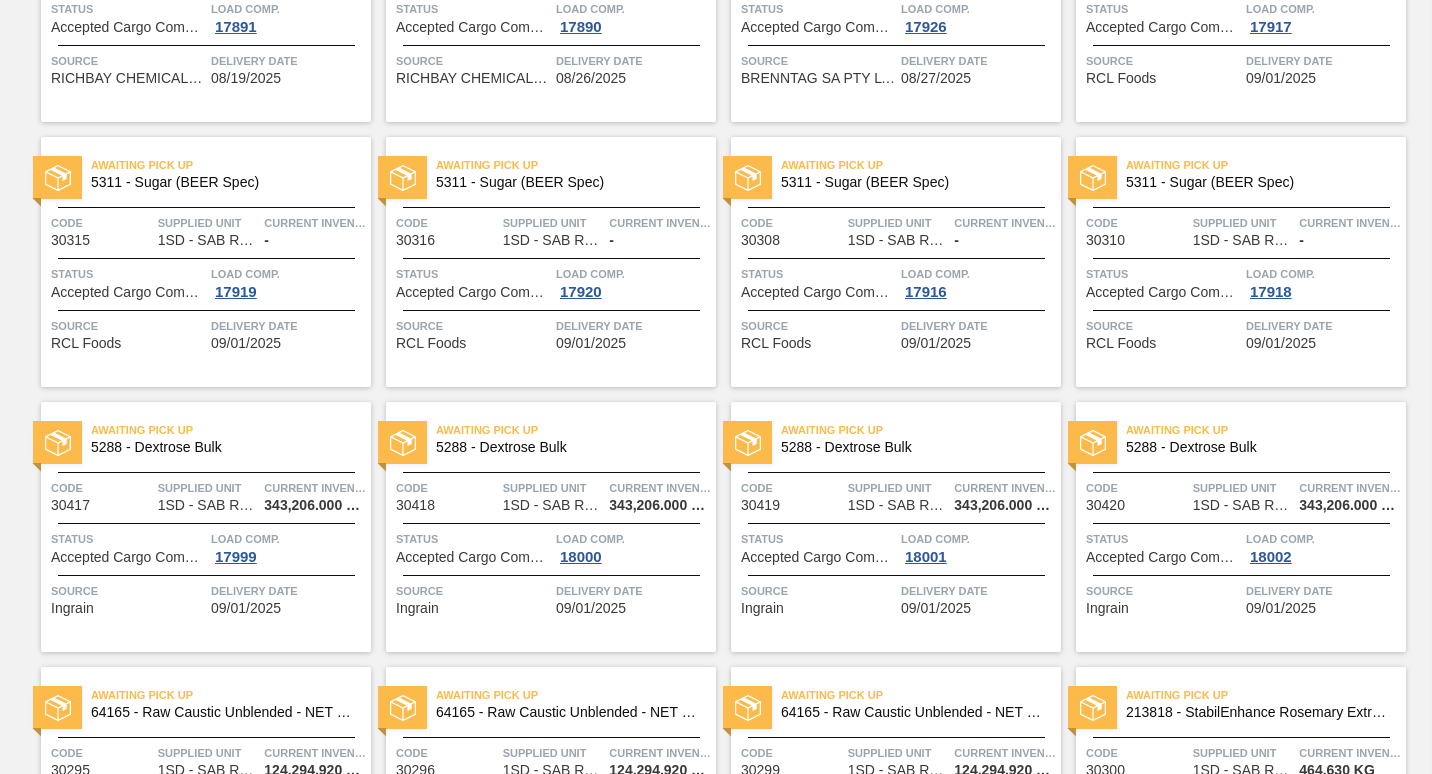 scroll, scrollTop: 1200, scrollLeft: 0, axis: vertical 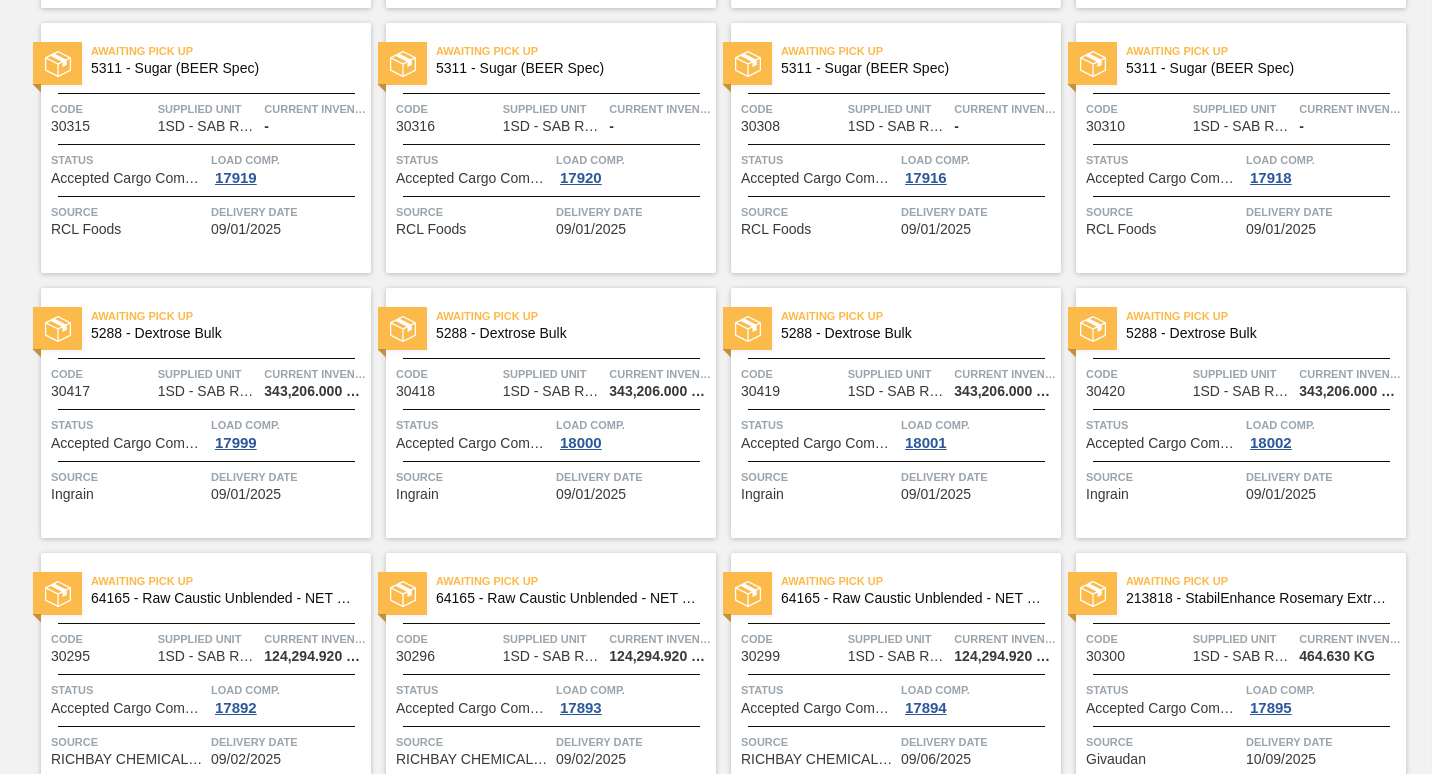 click on "5288 - Dextrose Bulk" at bounding box center [223, 333] 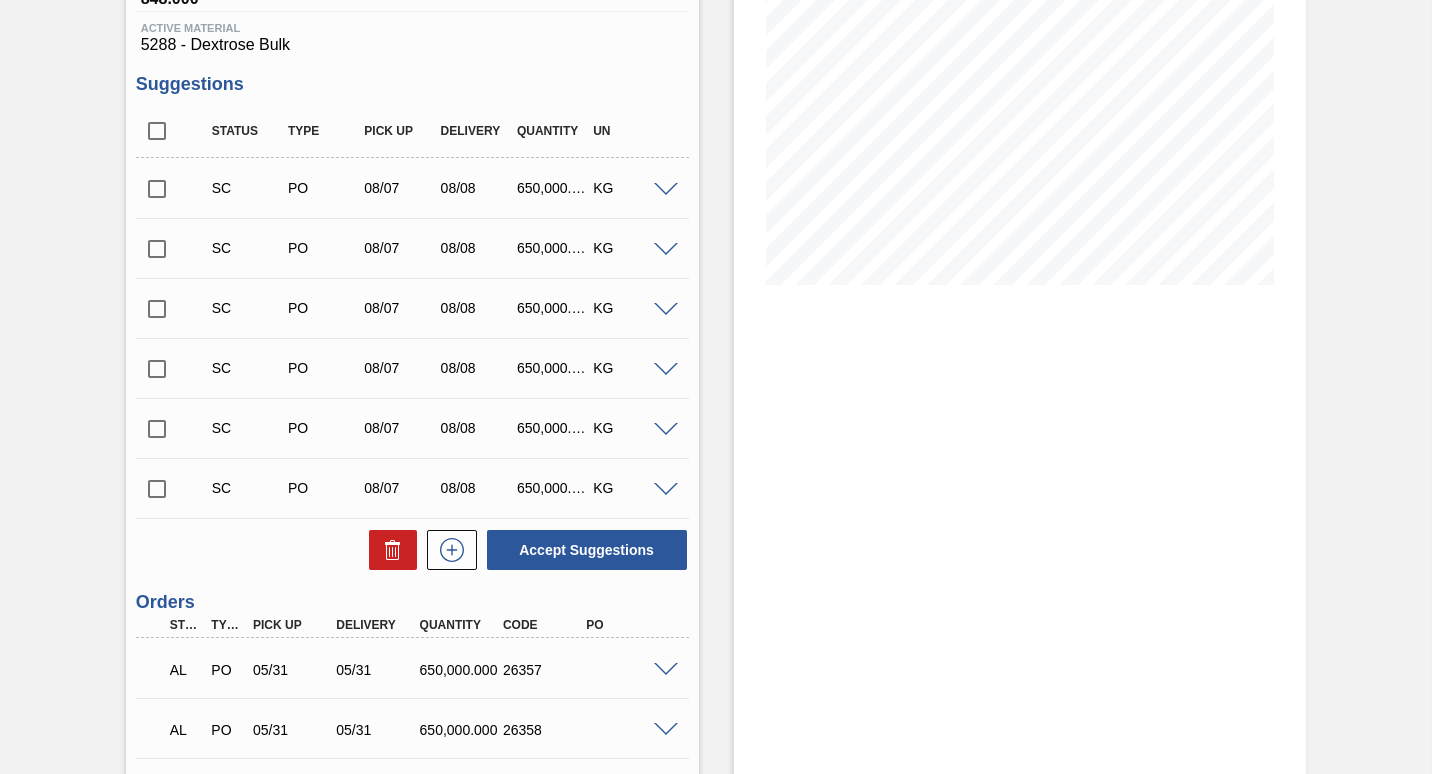 scroll, scrollTop: 0, scrollLeft: 0, axis: both 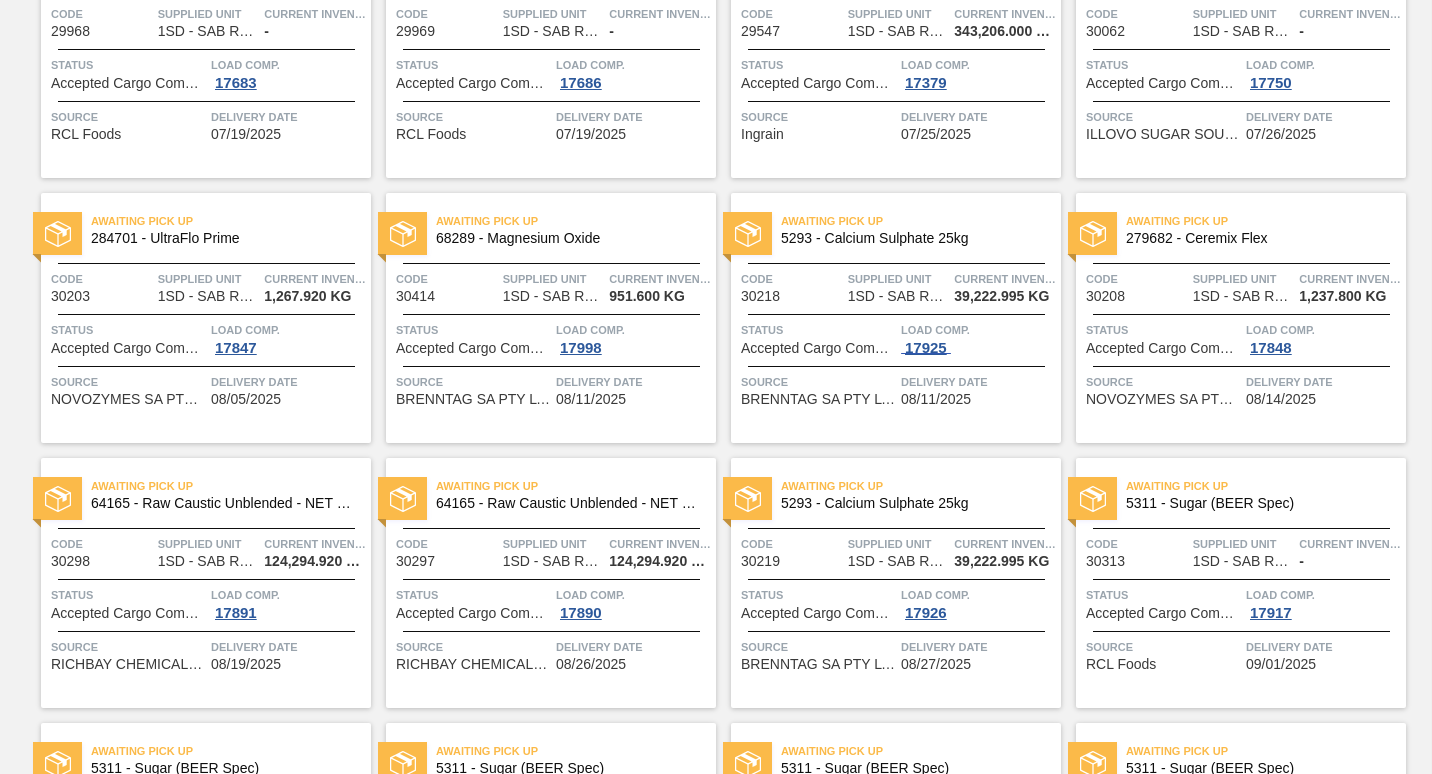 click on "17925" at bounding box center [926, 348] 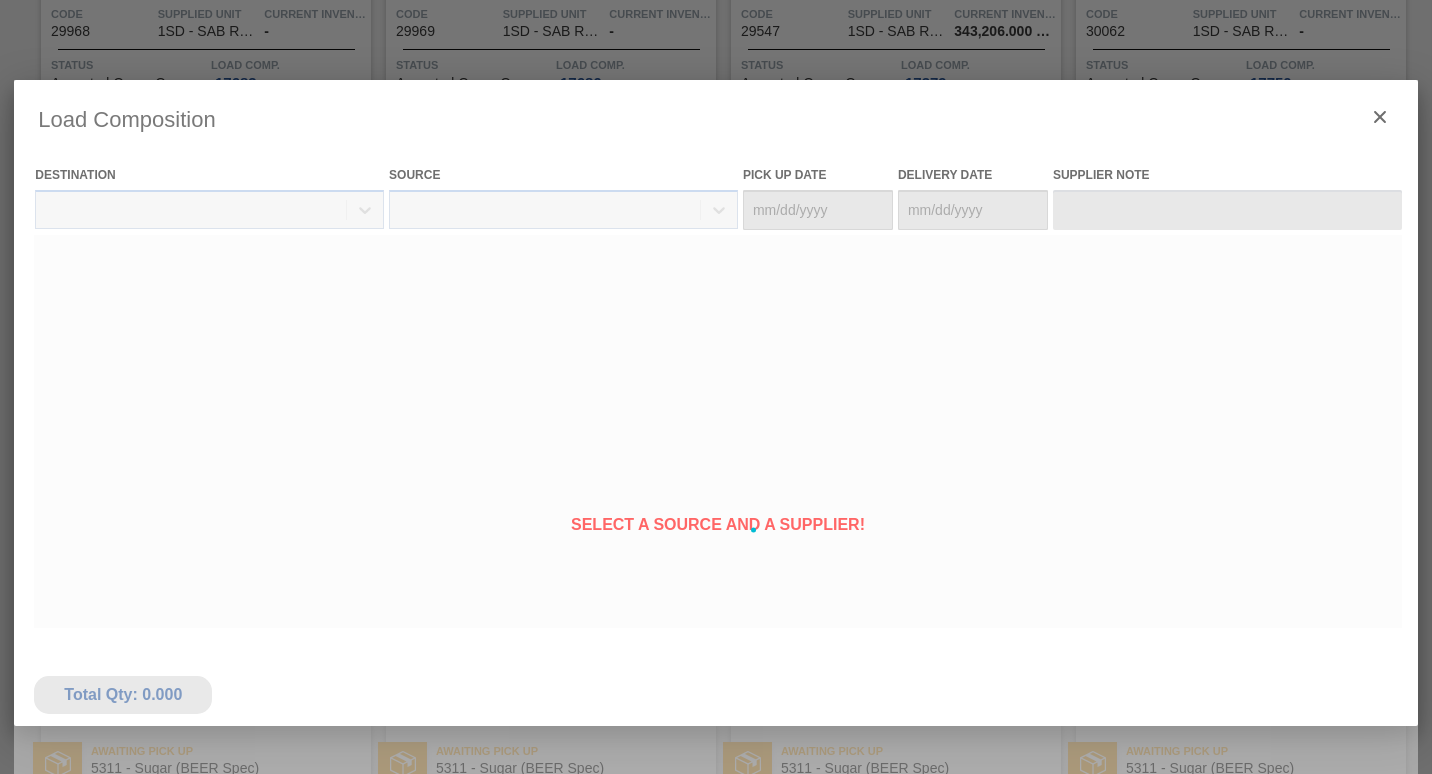 type on "08/10/2025" 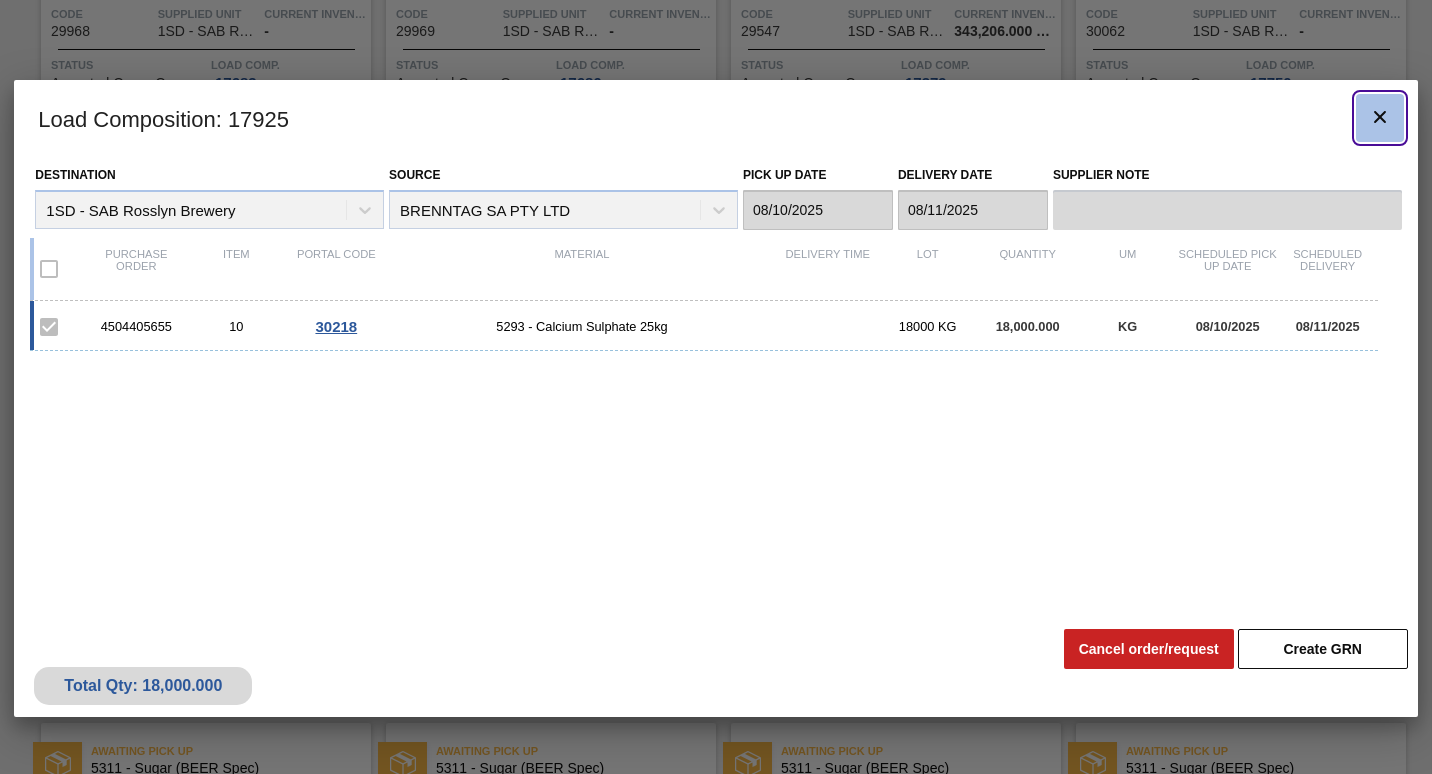 click 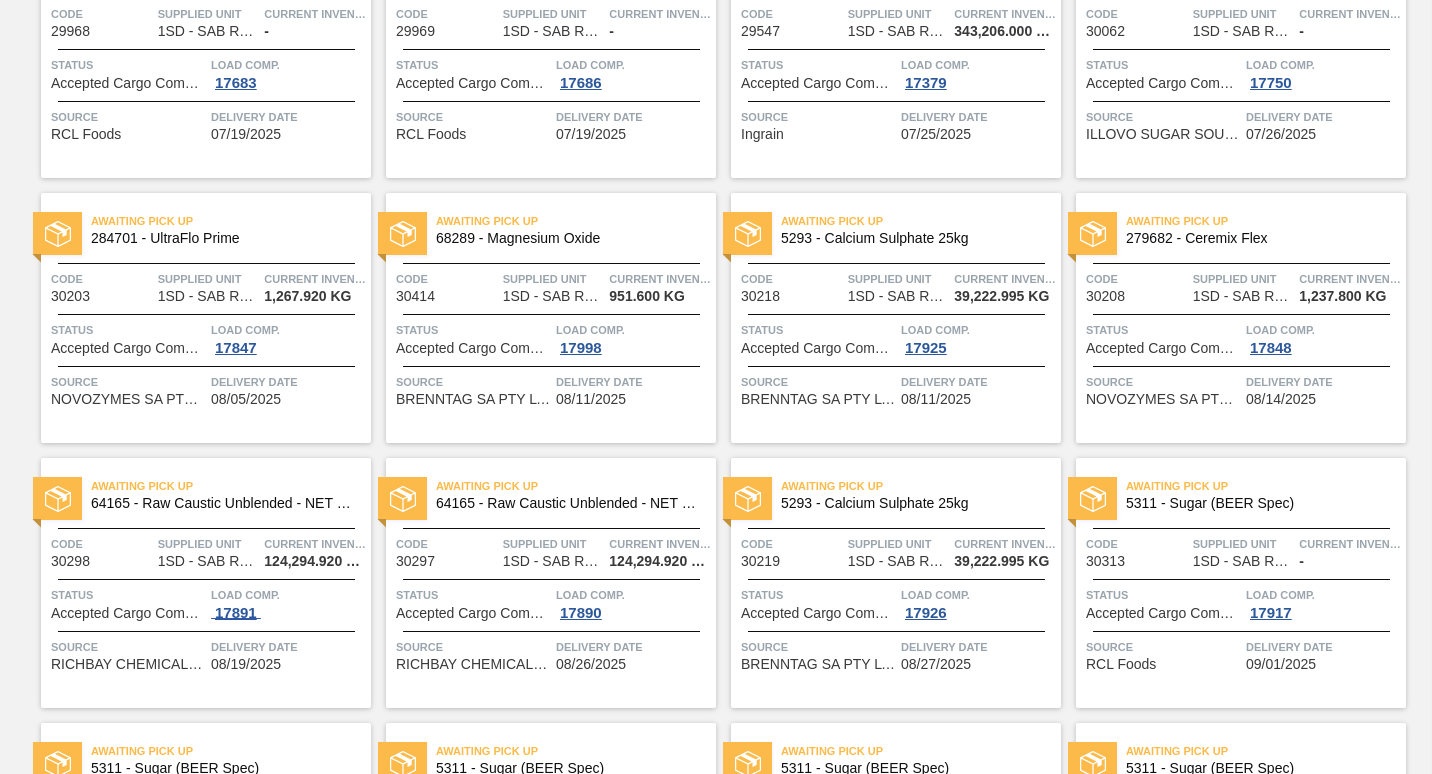click on "17891" at bounding box center (236, 613) 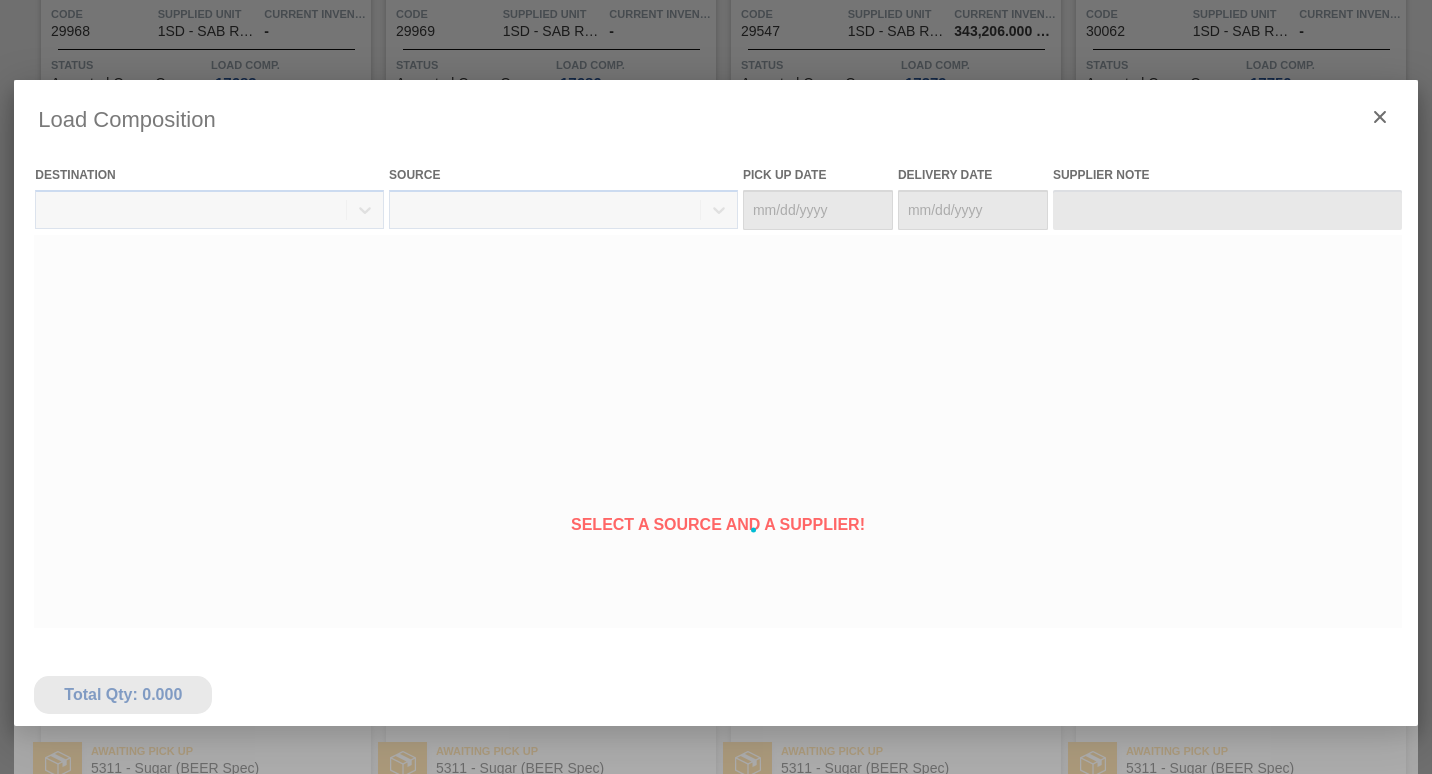 type on "08/18/2025" 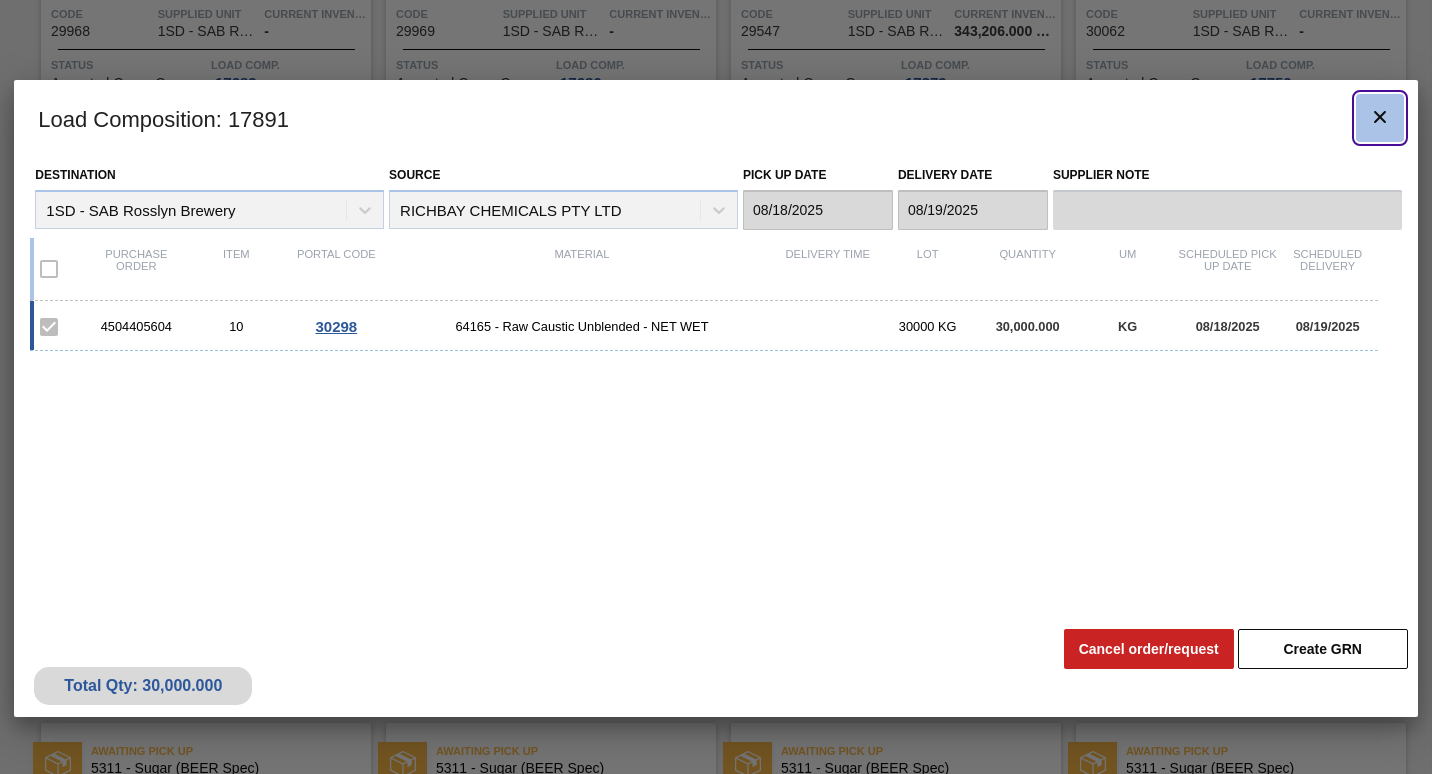 click 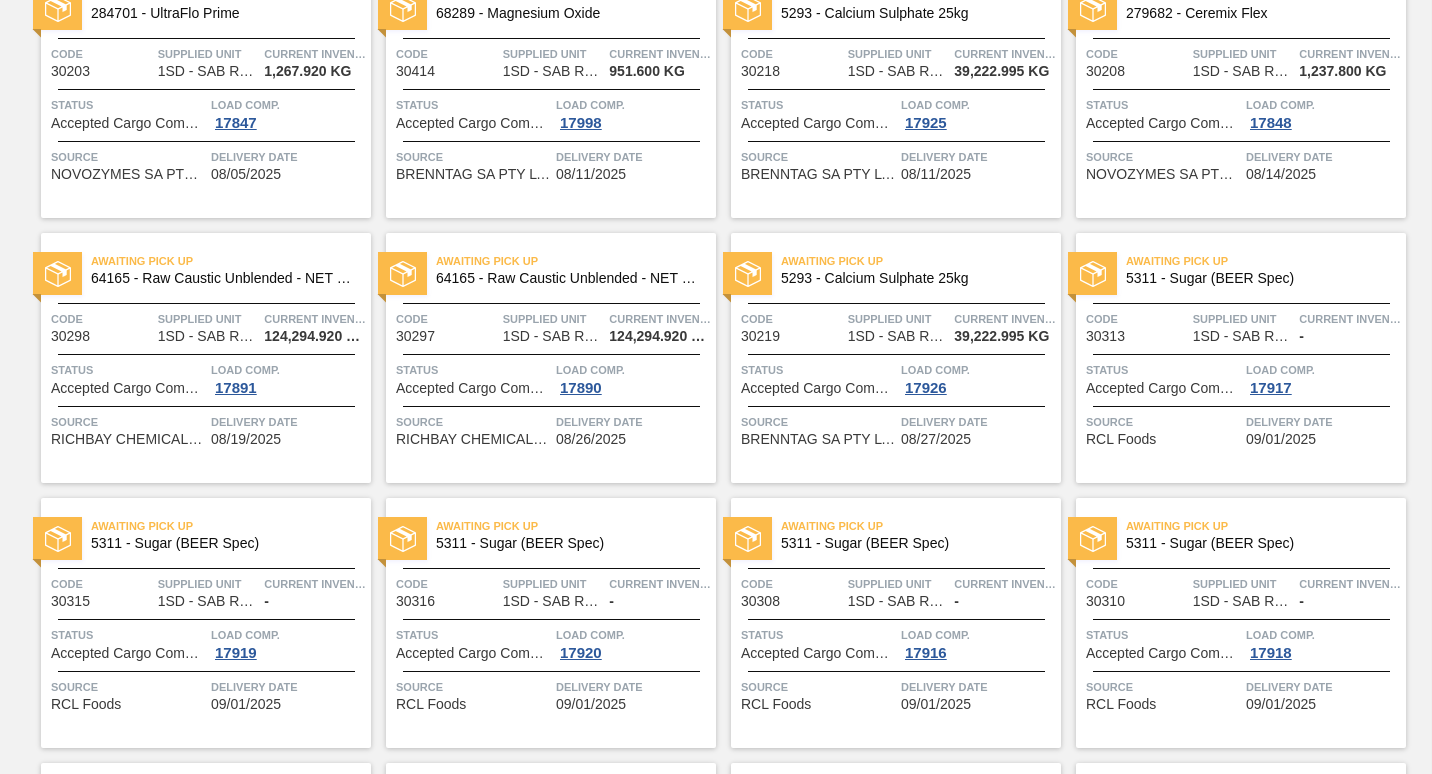 scroll, scrollTop: 703, scrollLeft: 0, axis: vertical 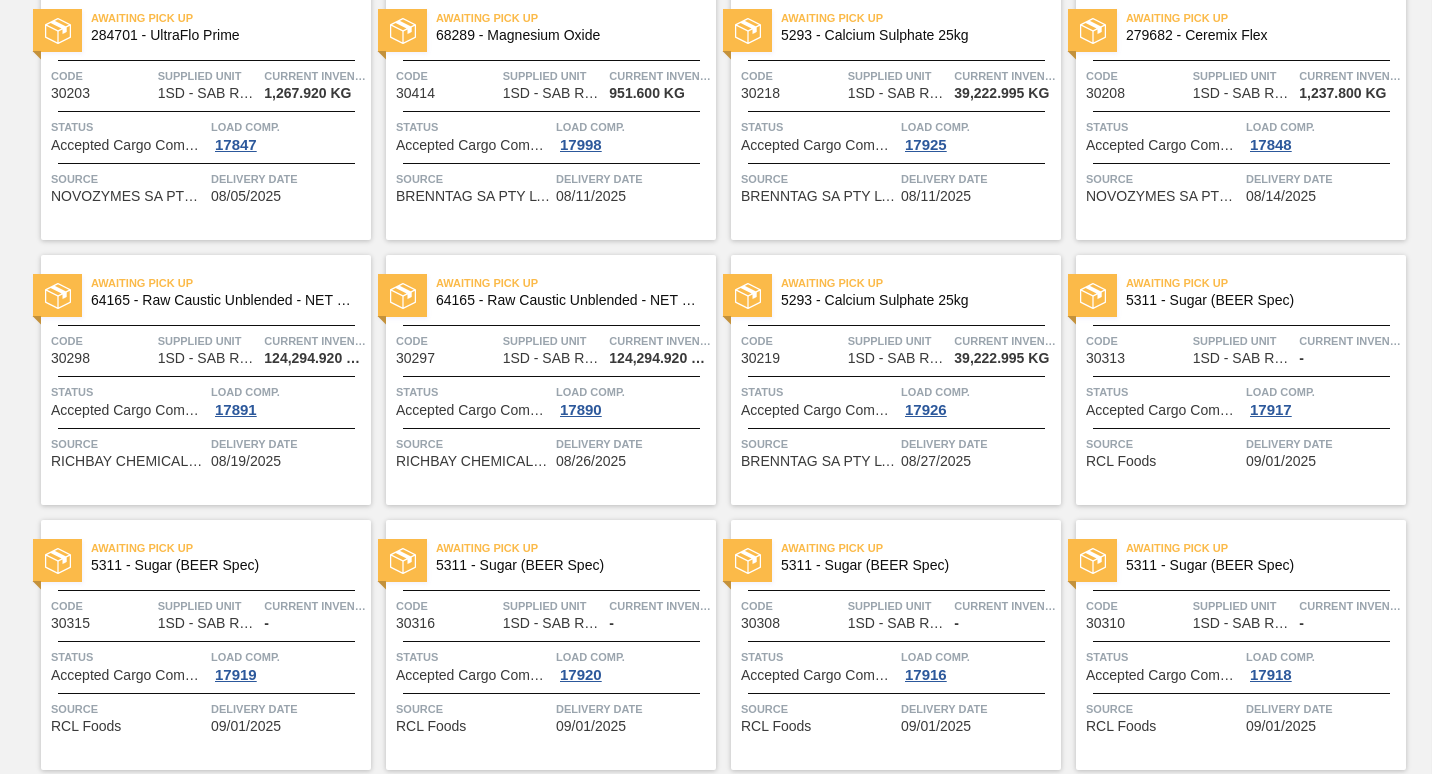 click on "Awaiting Pick Up 284701 - UltraFlo Prime Code 30203 Supplied Unit 1SD - SAB Rosslyn Brewery Current inventory 1,267.920 KG Status Accepted Cargo Composition Load Comp. 17847 Source [COMPANY] Delivery Date [DATE]" at bounding box center (206, 115) 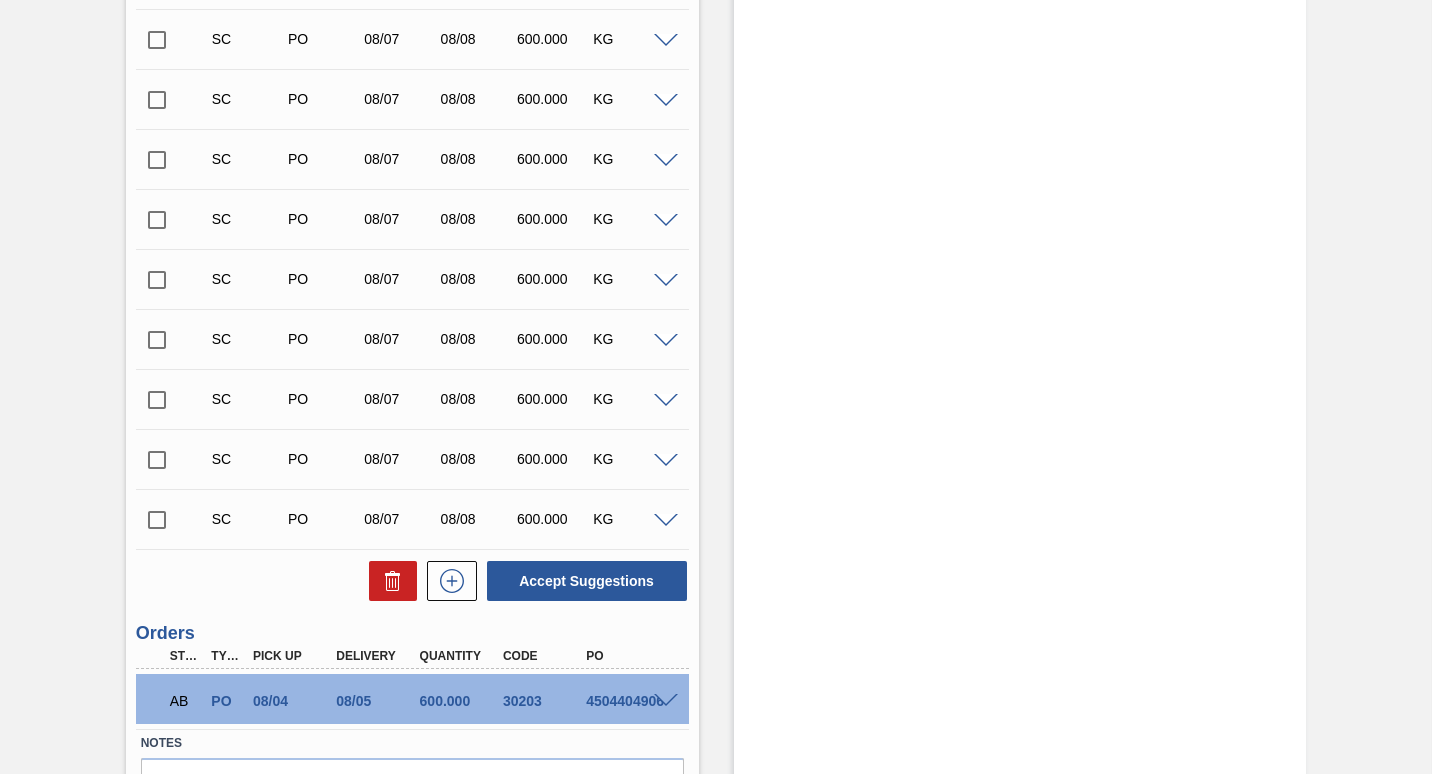 scroll, scrollTop: 1840, scrollLeft: 0, axis: vertical 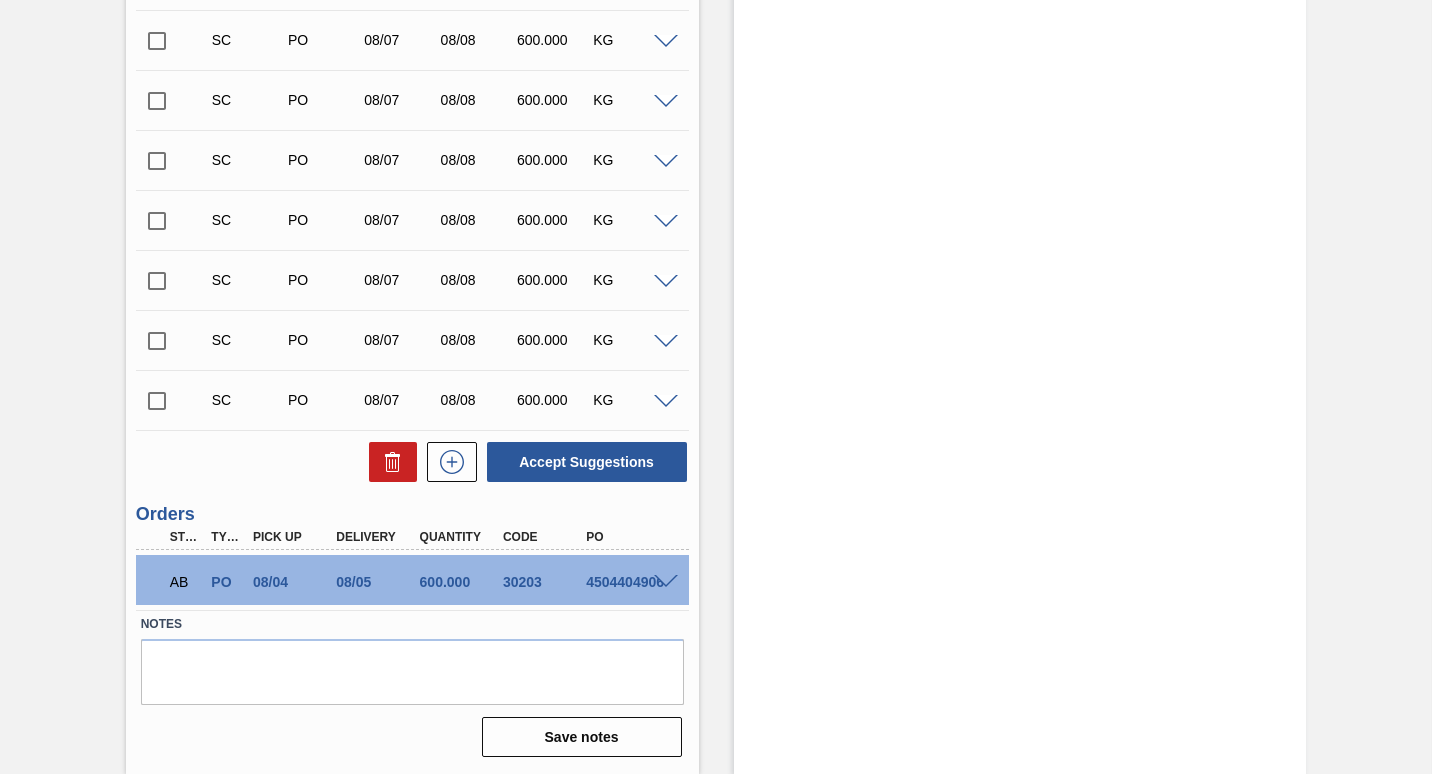 click at bounding box center (666, 582) 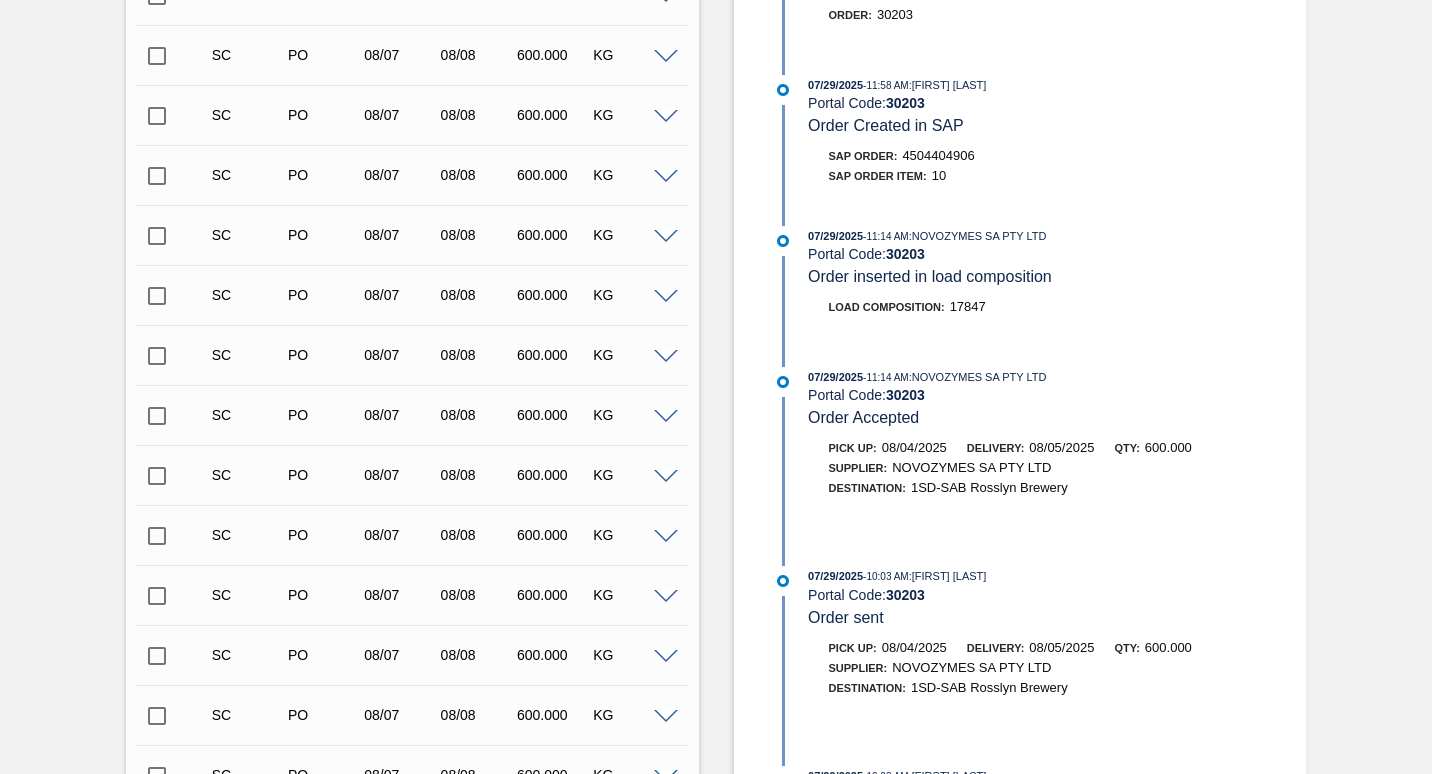 scroll, scrollTop: 1625, scrollLeft: 0, axis: vertical 